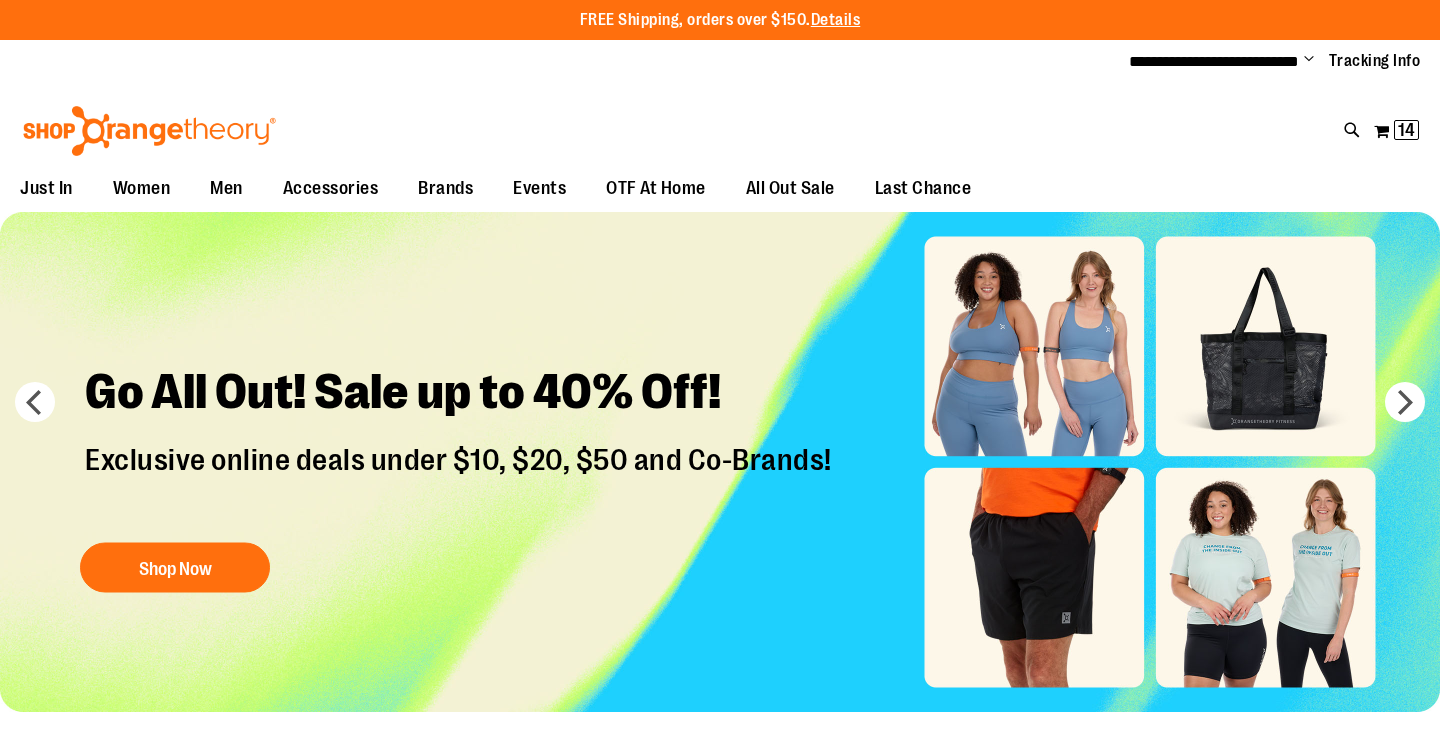 scroll, scrollTop: 0, scrollLeft: 0, axis: both 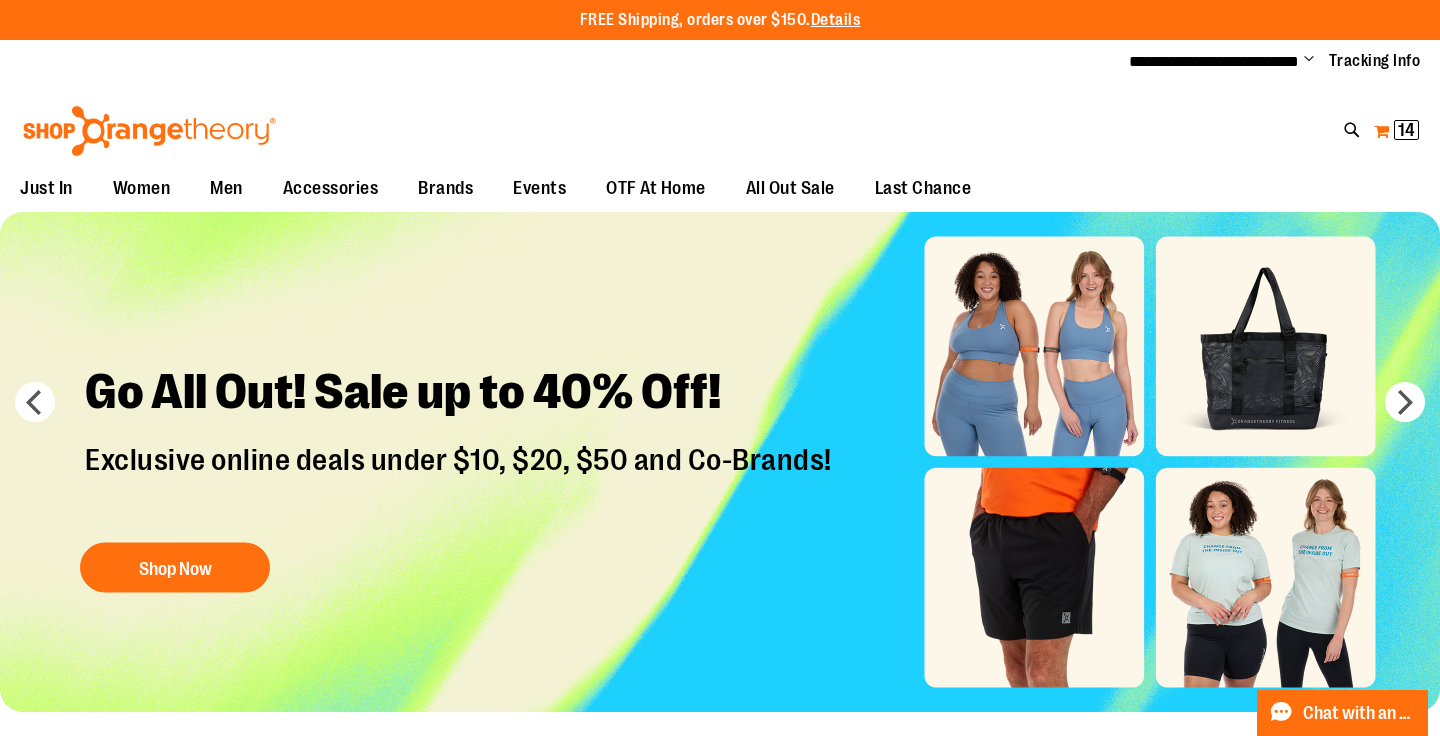 type on "**********" 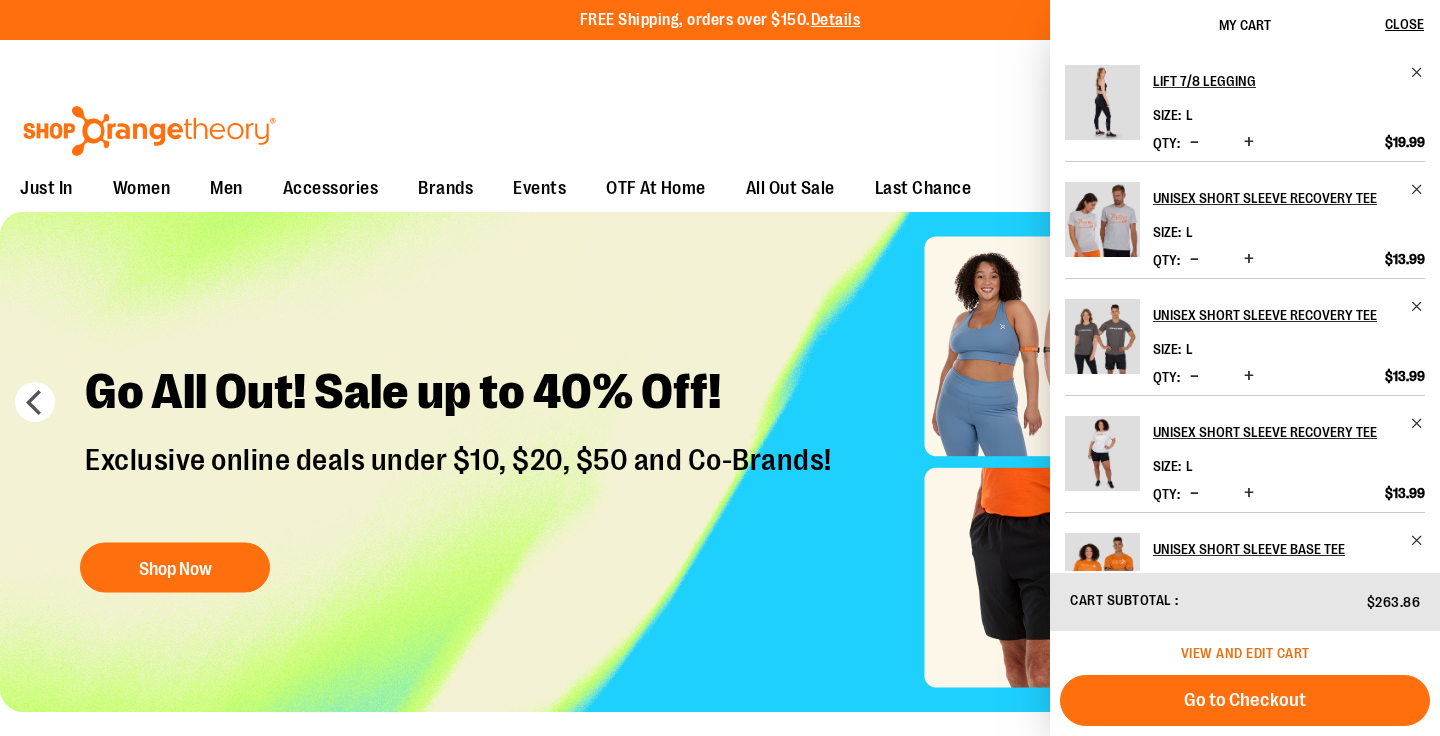 click on "View and edit cart" at bounding box center (1245, 653) 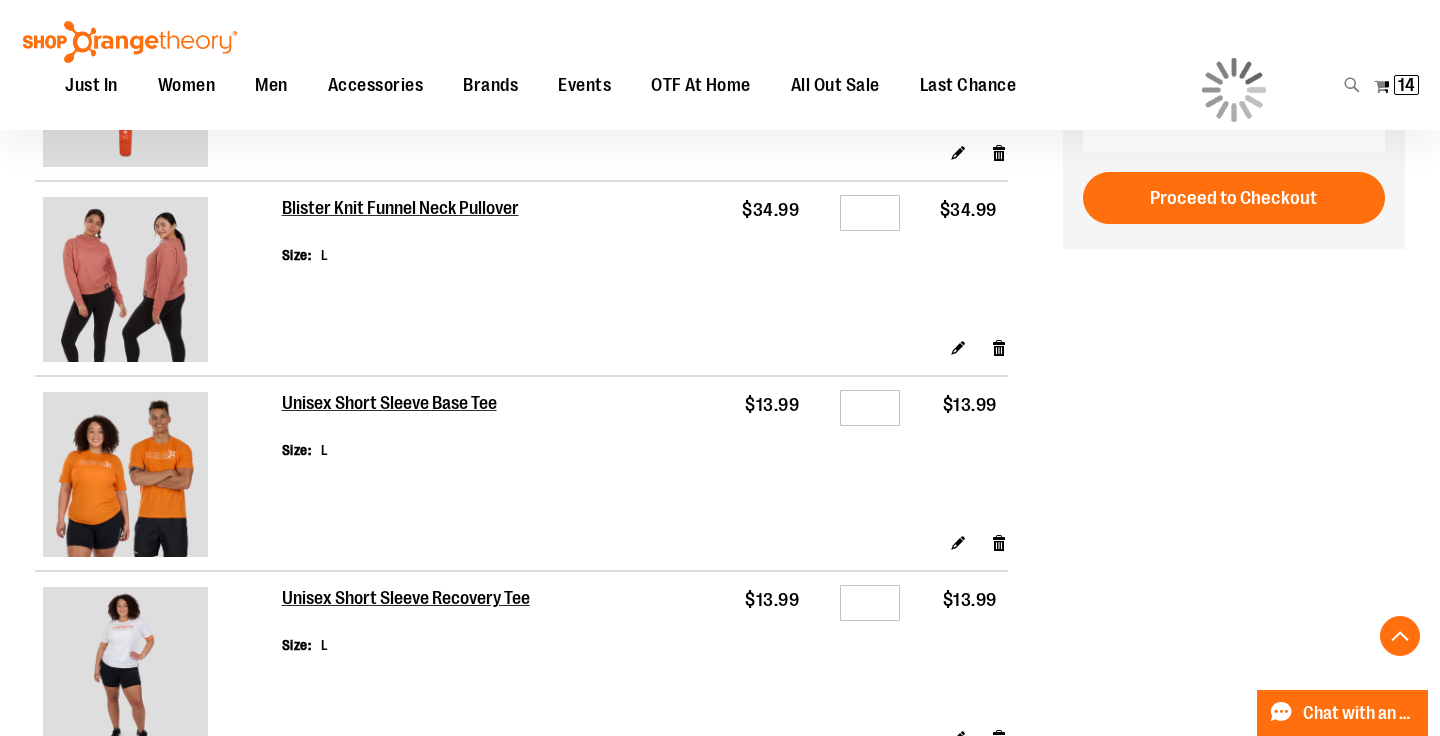 scroll, scrollTop: 937, scrollLeft: 0, axis: vertical 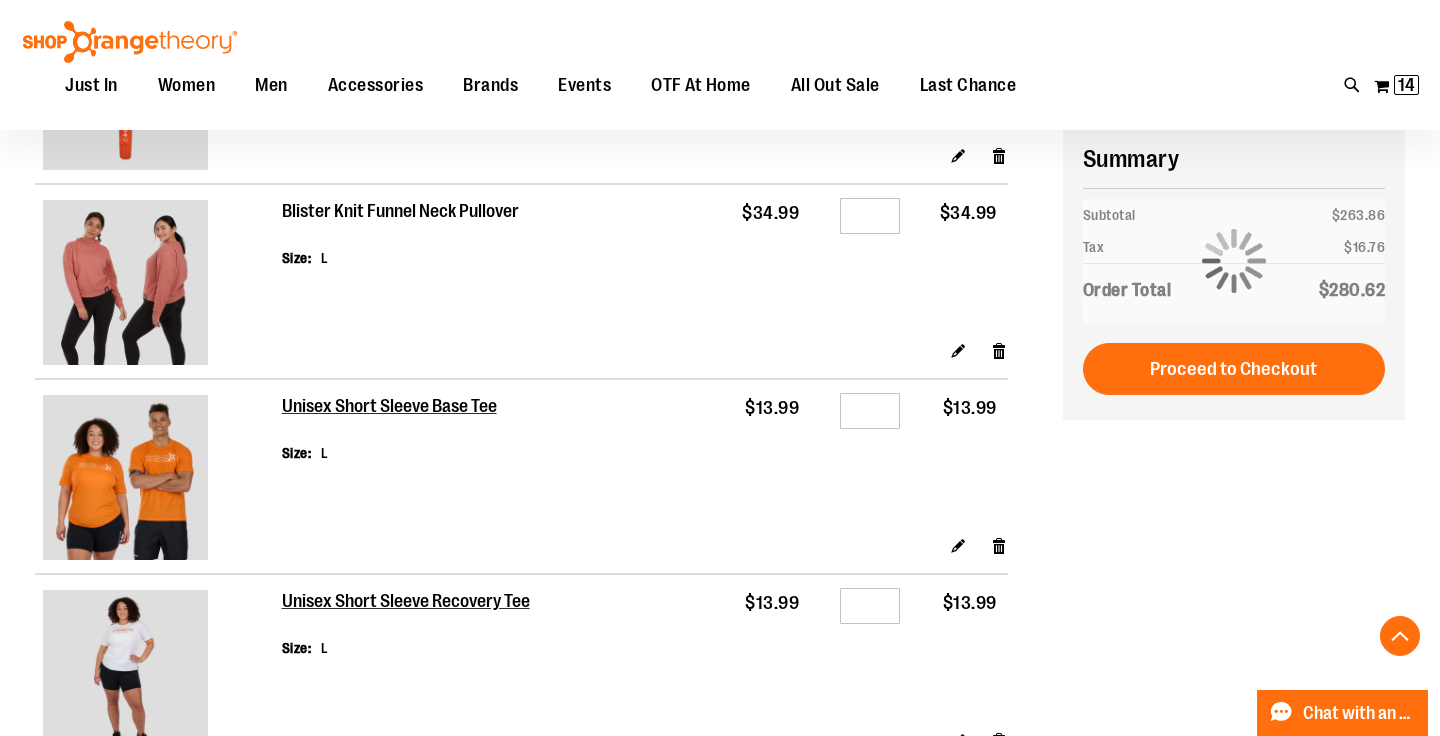 type on "**********" 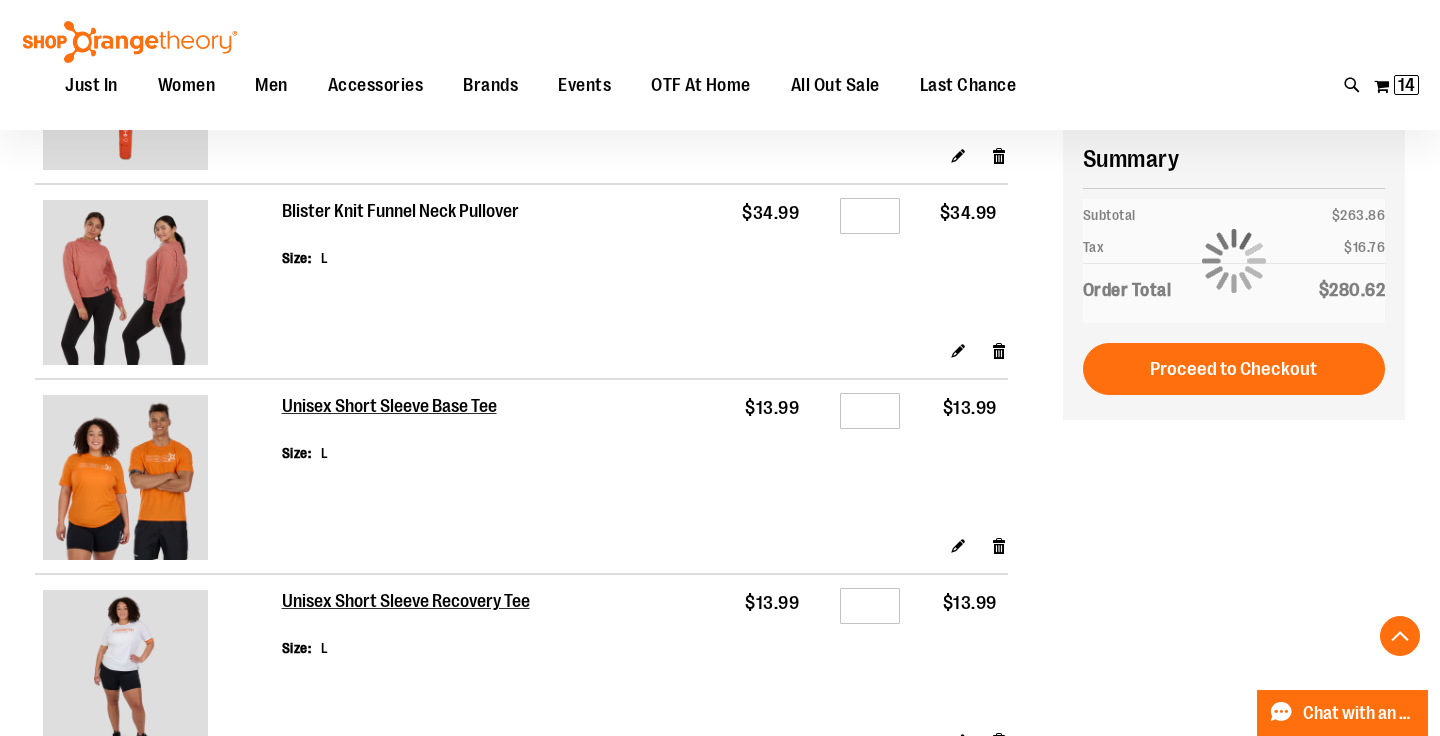 click on "Blister Knit Funnel Neck Pullover" at bounding box center [401, 212] 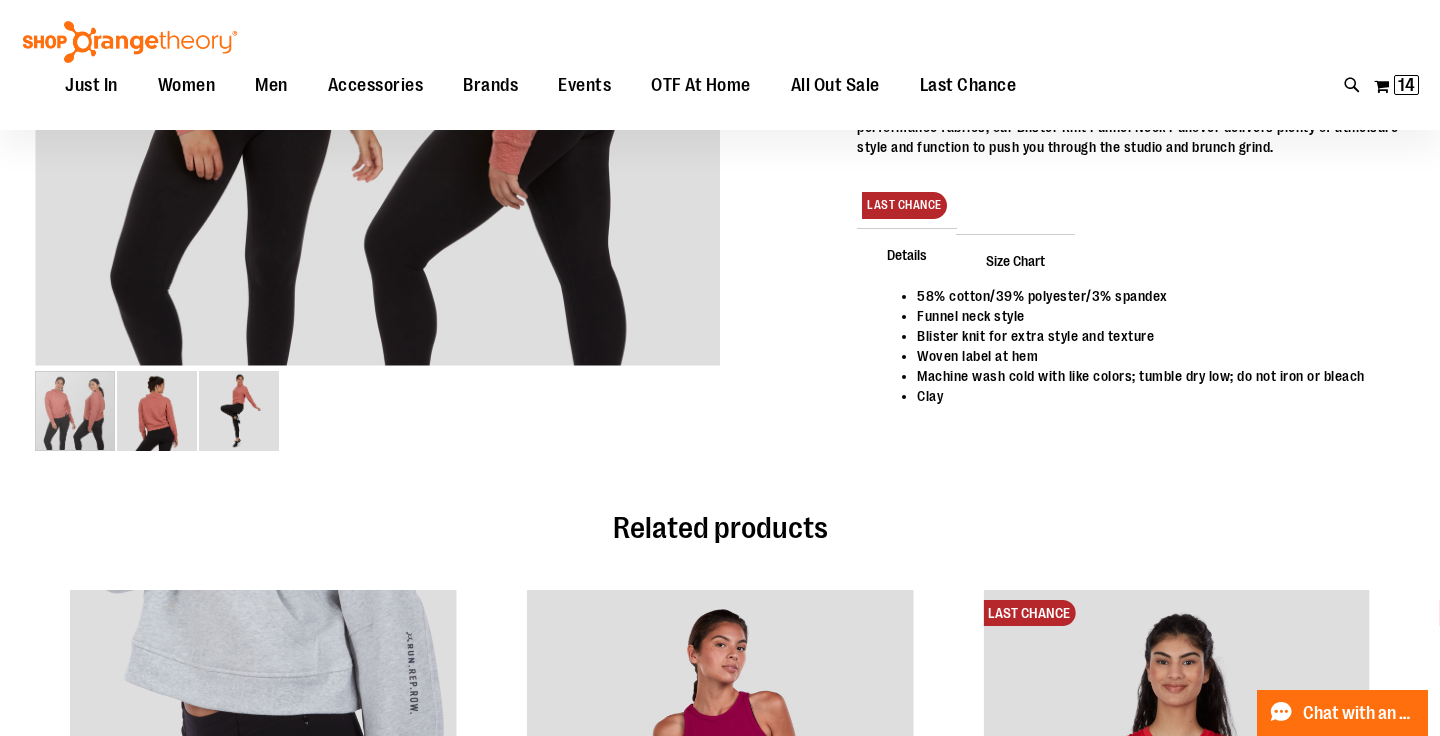 scroll, scrollTop: 0, scrollLeft: 0, axis: both 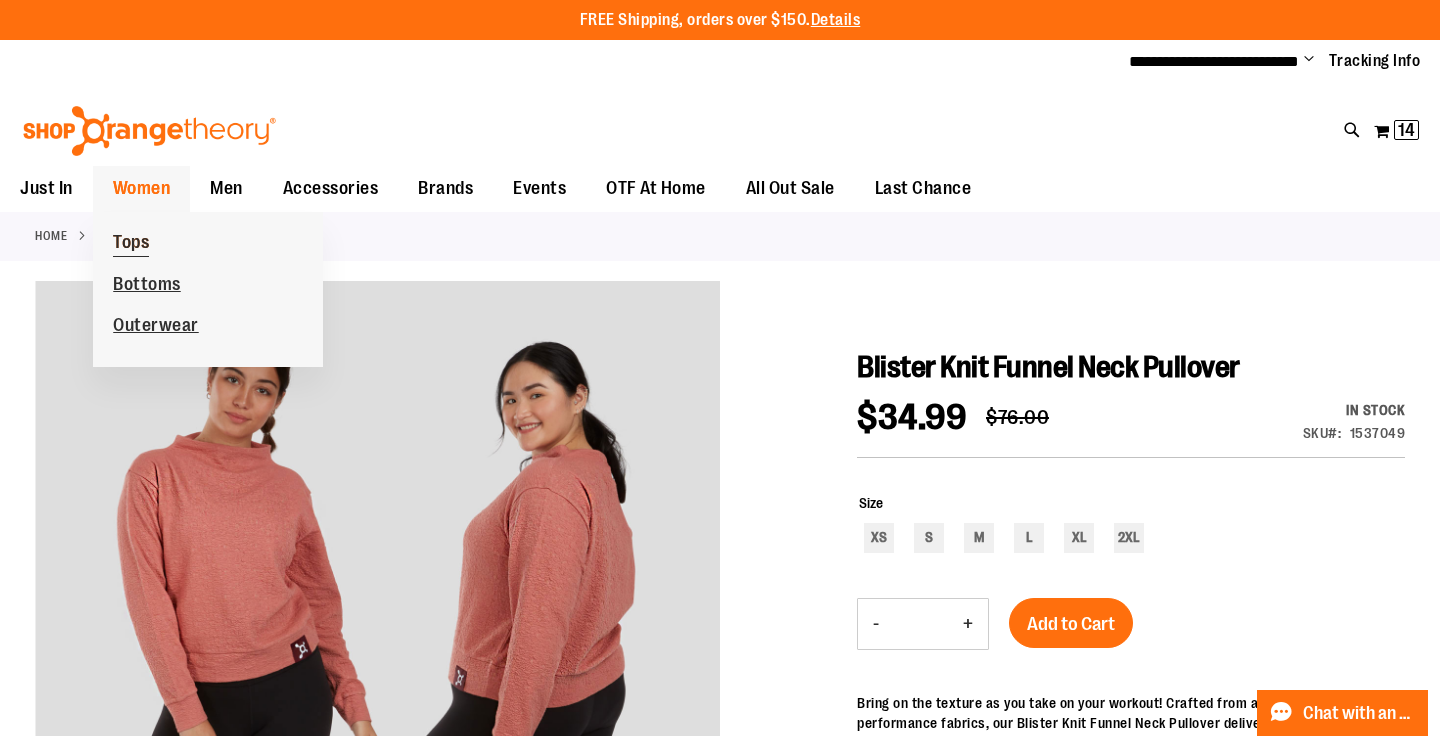 type on "**********" 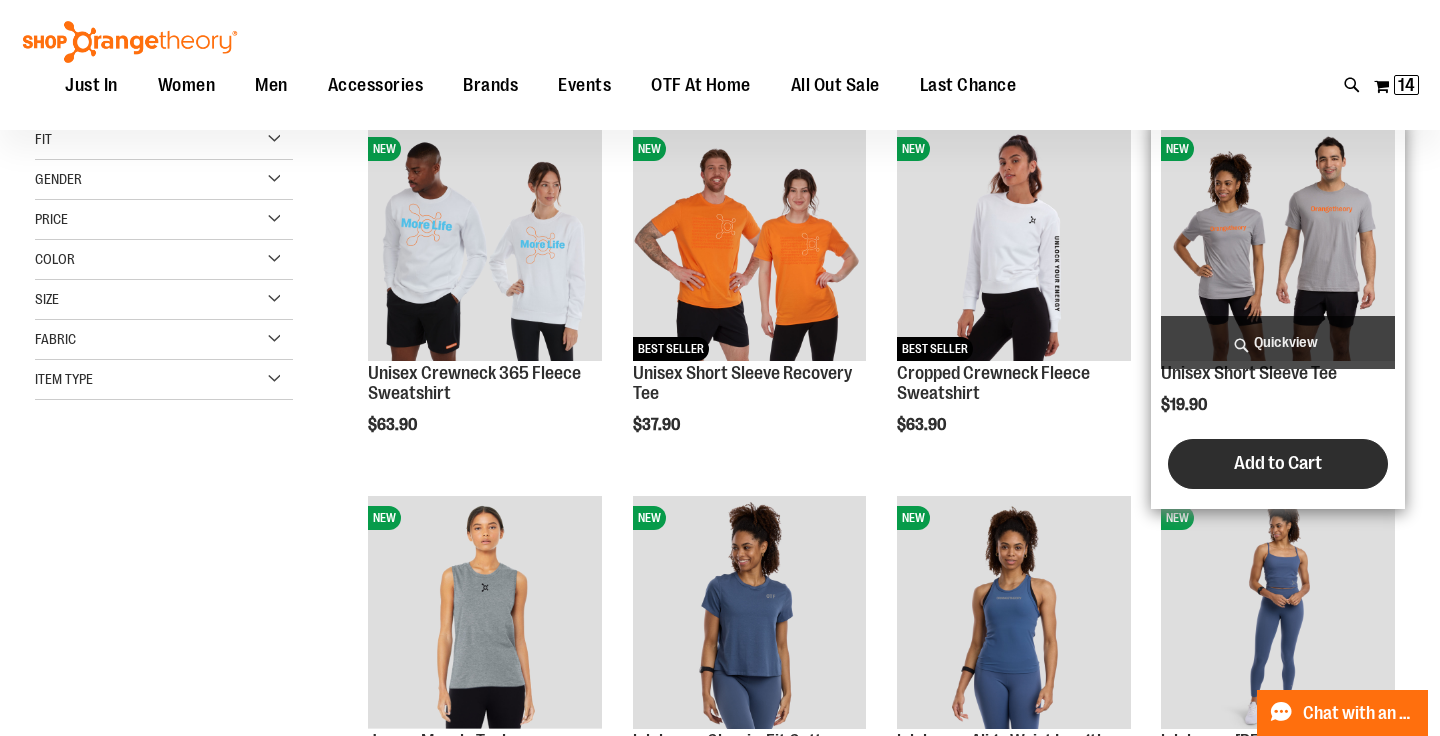 scroll, scrollTop: 280, scrollLeft: 0, axis: vertical 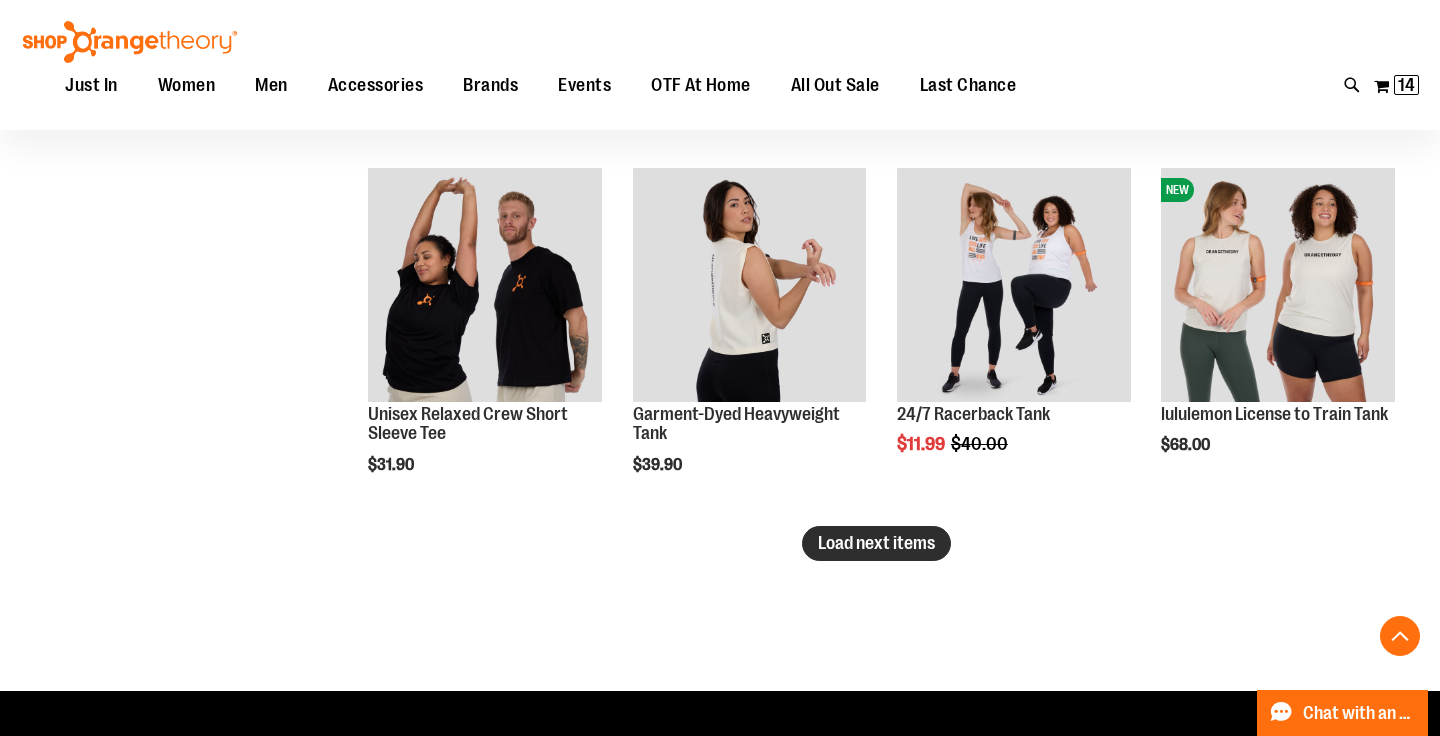 type on "**********" 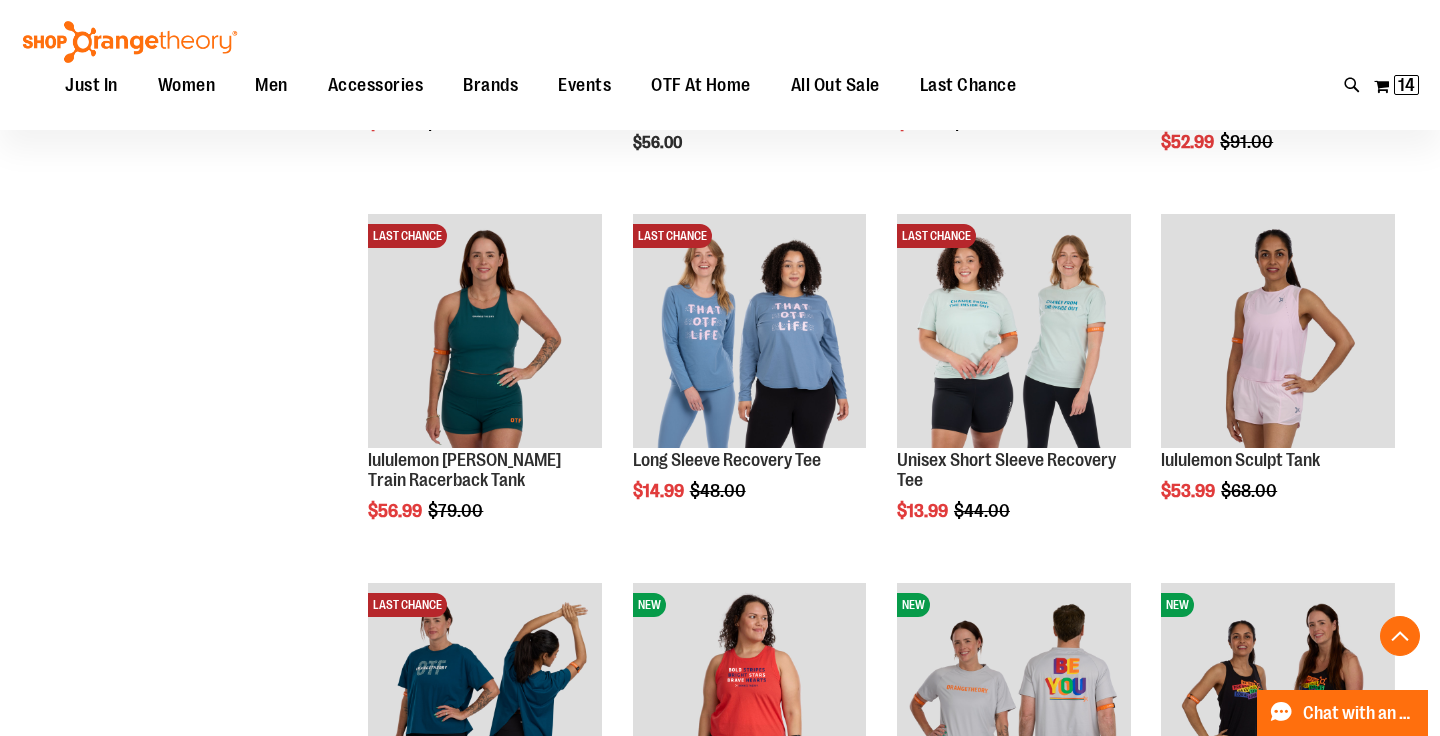 scroll, scrollTop: 3864, scrollLeft: 0, axis: vertical 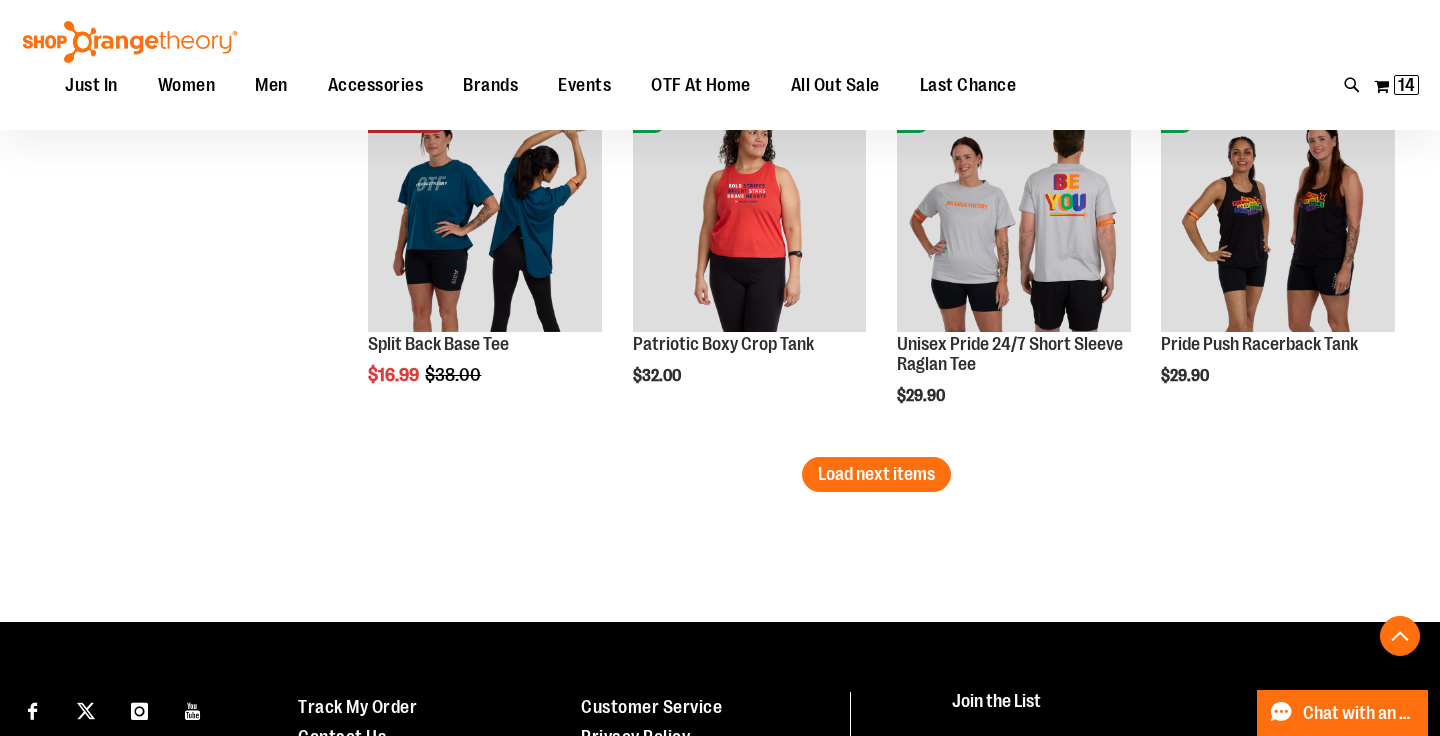 click on "**********" at bounding box center [876, -1752] 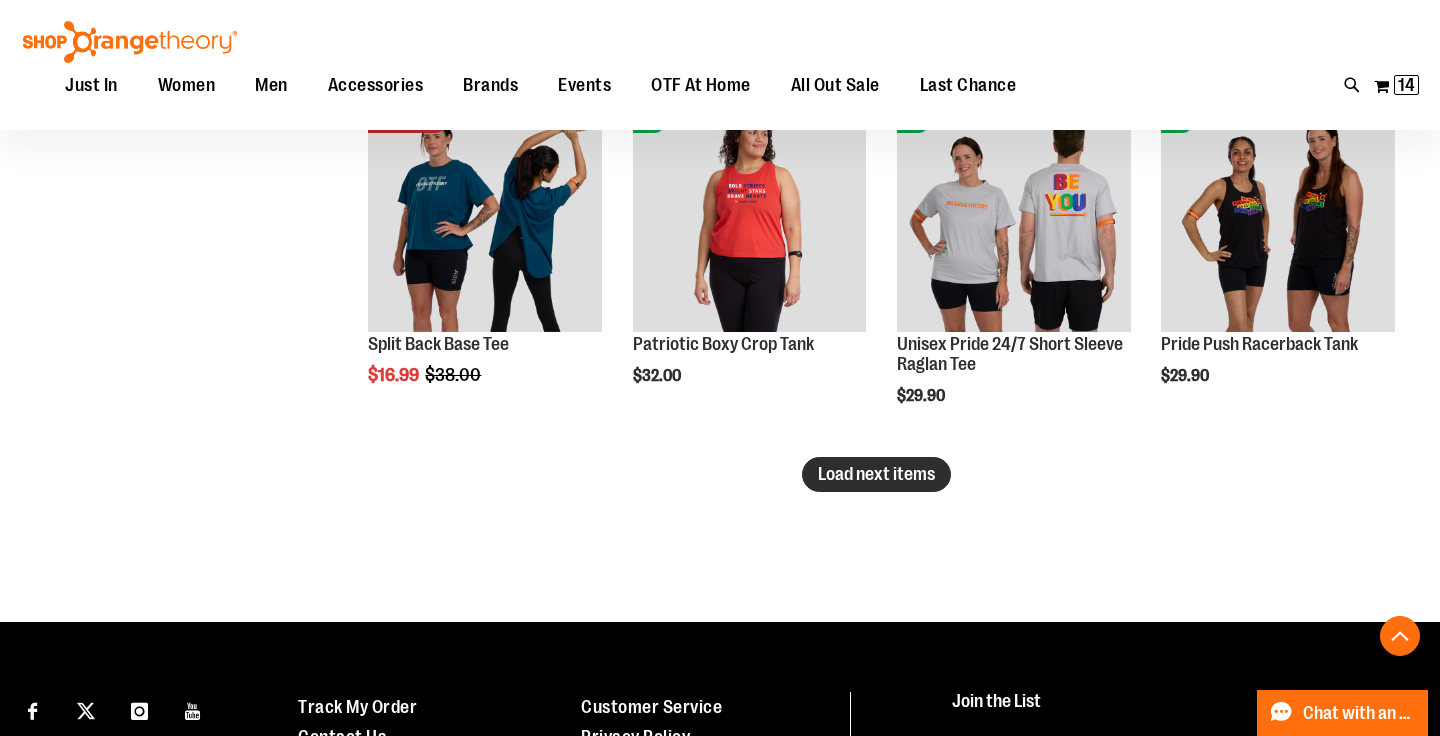 click on "Load next items" at bounding box center (876, 474) 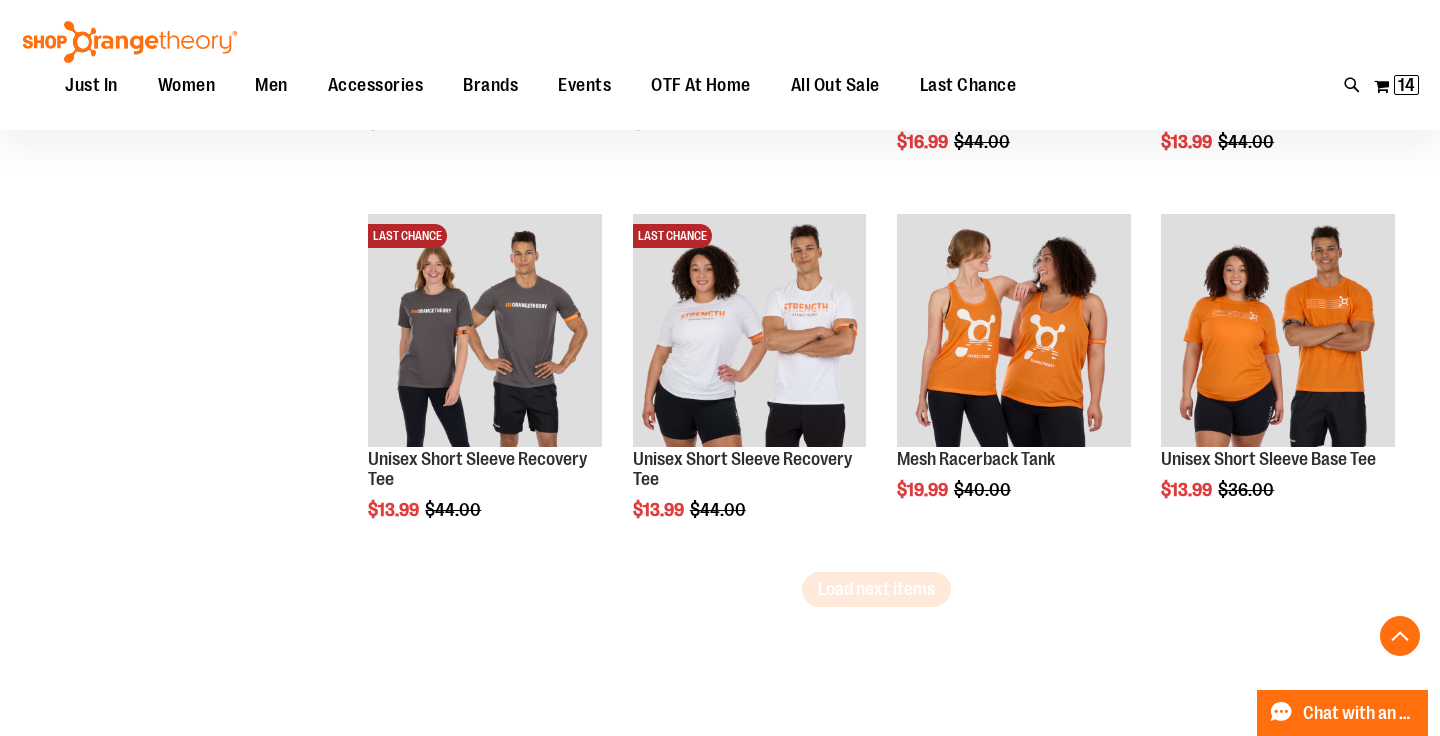scroll, scrollTop: 5347, scrollLeft: 0, axis: vertical 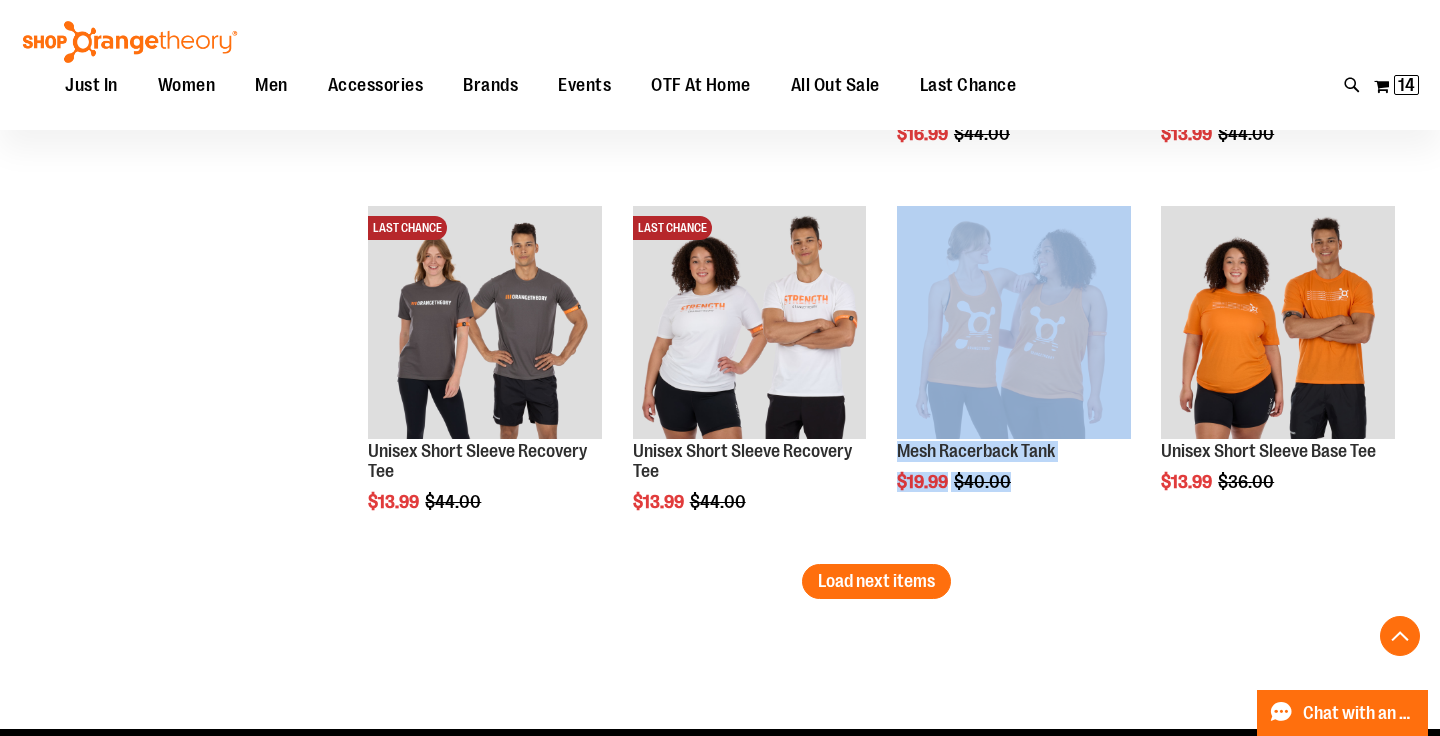 drag, startPoint x: 862, startPoint y: 555, endPoint x: 1124, endPoint y: 555, distance: 262 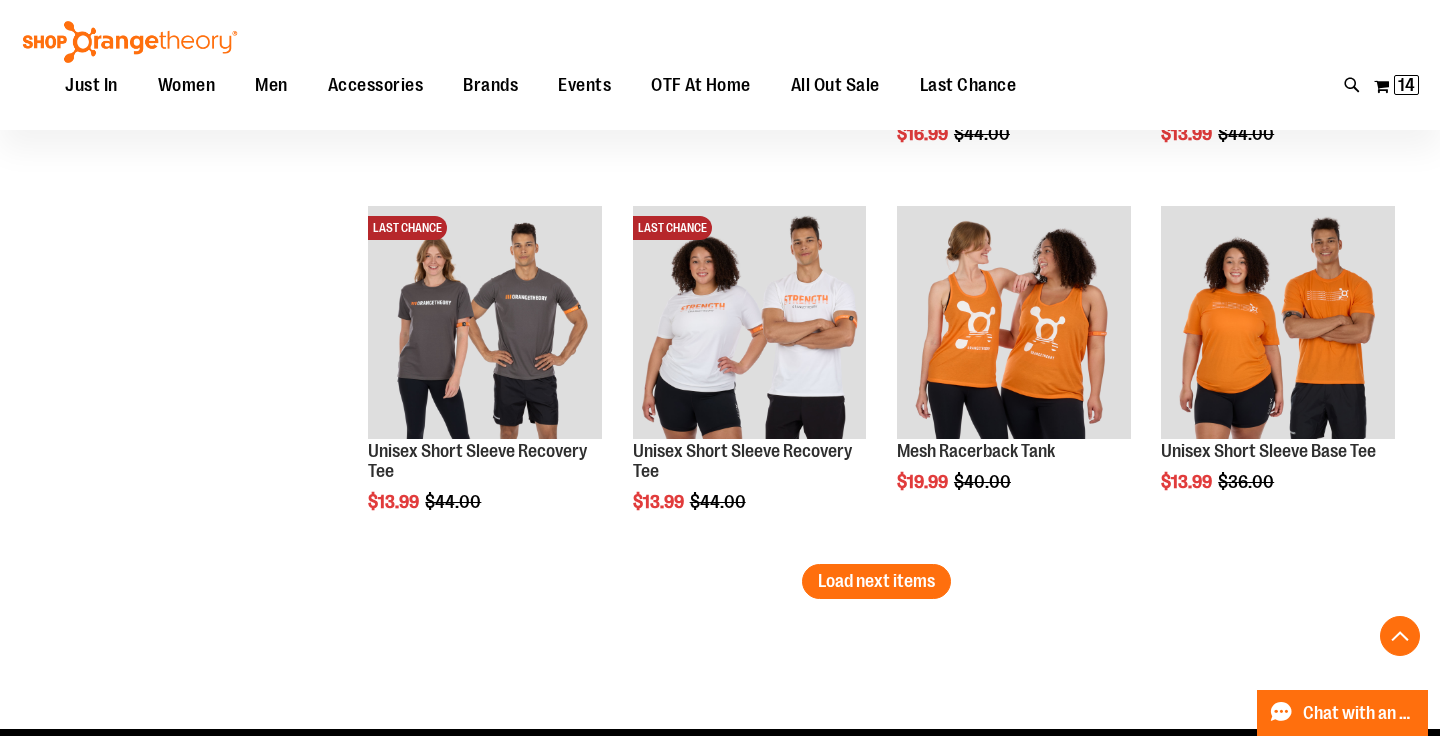 click on "**********" at bounding box center (876, -2198) 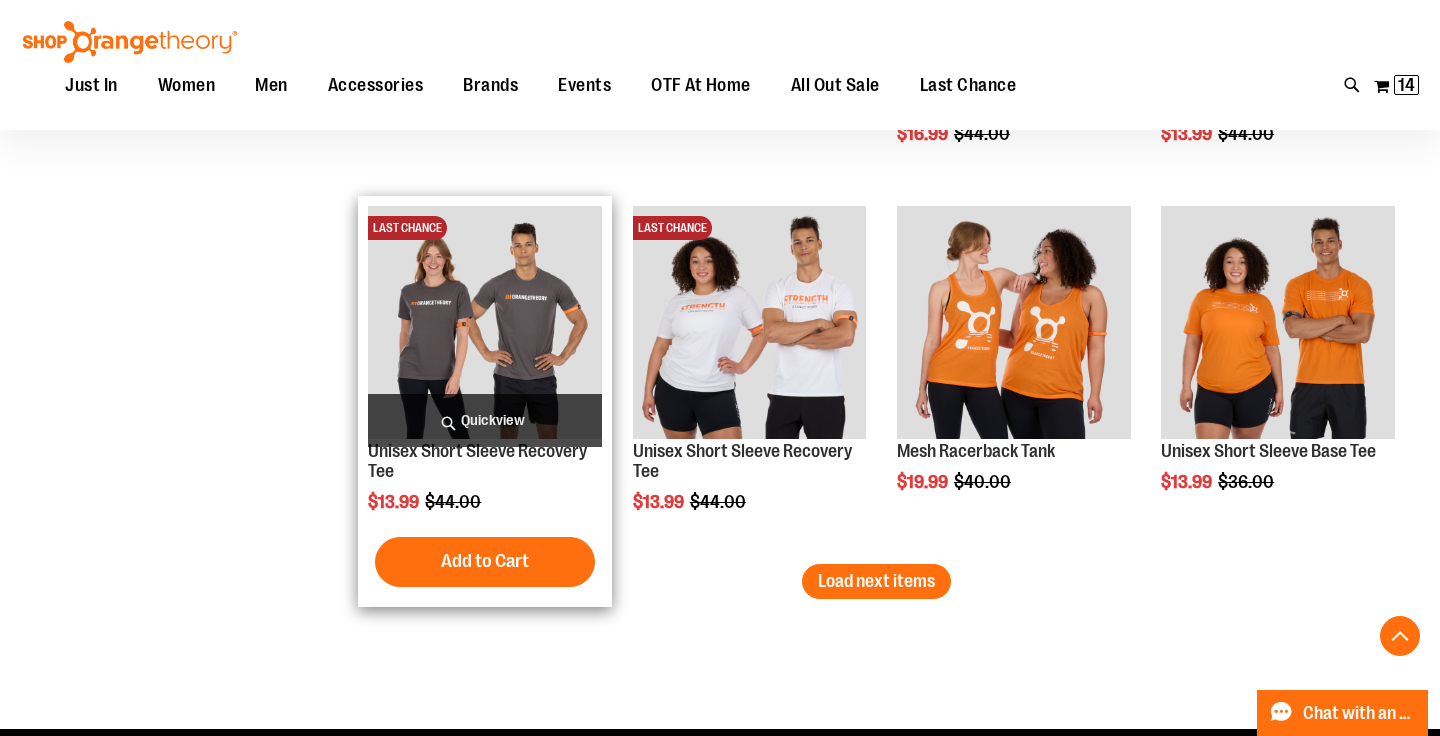 click at bounding box center [485, 323] 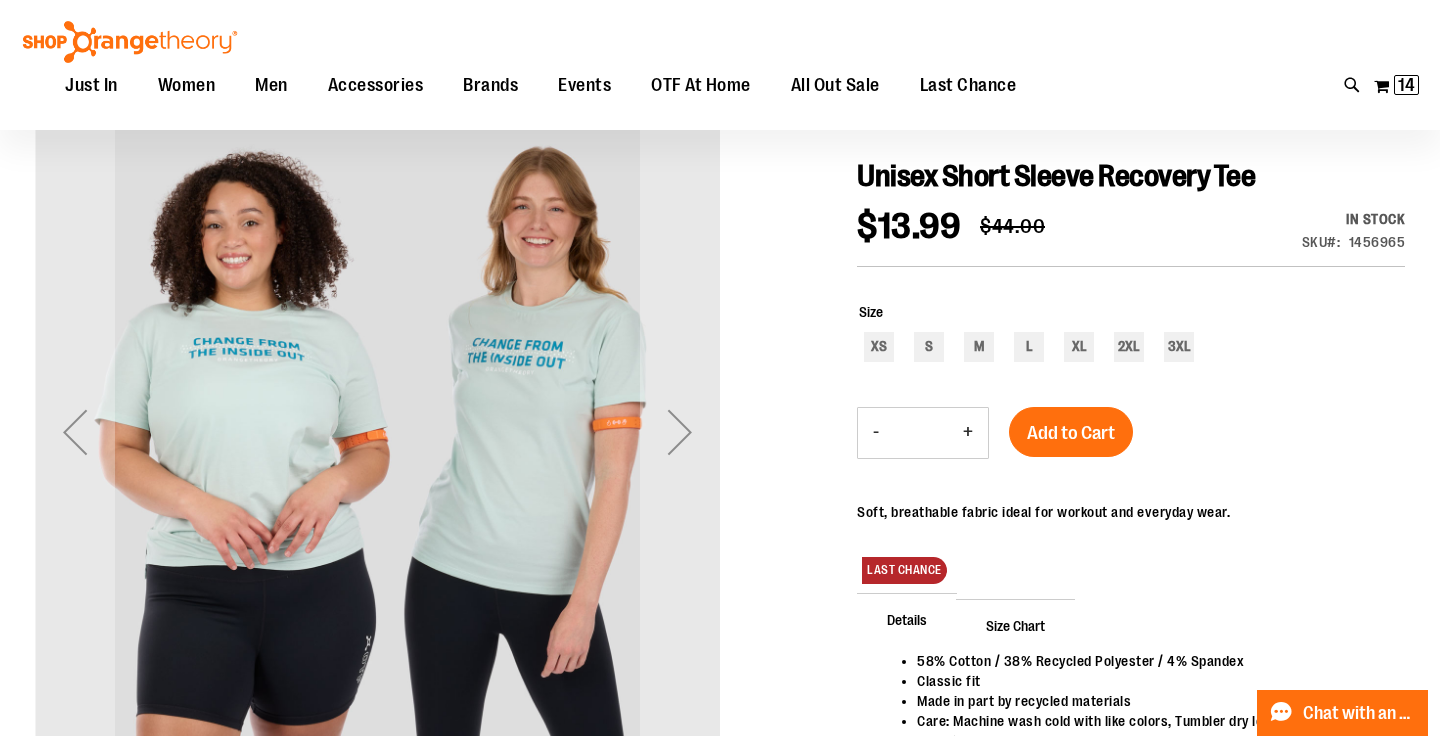scroll, scrollTop: 193, scrollLeft: 0, axis: vertical 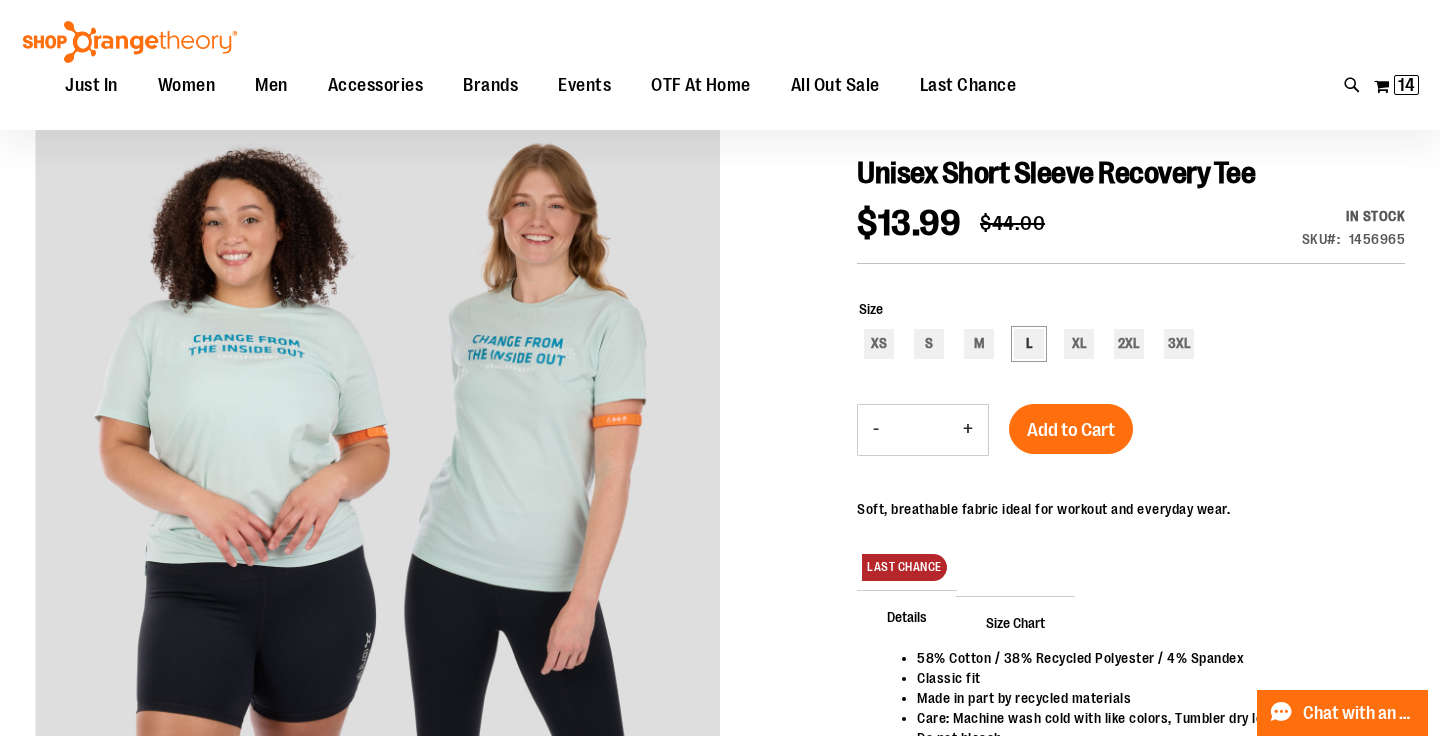 type on "**********" 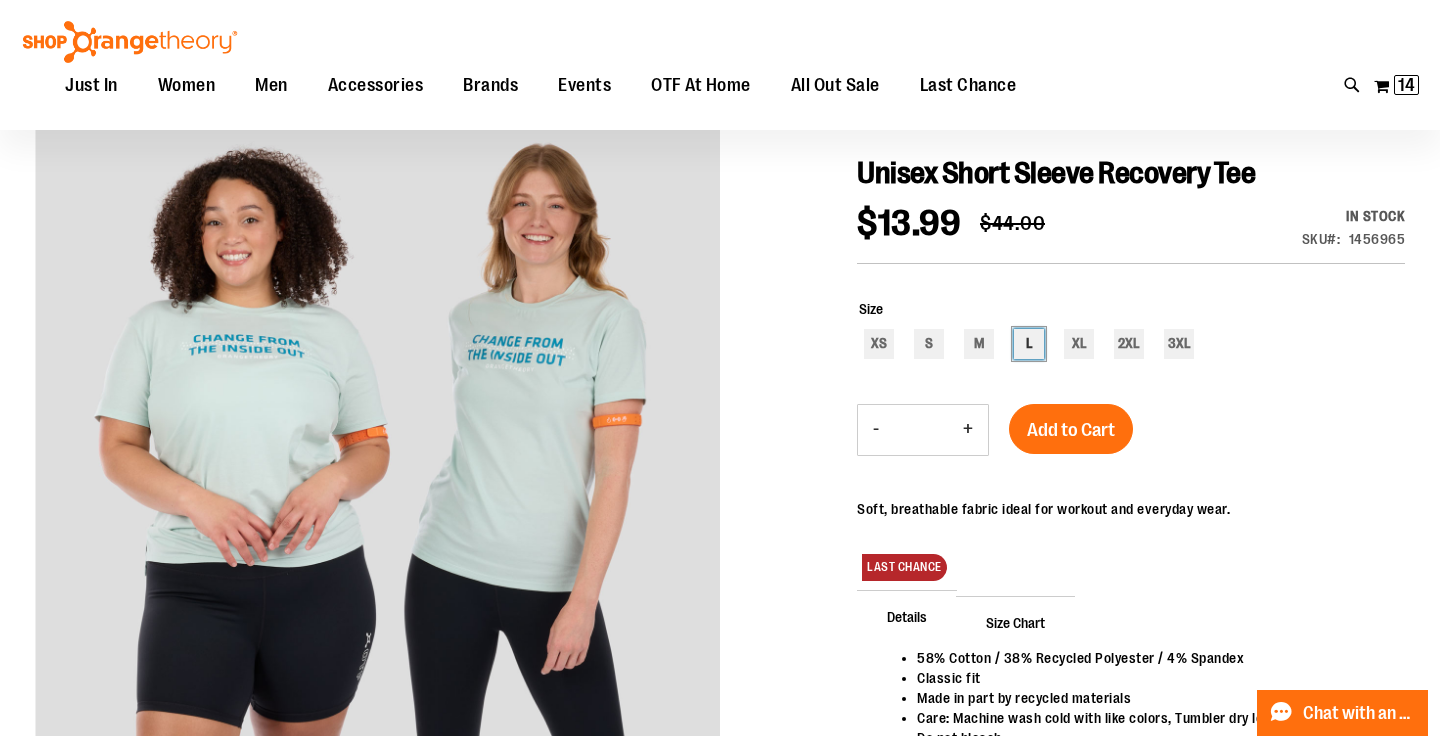 click on "L" at bounding box center [1029, 344] 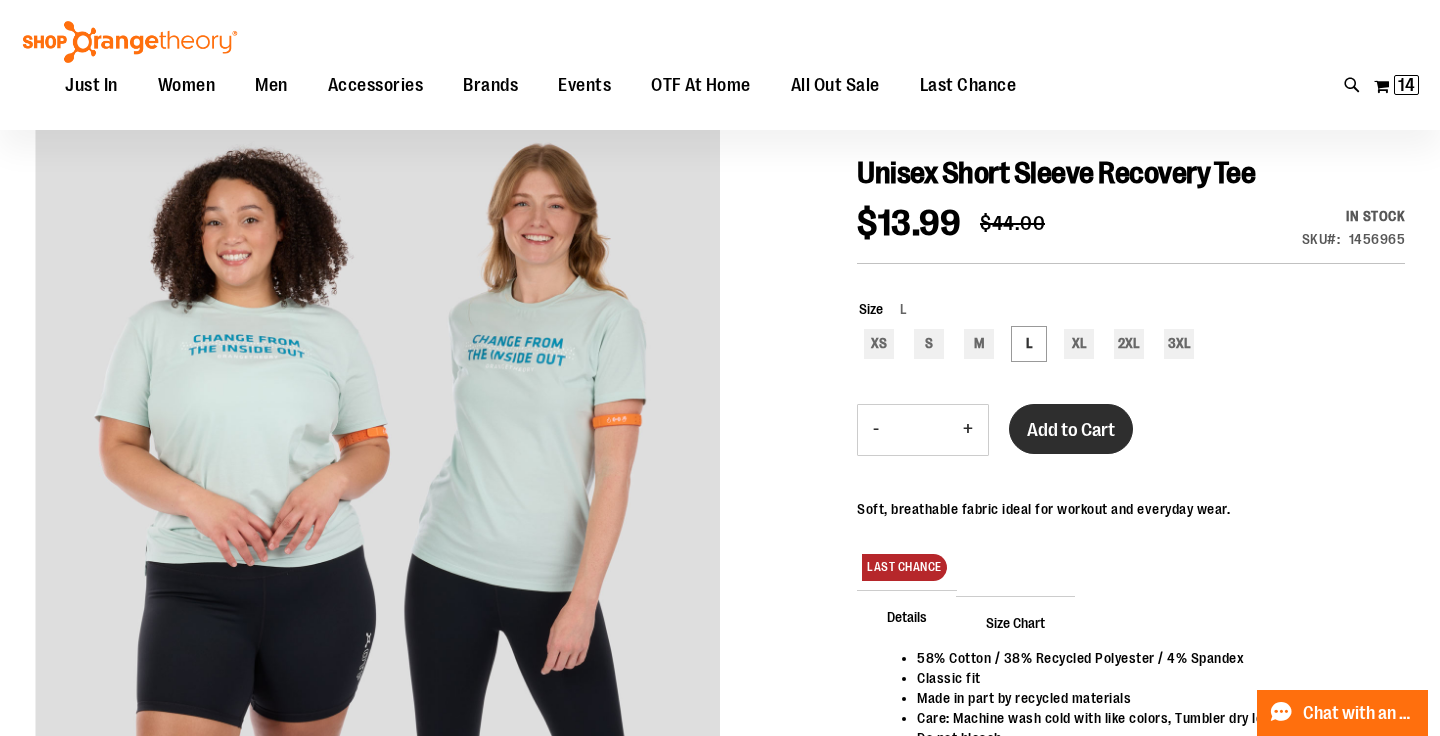 click on "Add to Cart" at bounding box center (1071, 430) 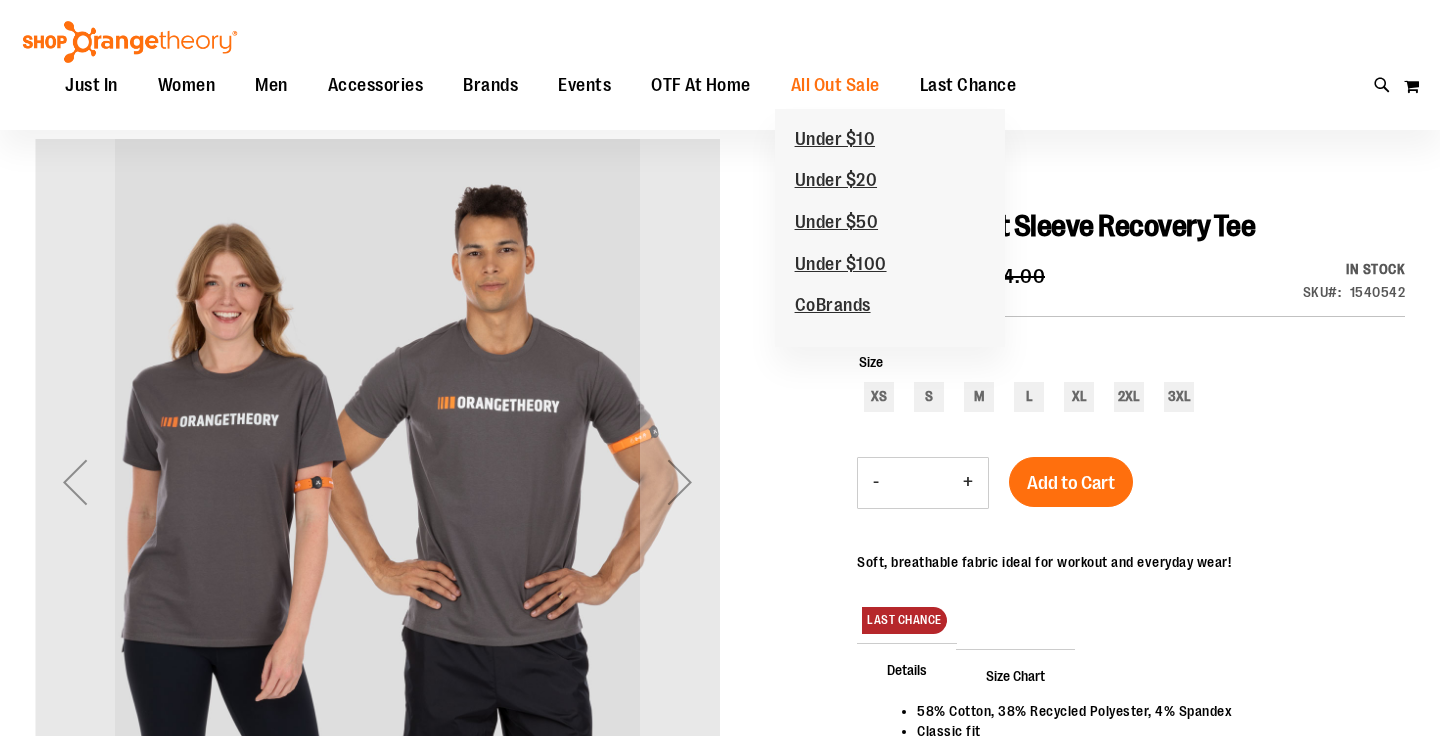 scroll, scrollTop: 141, scrollLeft: 0, axis: vertical 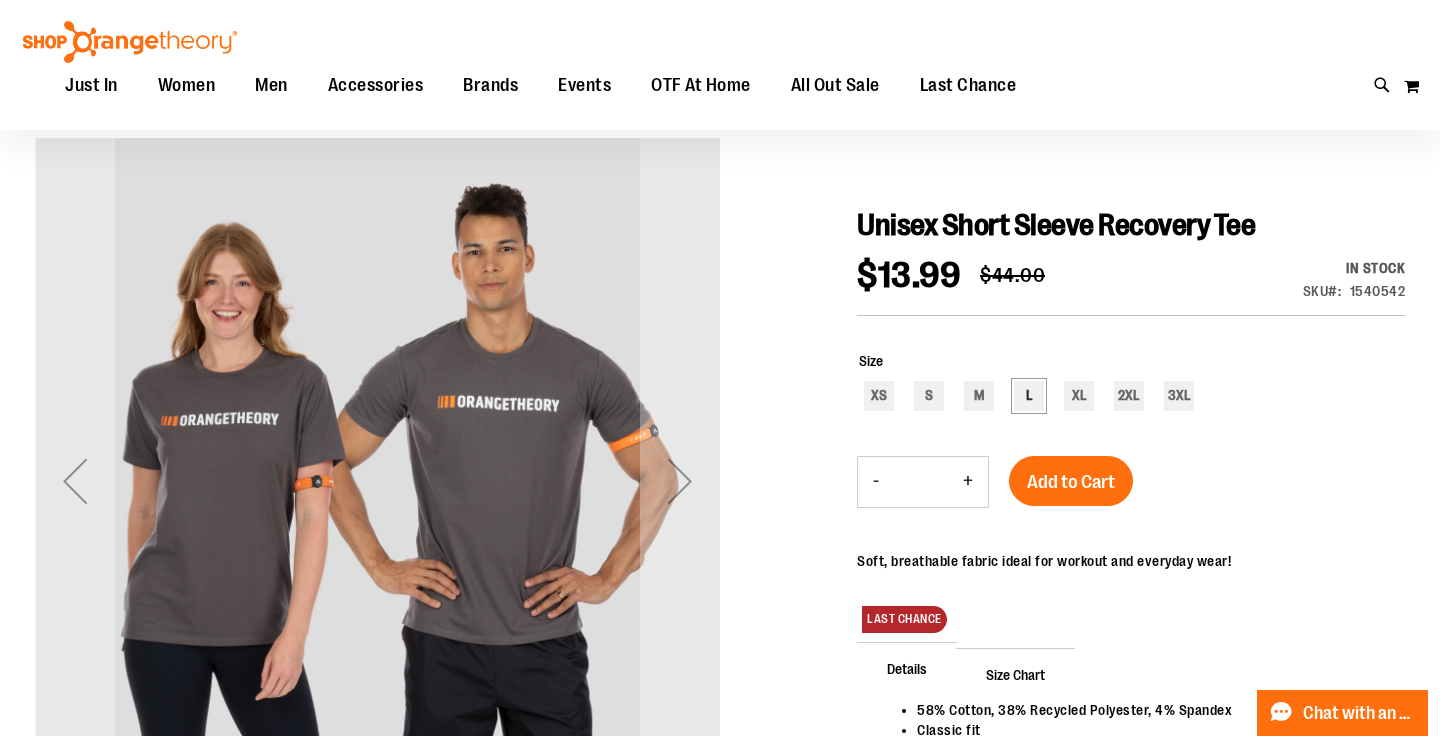 type on "**********" 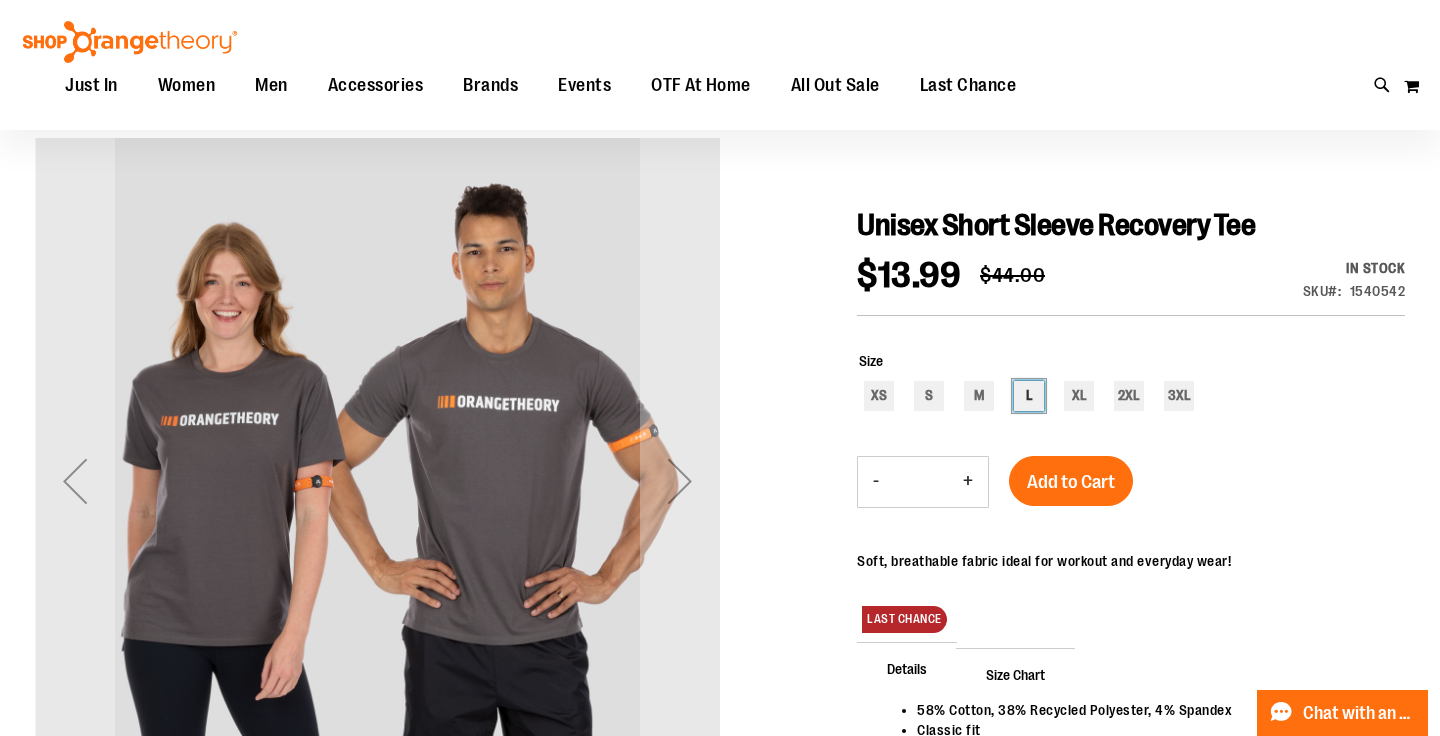 click on "L" at bounding box center [1029, 396] 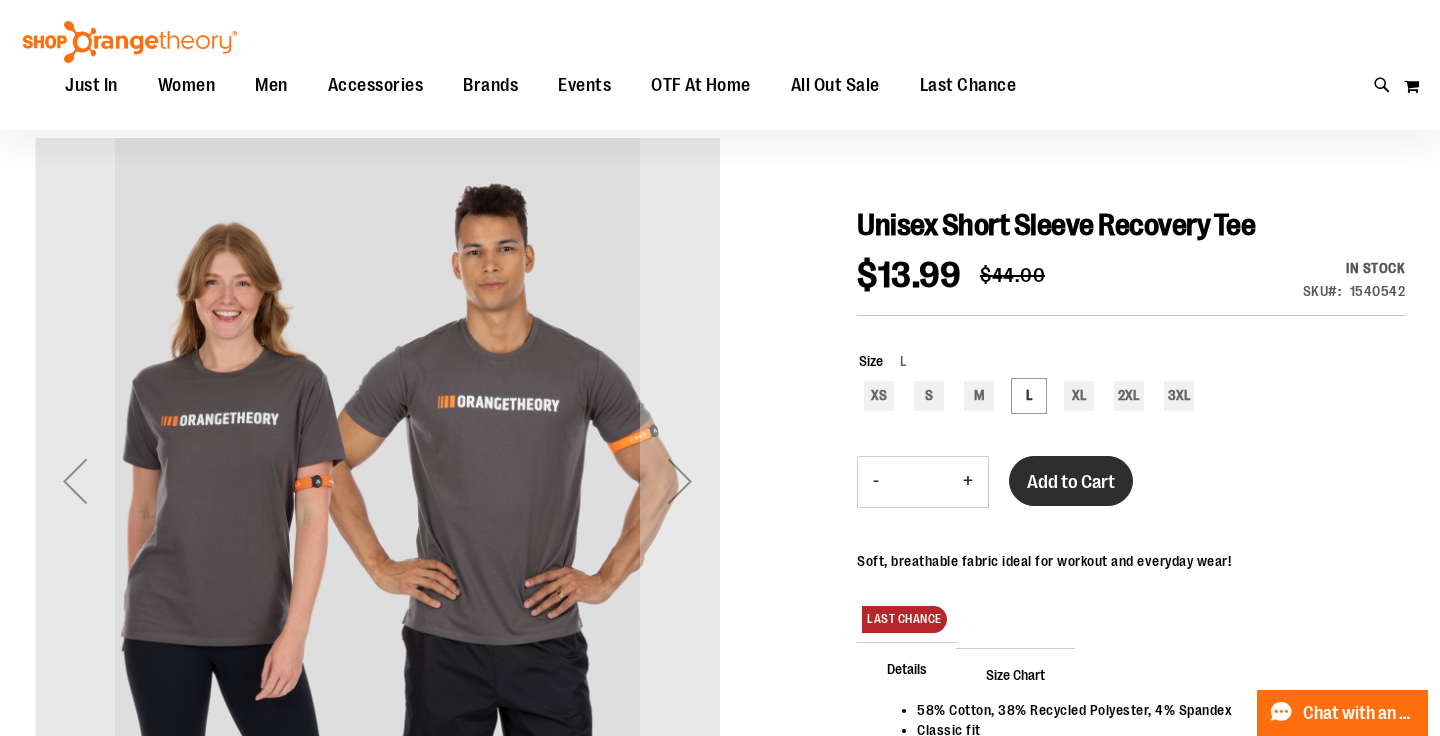 click on "Add to Cart" at bounding box center [1071, 482] 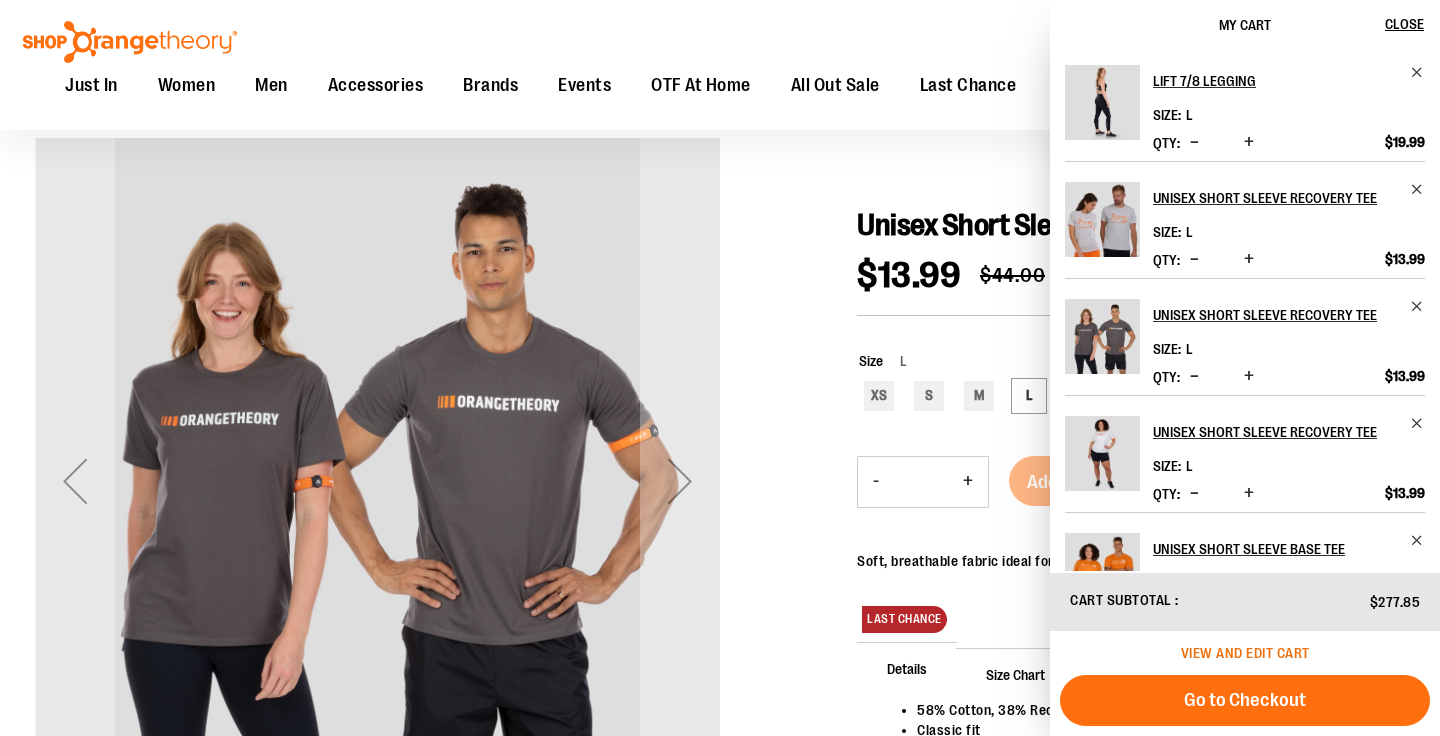 click on "View and edit cart" at bounding box center (1245, 653) 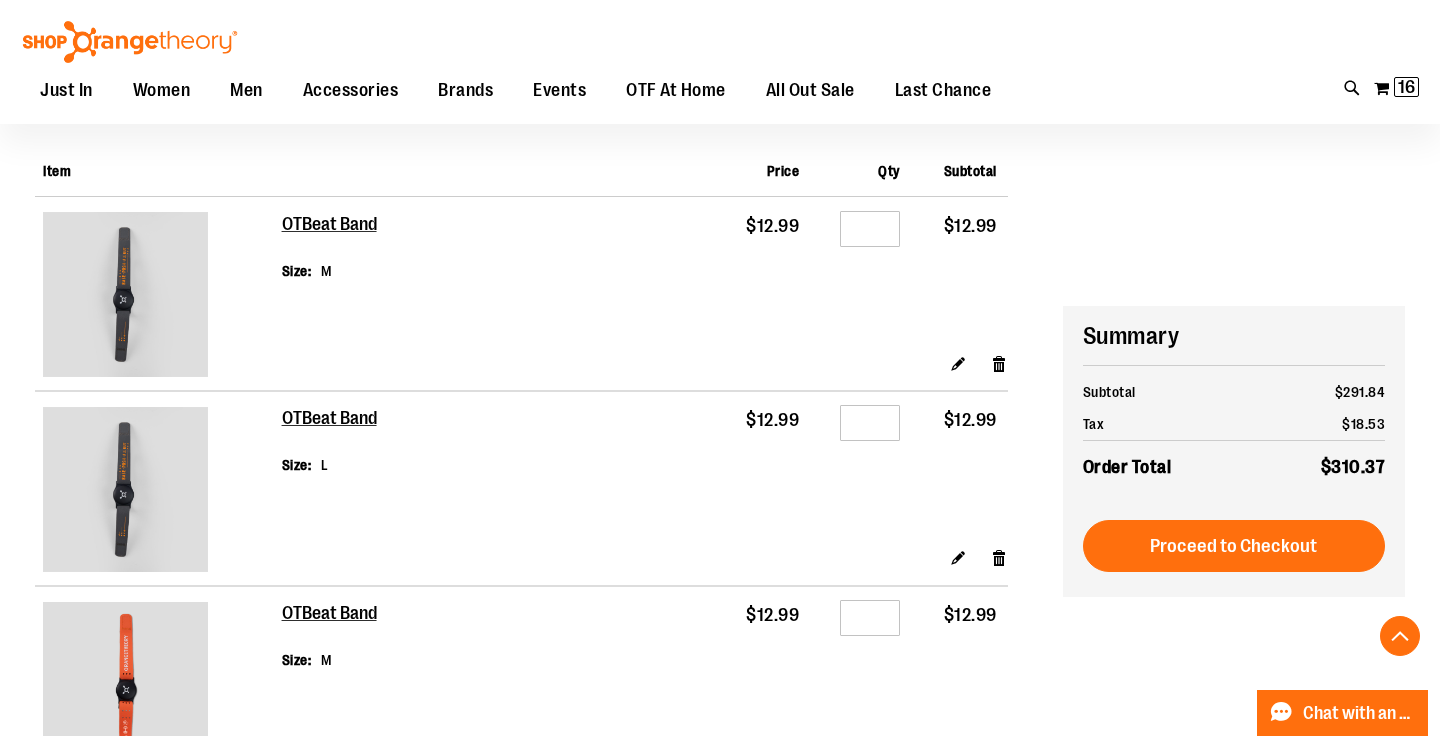 scroll, scrollTop: 0, scrollLeft: 0, axis: both 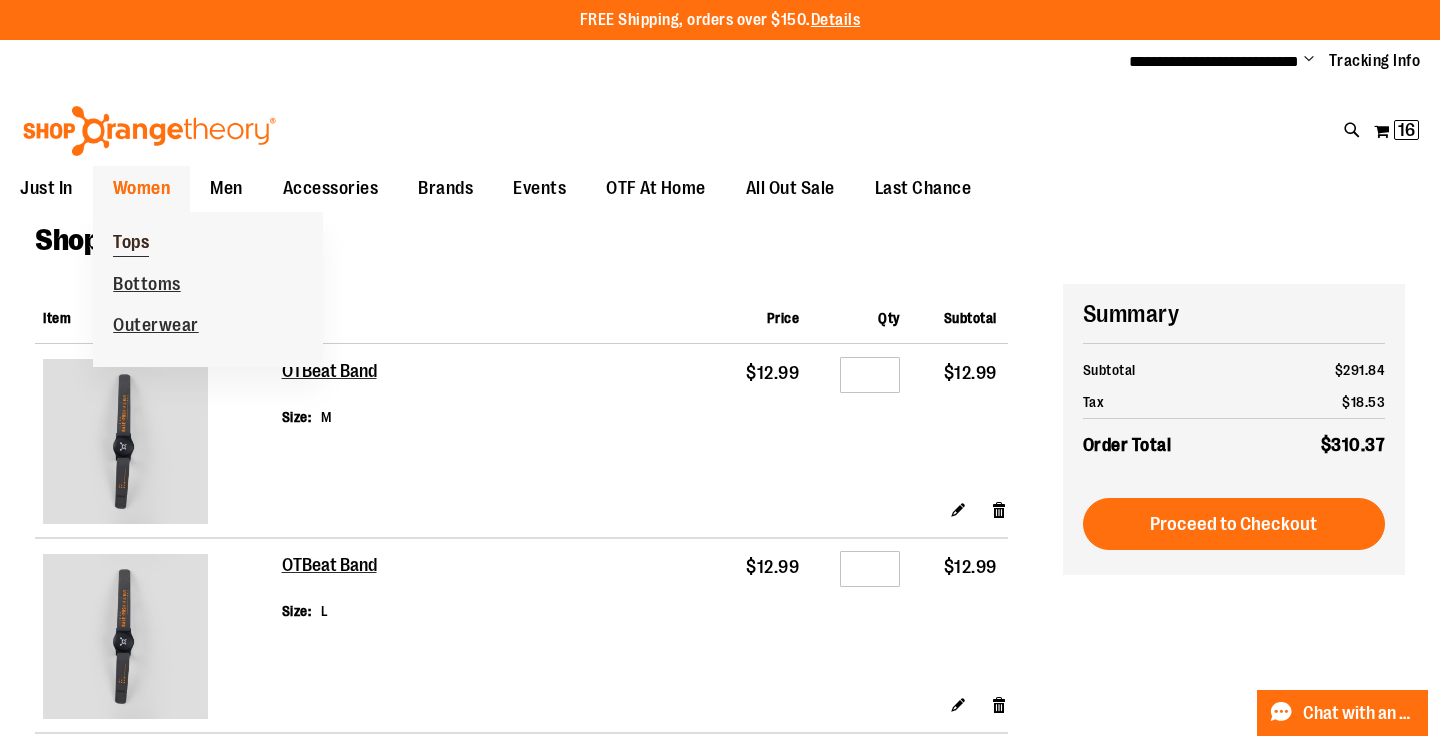 type on "**********" 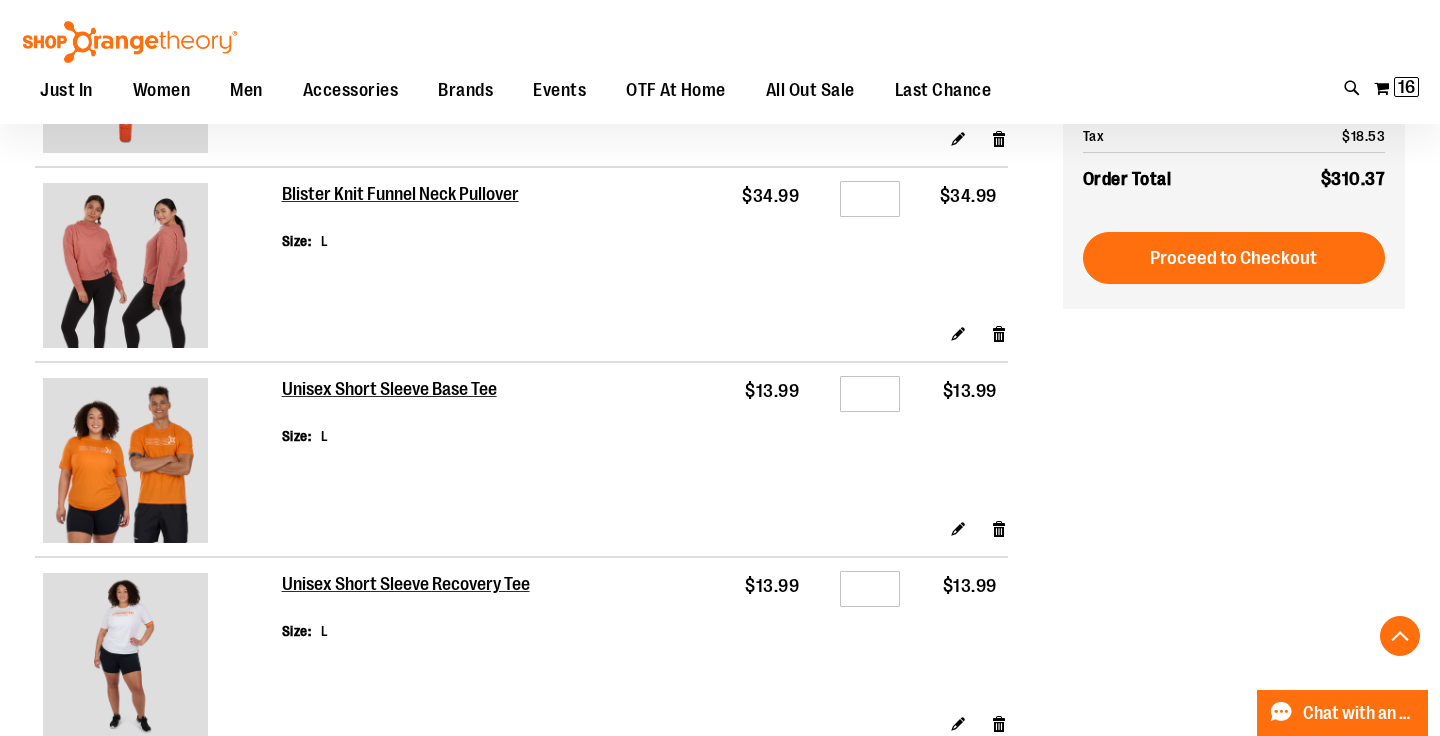 scroll, scrollTop: 961, scrollLeft: 0, axis: vertical 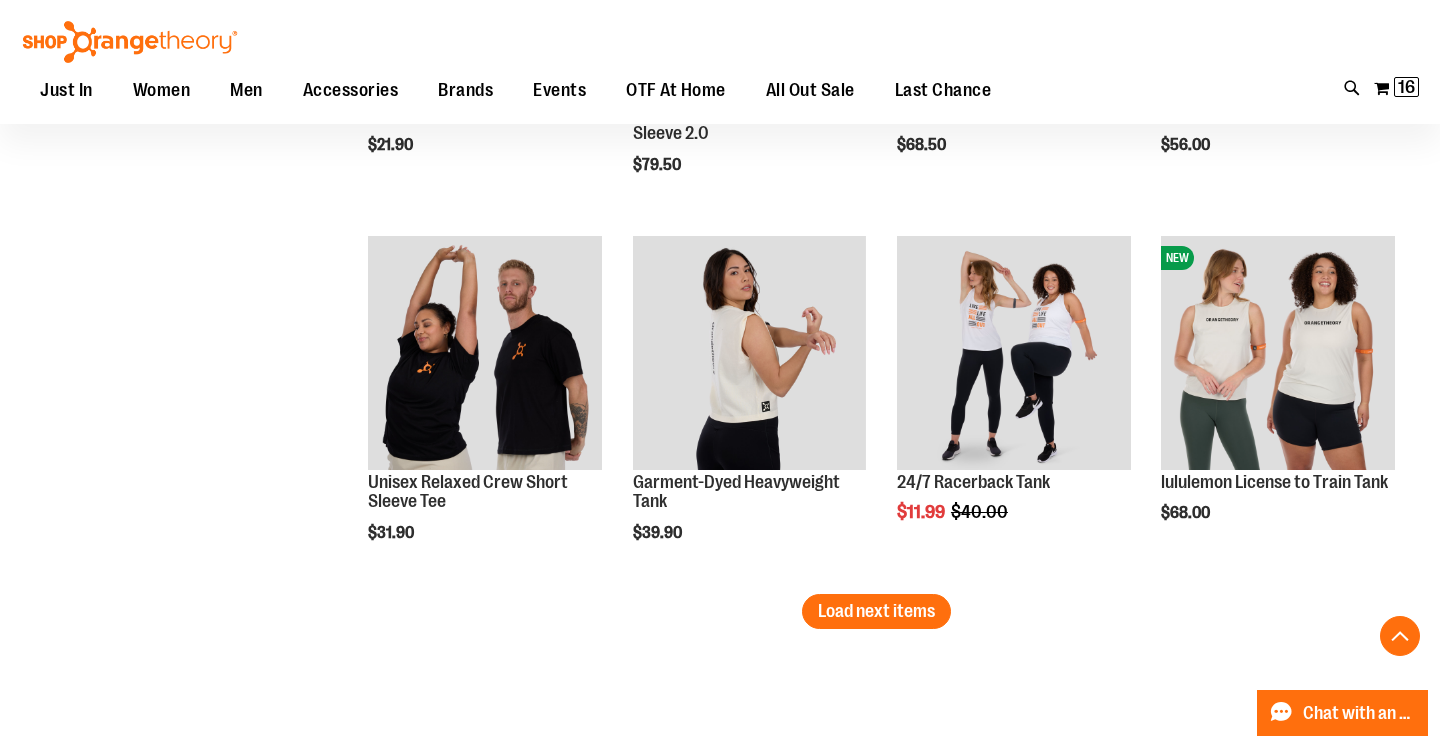 type on "**********" 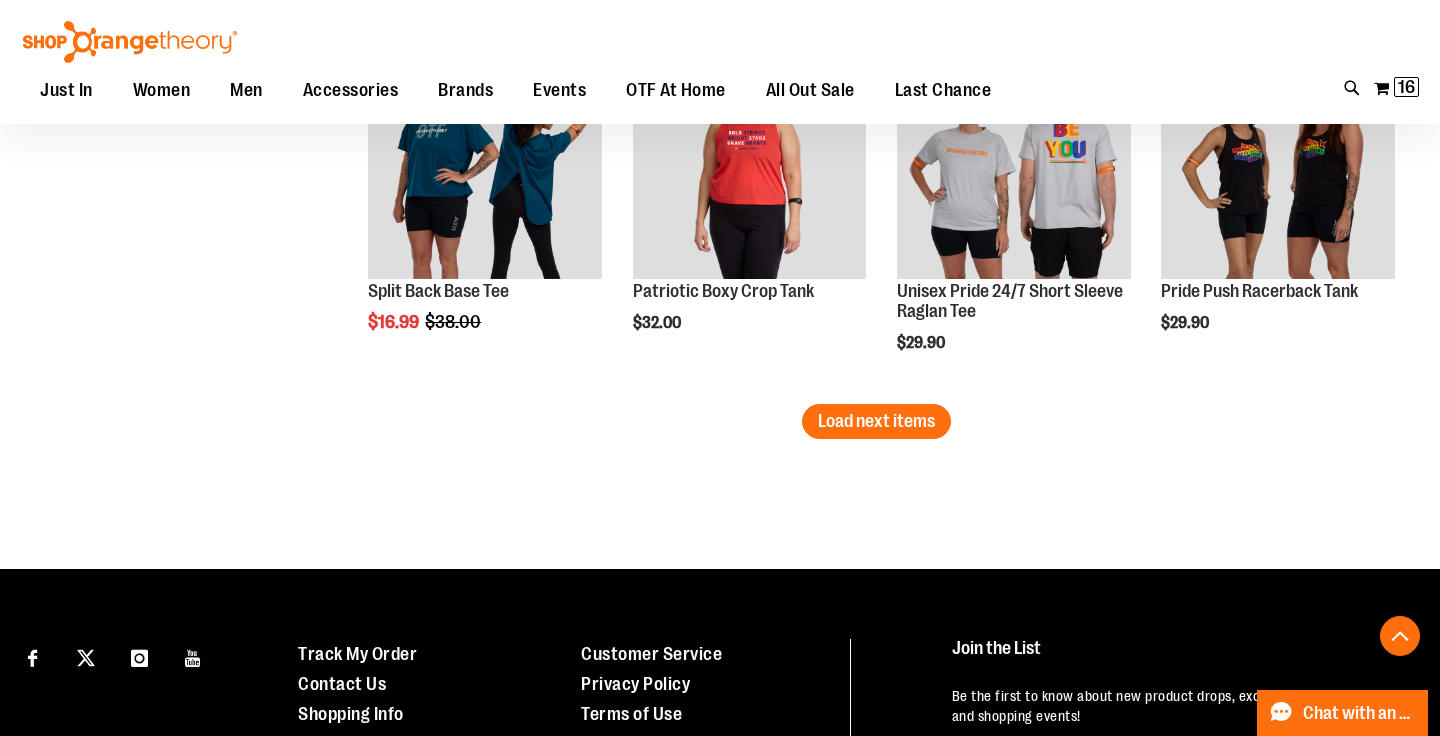 scroll, scrollTop: 4406, scrollLeft: 0, axis: vertical 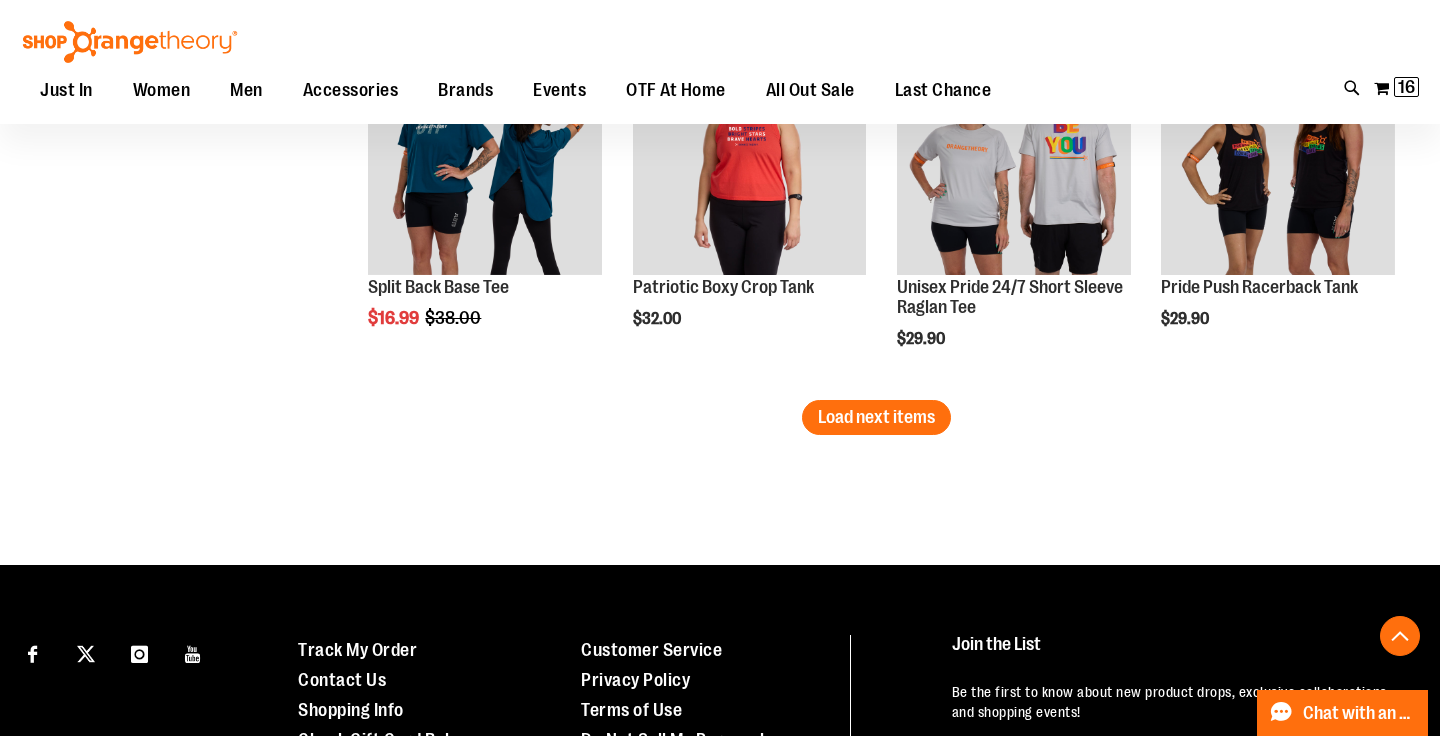 click on "Load next items" at bounding box center (876, 417) 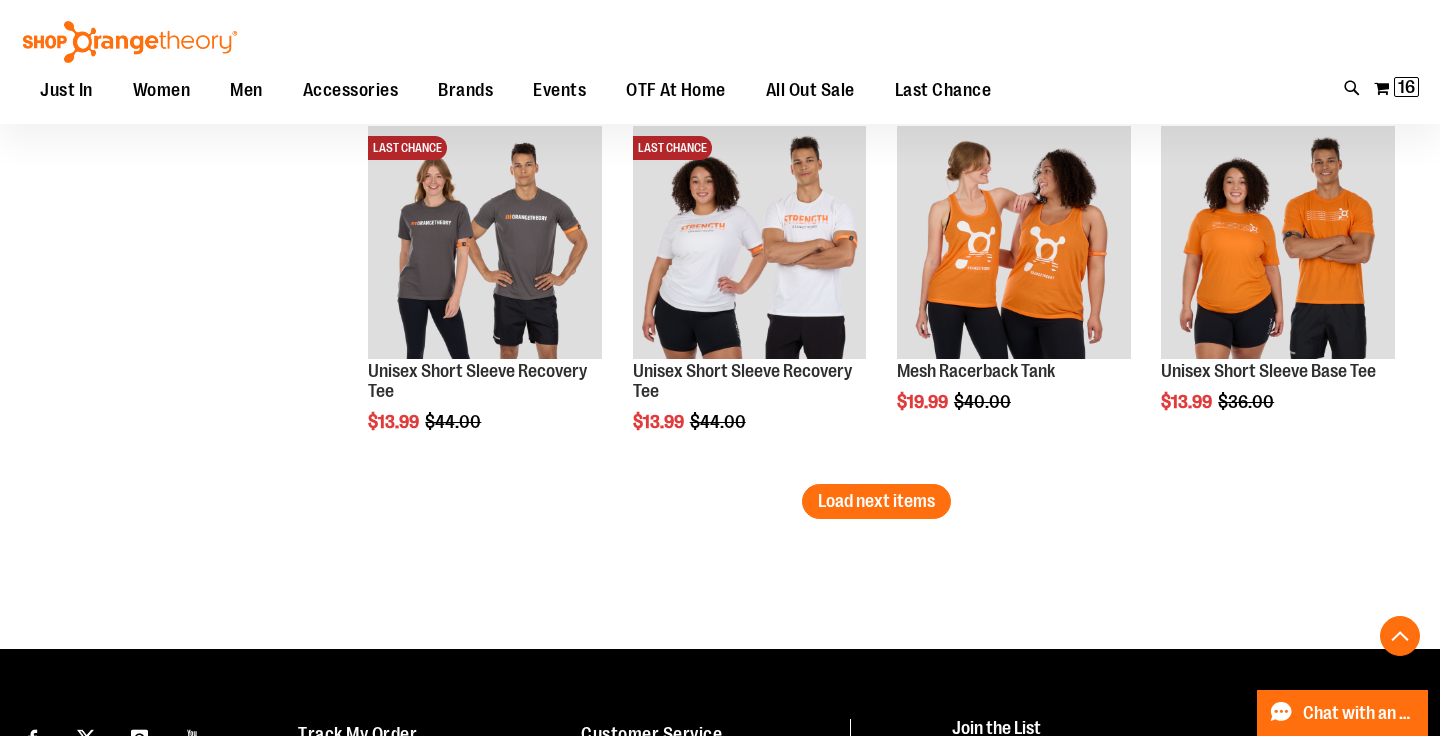 scroll, scrollTop: 5428, scrollLeft: 0, axis: vertical 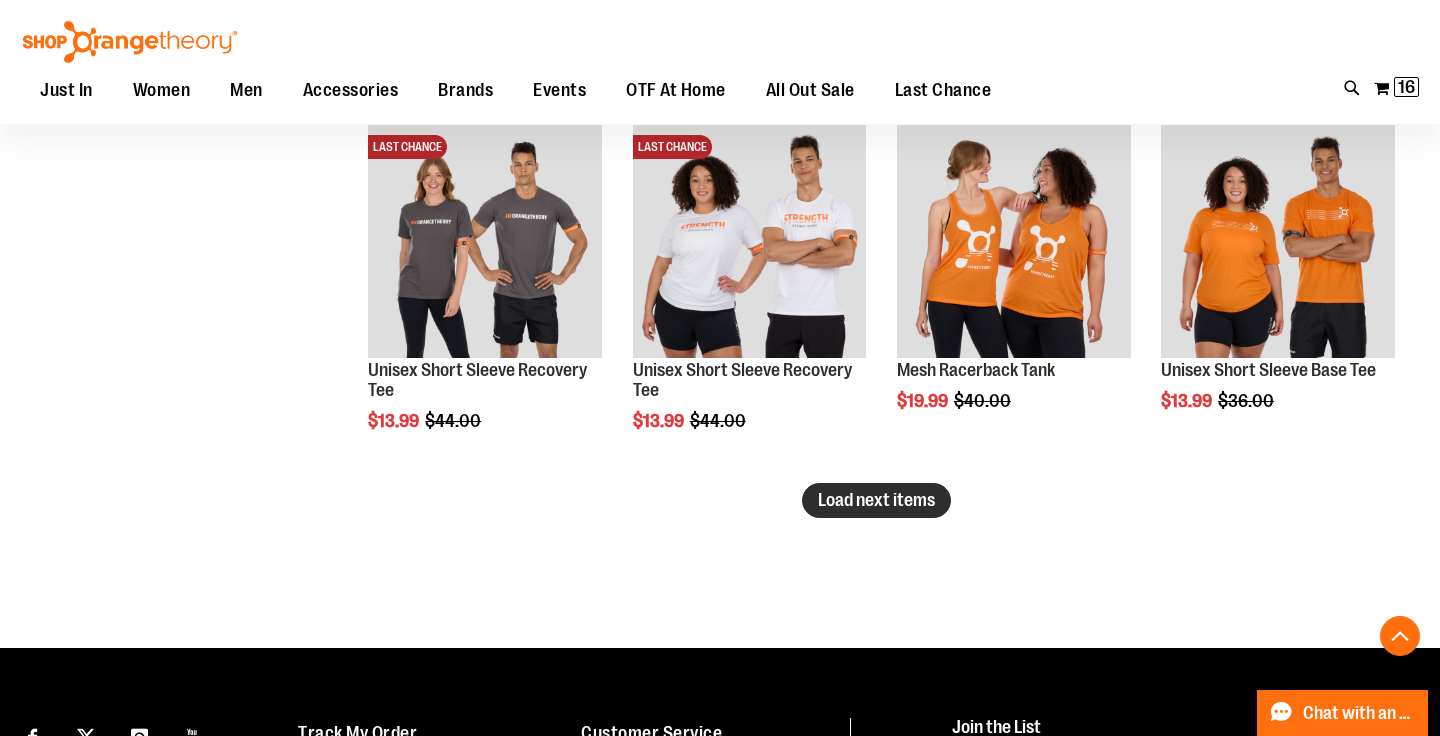 click on "Load next items" at bounding box center [876, 500] 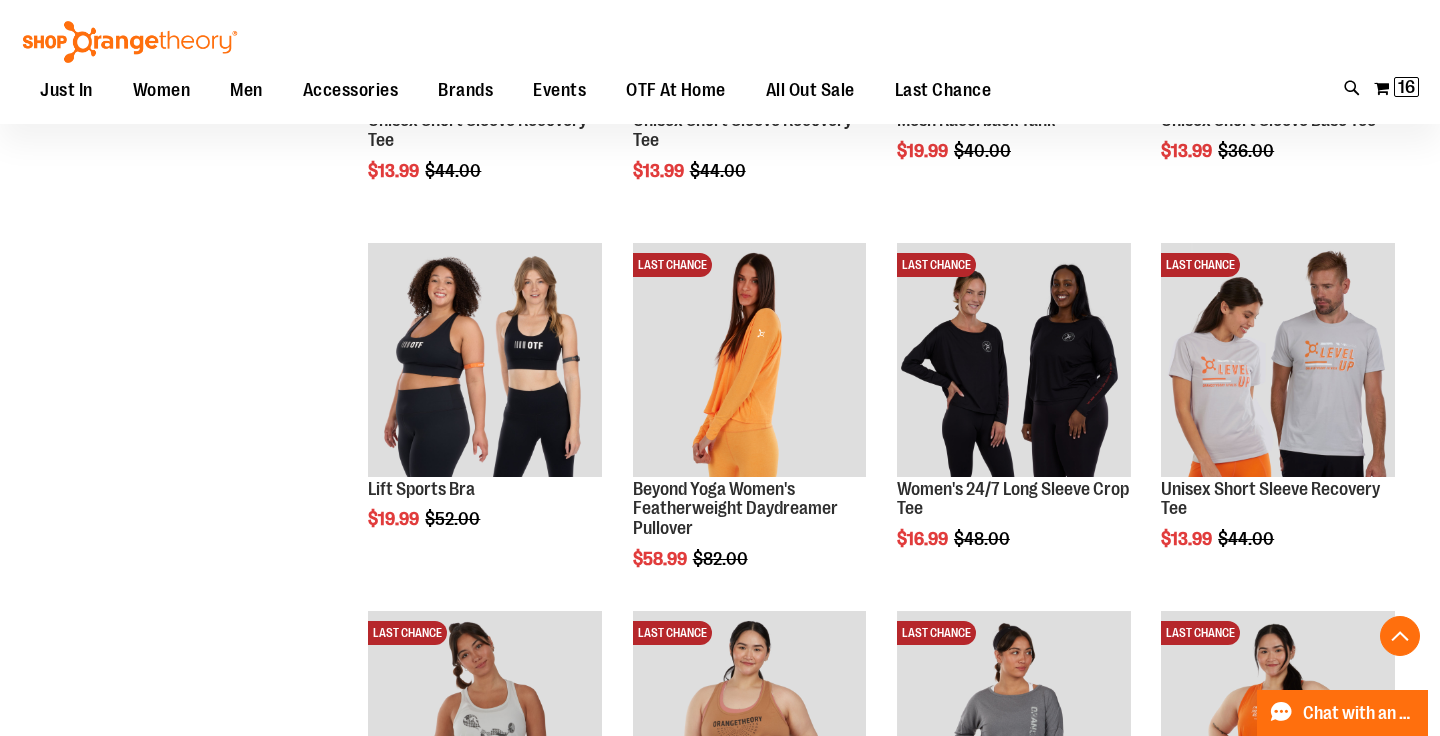 scroll, scrollTop: 5678, scrollLeft: 0, axis: vertical 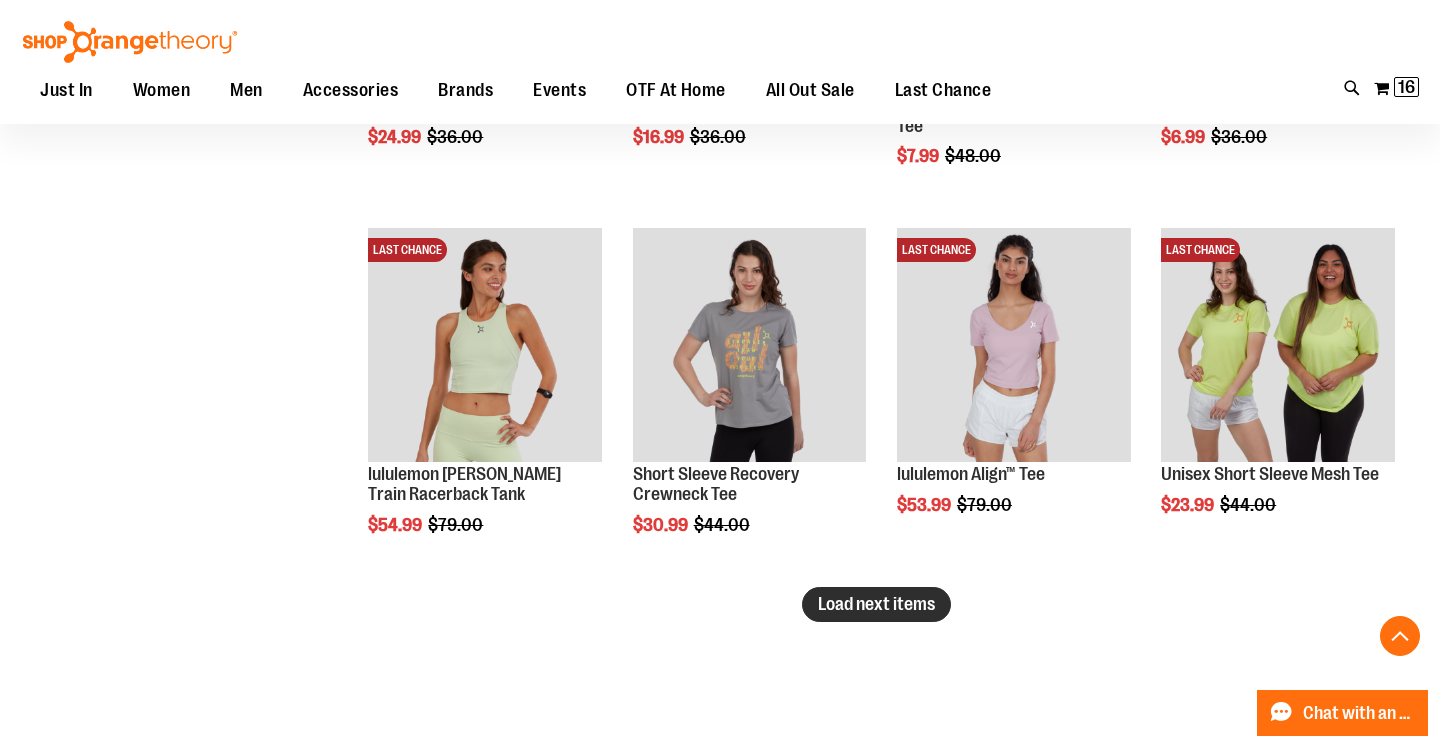 click on "Load next items" at bounding box center [876, 604] 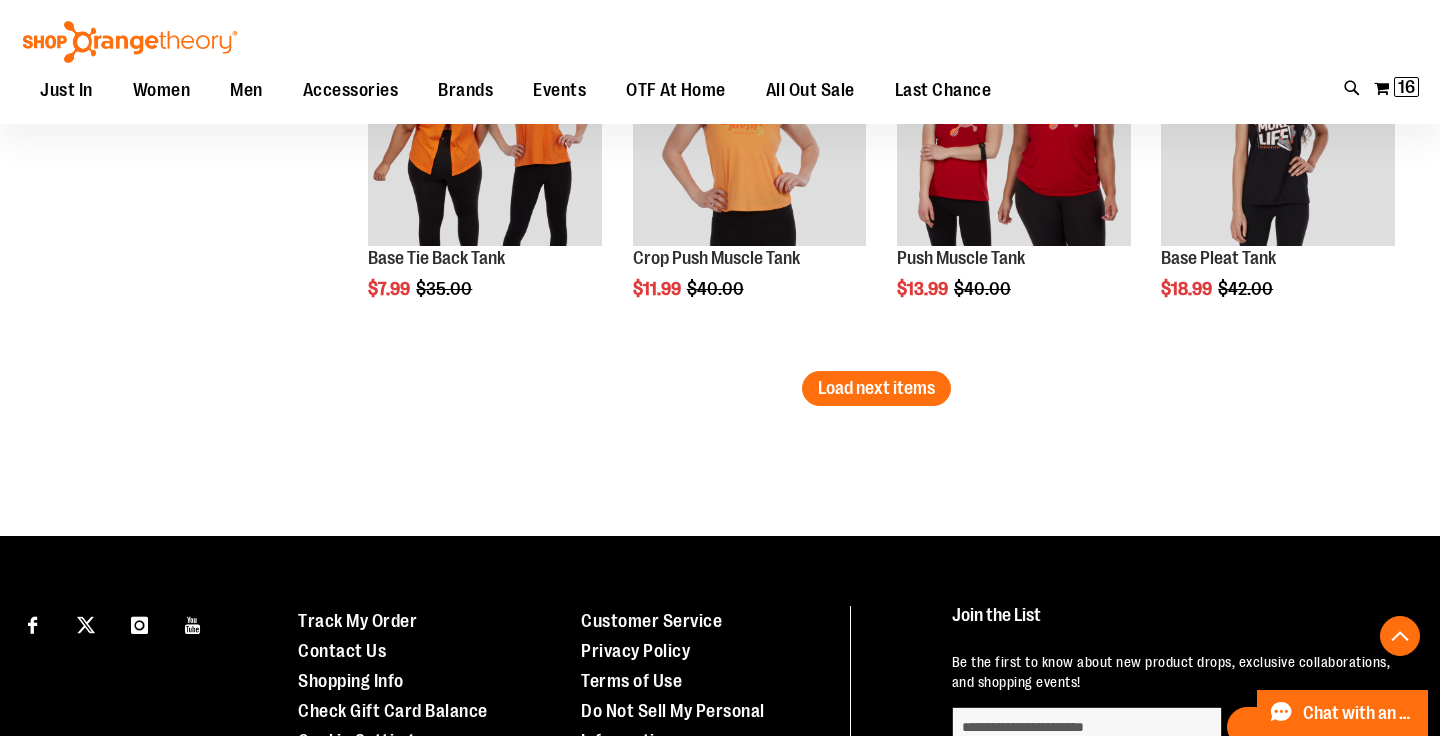 scroll, scrollTop: 7748, scrollLeft: 0, axis: vertical 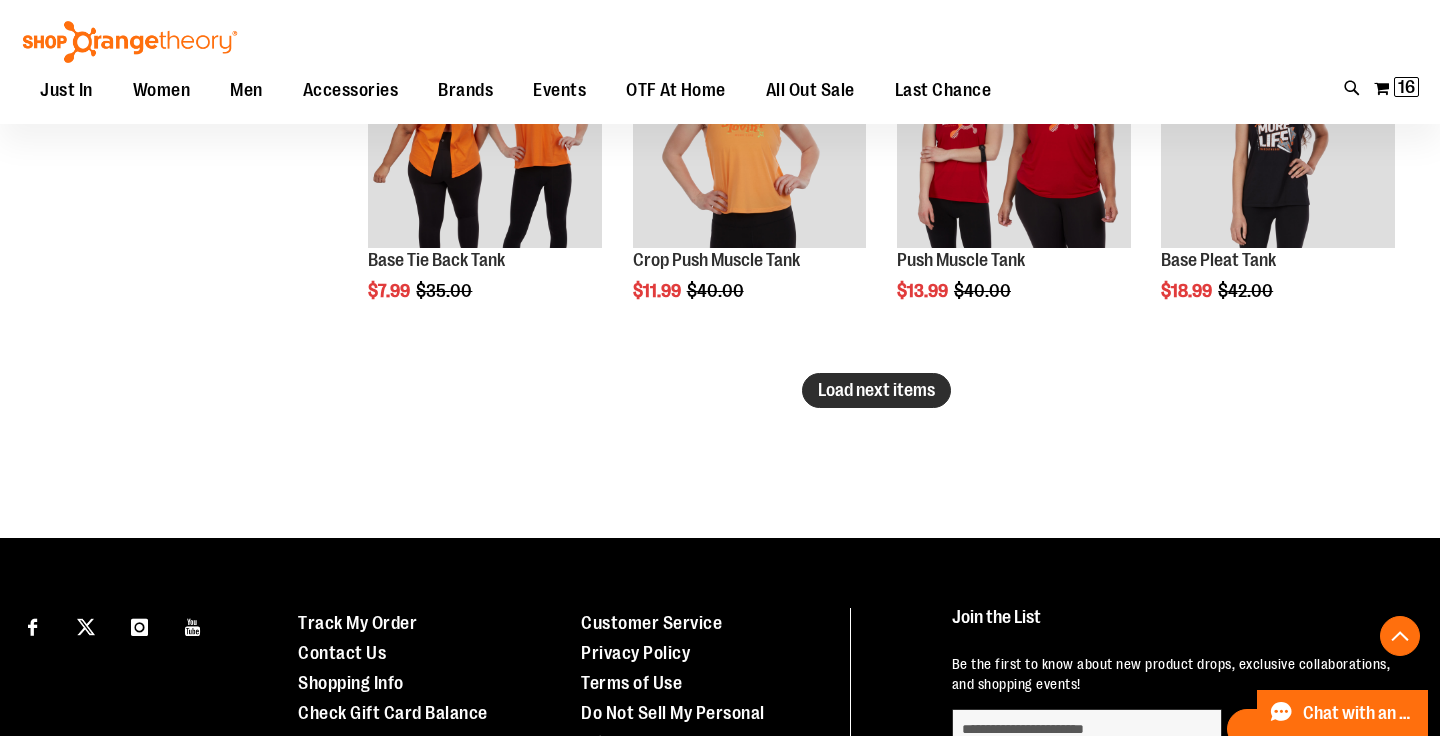 click on "Load next items" at bounding box center (876, 390) 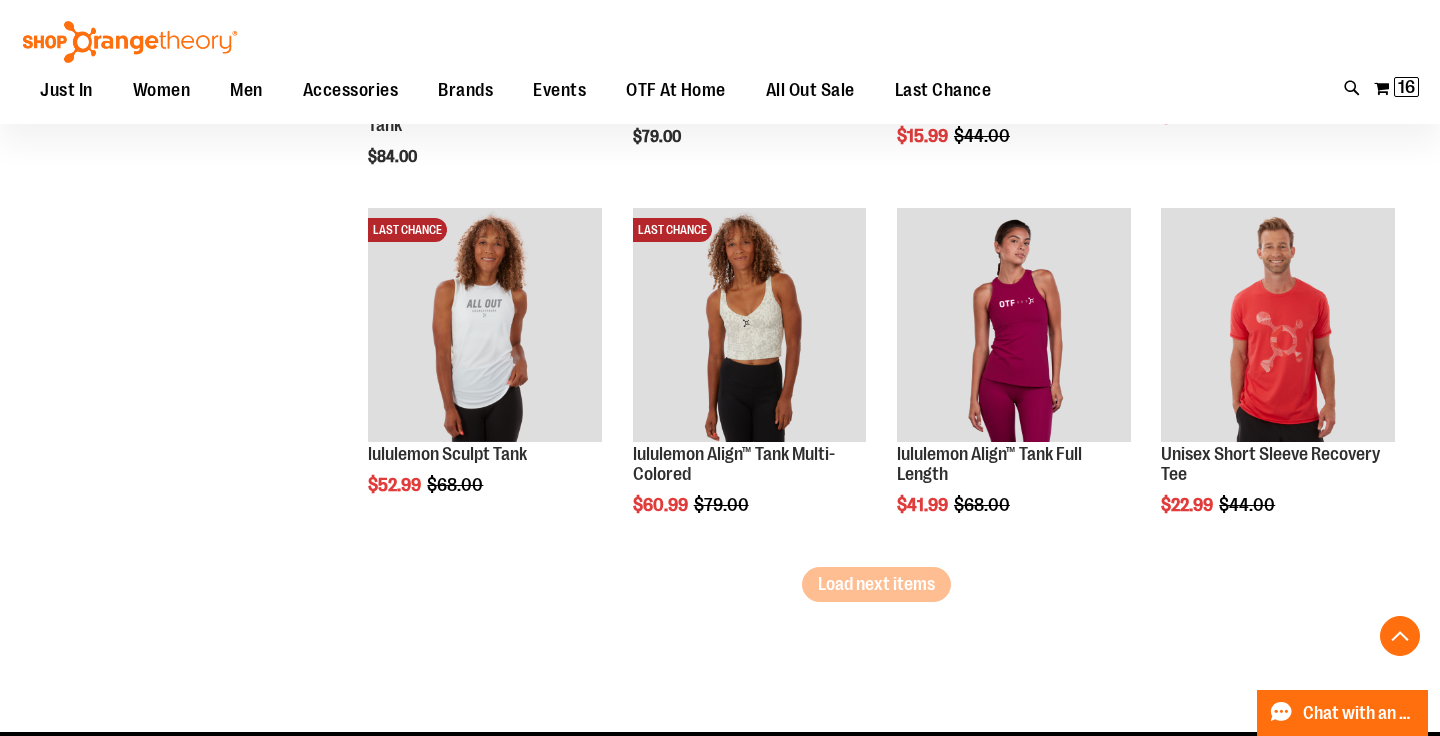 scroll, scrollTop: 8657, scrollLeft: 0, axis: vertical 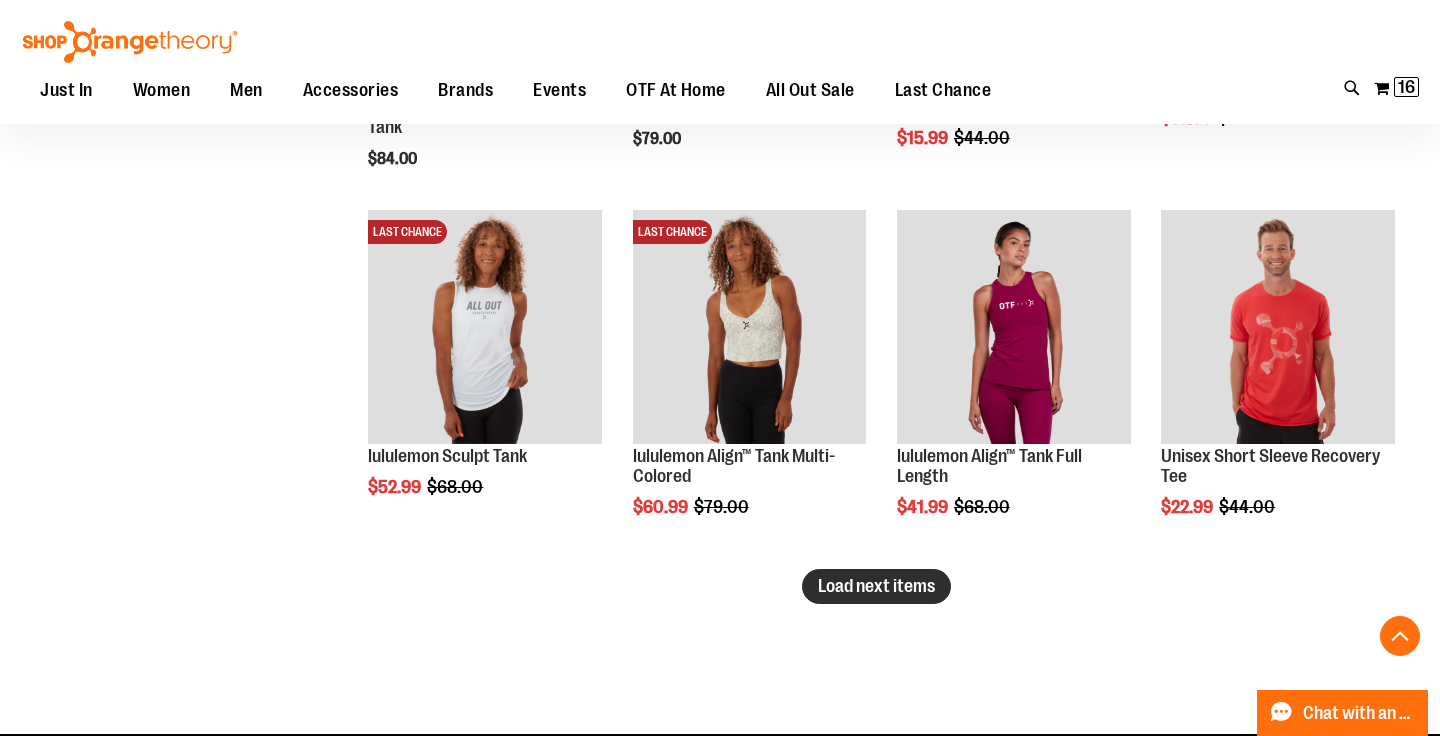 click on "Load next items" at bounding box center [876, 586] 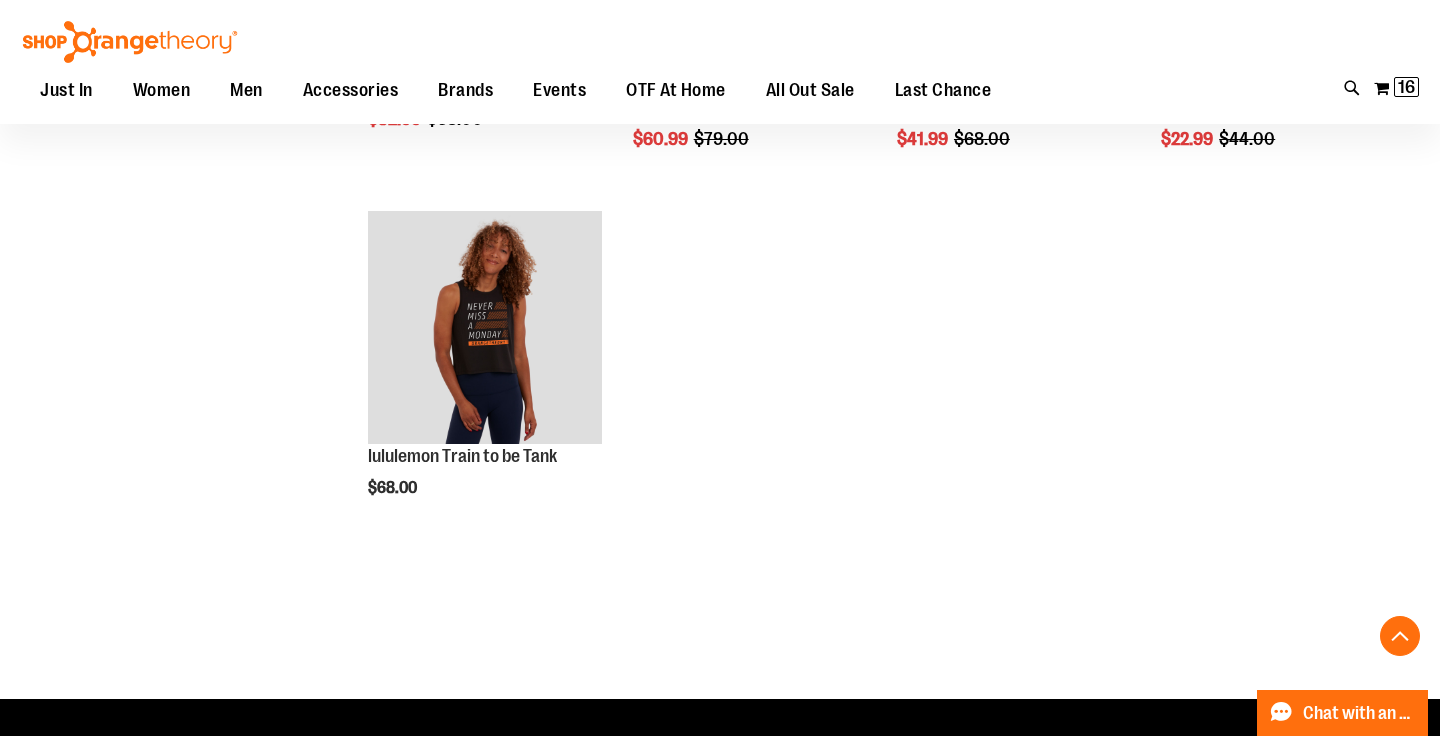scroll, scrollTop: 9024, scrollLeft: 0, axis: vertical 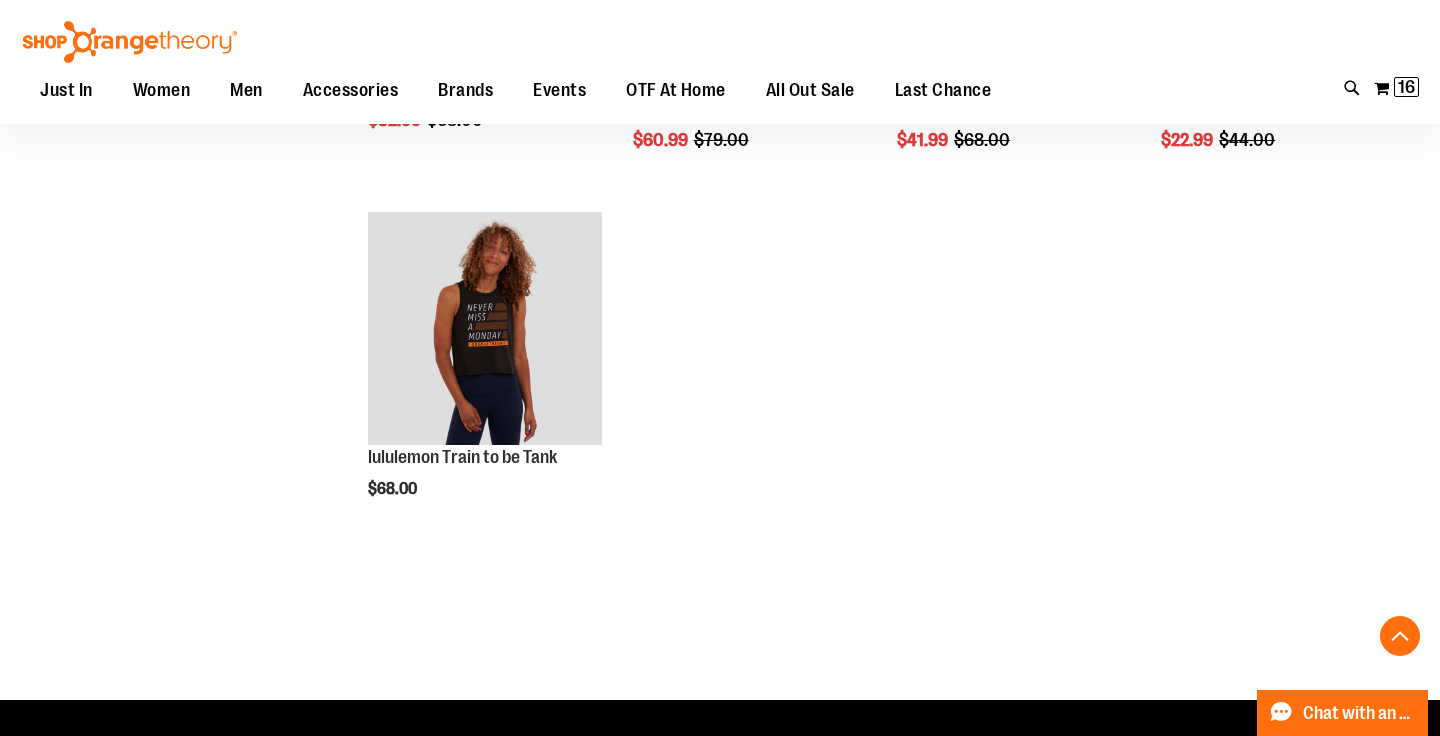 click on "Page
You're currently reading page
1
Page
2
Page
3
Page
4
Page 5" at bounding box center [876, 610] 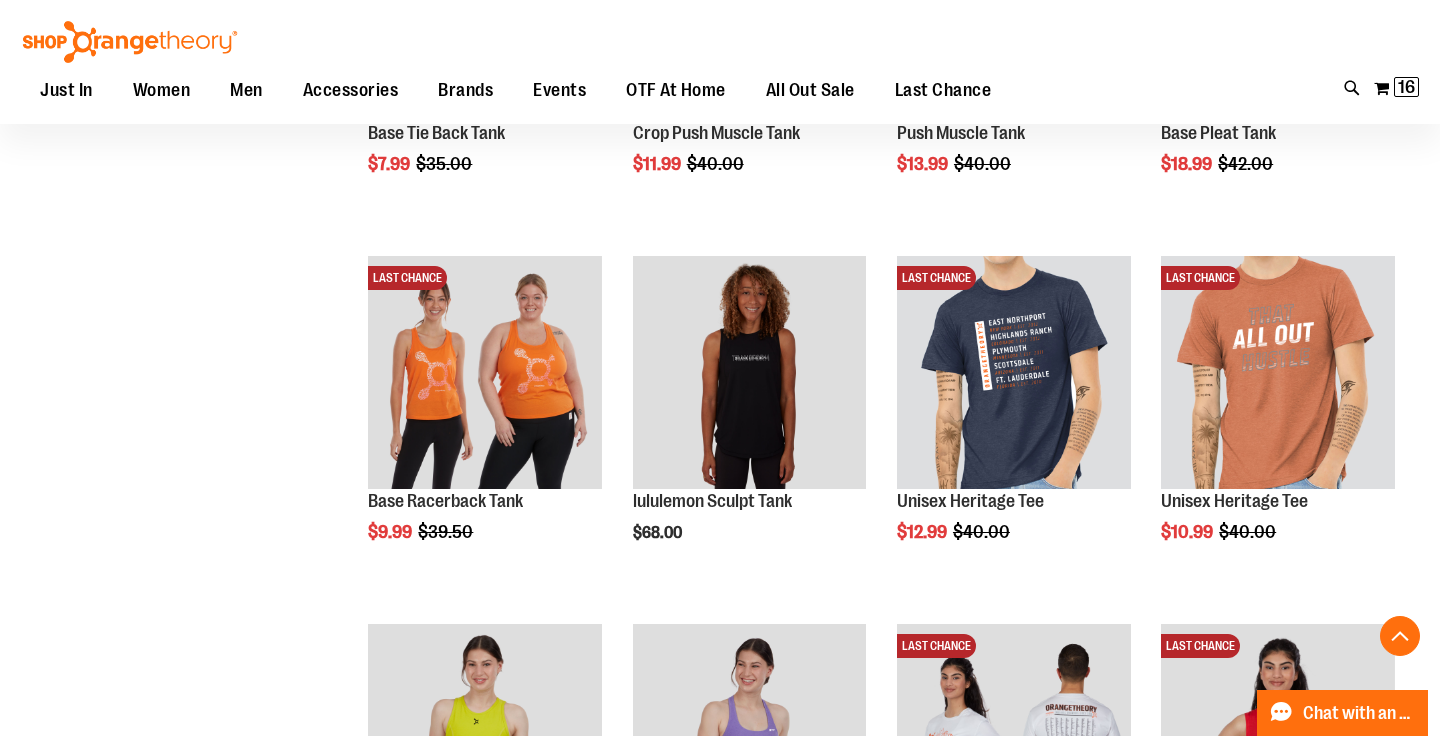 scroll, scrollTop: 7870, scrollLeft: 0, axis: vertical 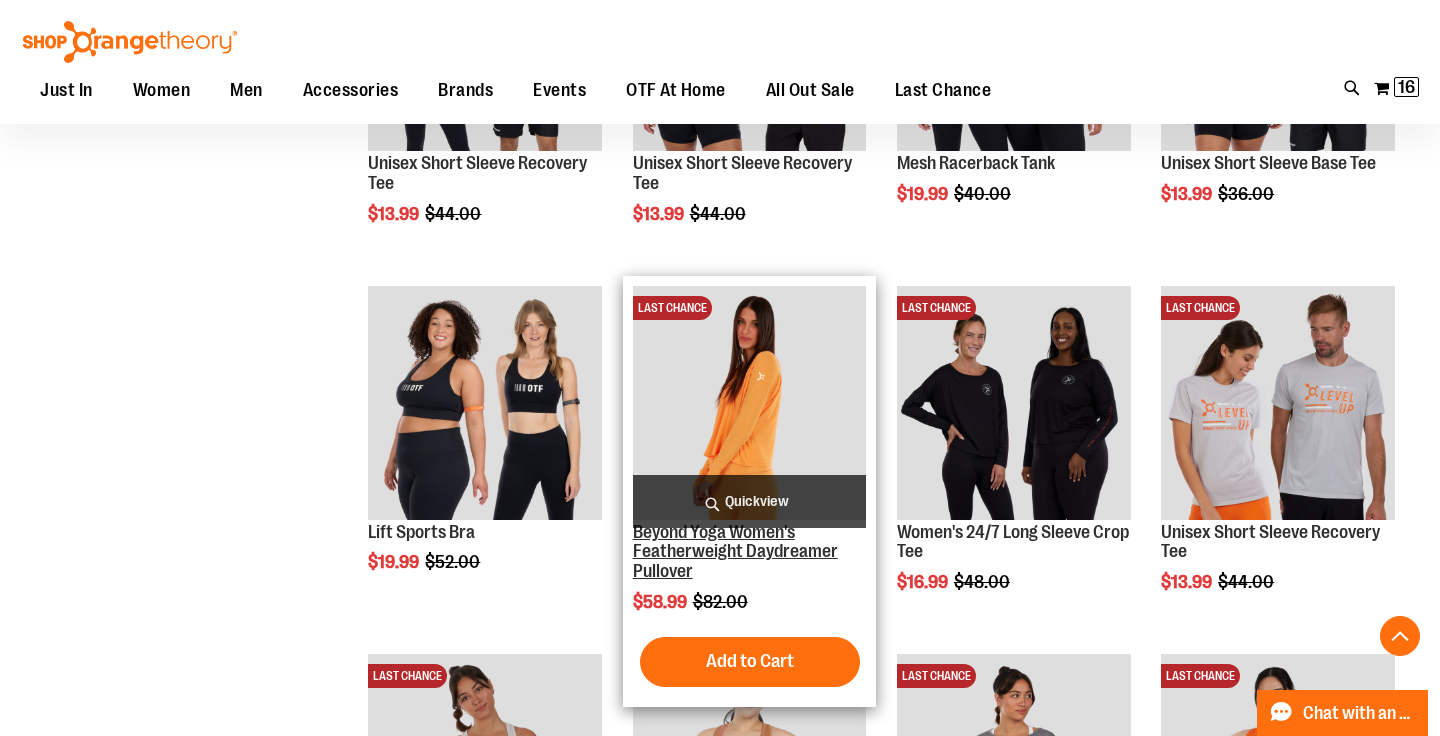 click on "Beyond Yoga Women's Featherweight Daydreamer Pullover" at bounding box center [735, 552] 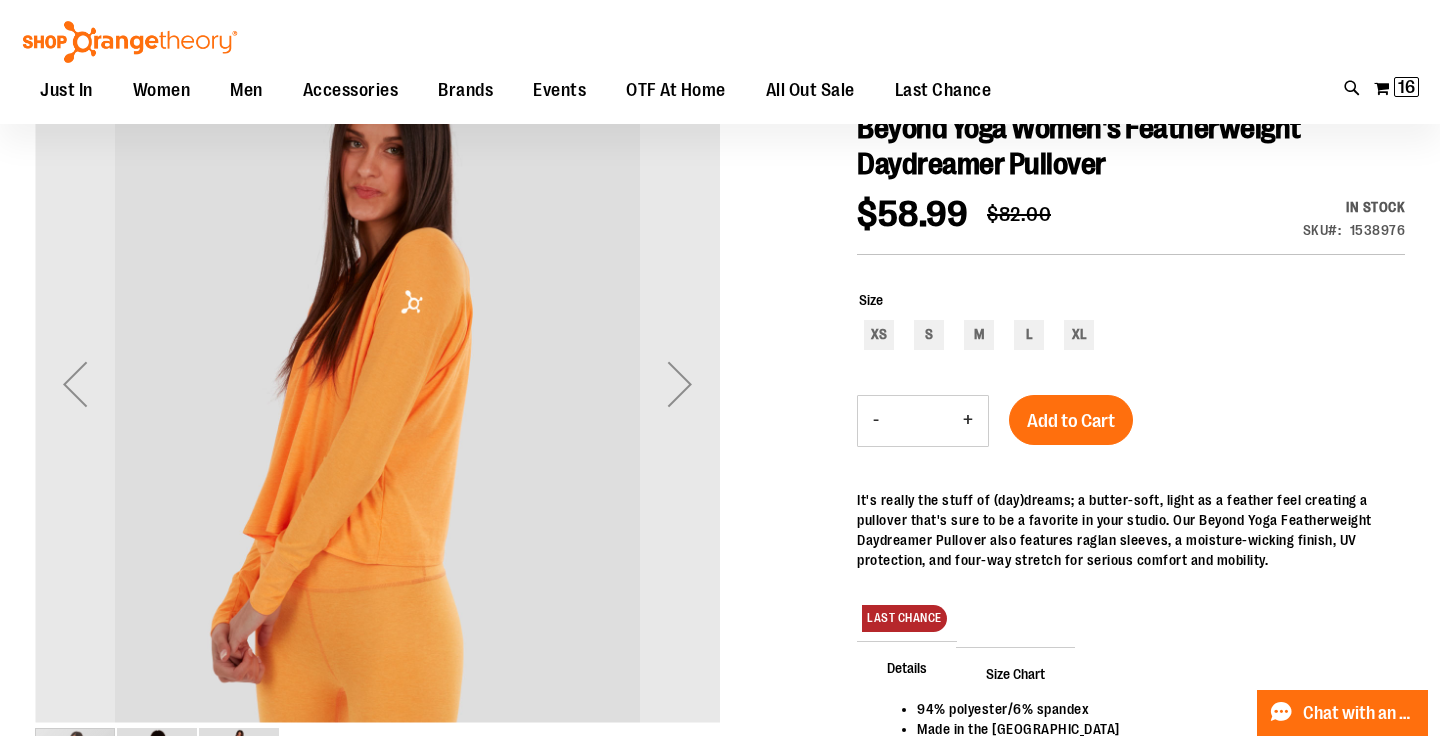 scroll, scrollTop: 239, scrollLeft: 0, axis: vertical 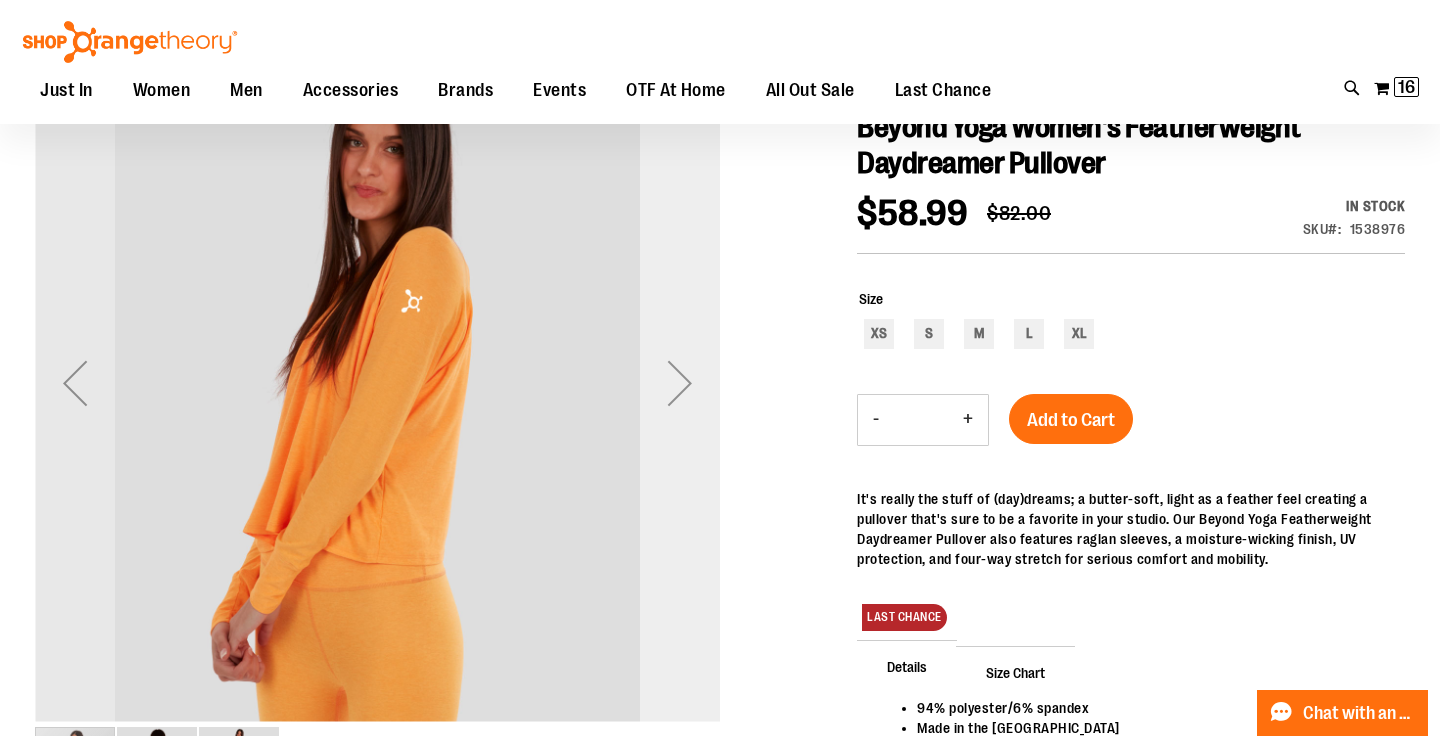 type on "**********" 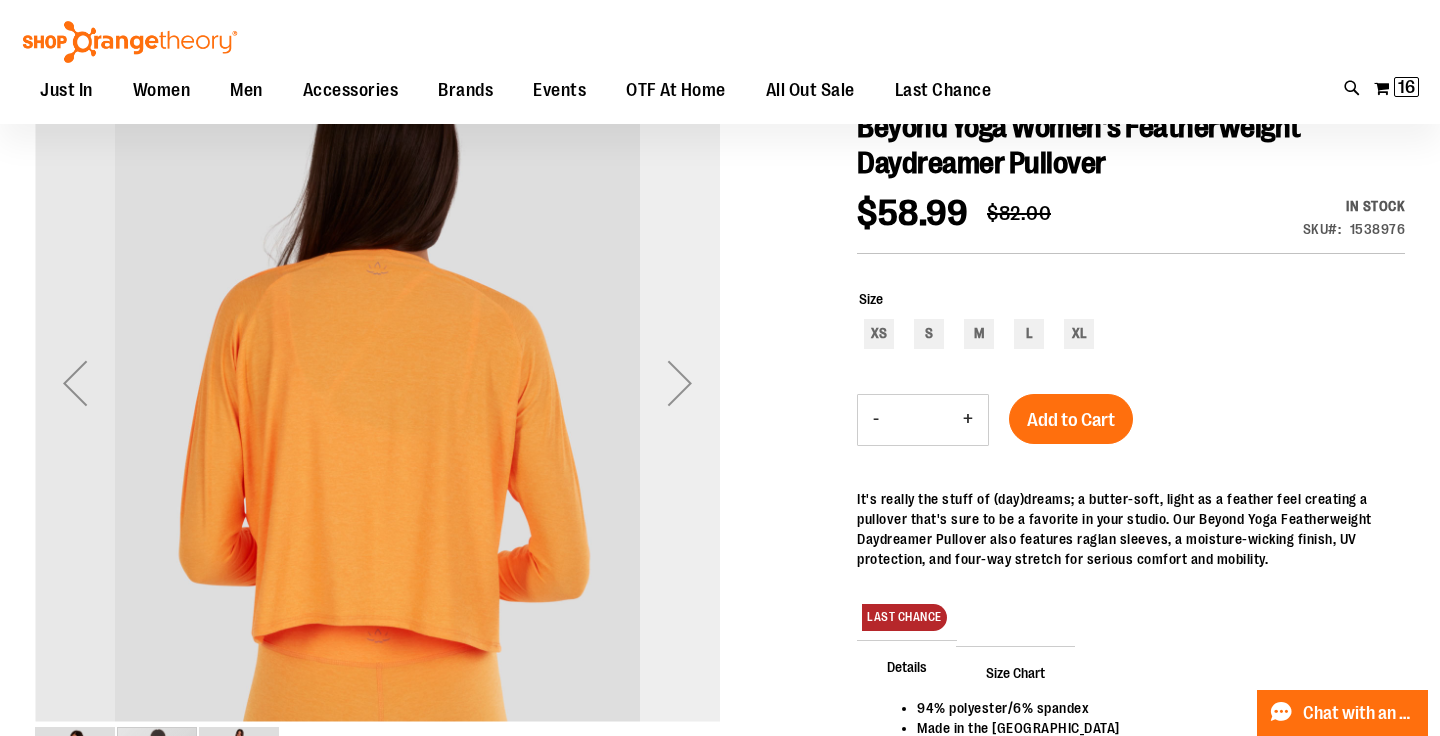 click at bounding box center (680, 383) 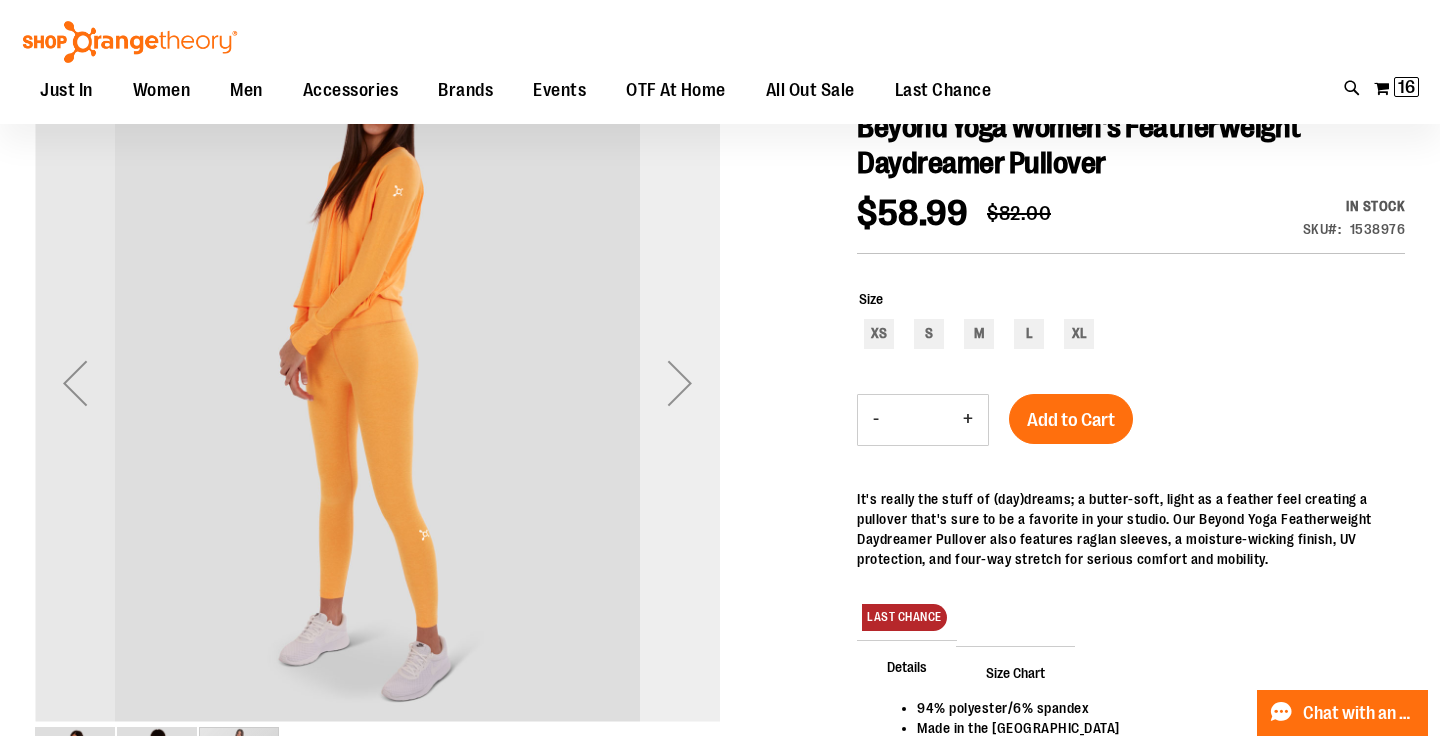 click at bounding box center [680, 383] 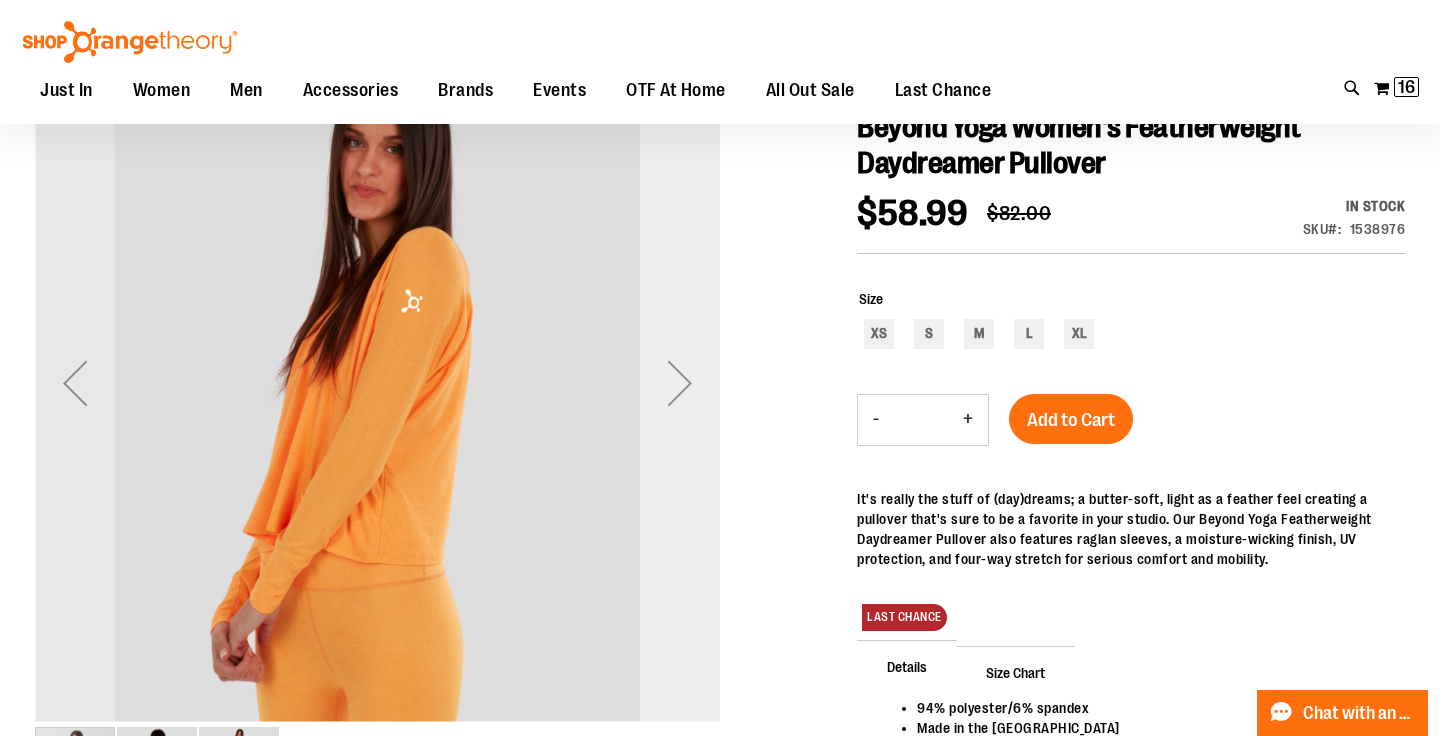 click at bounding box center (680, 383) 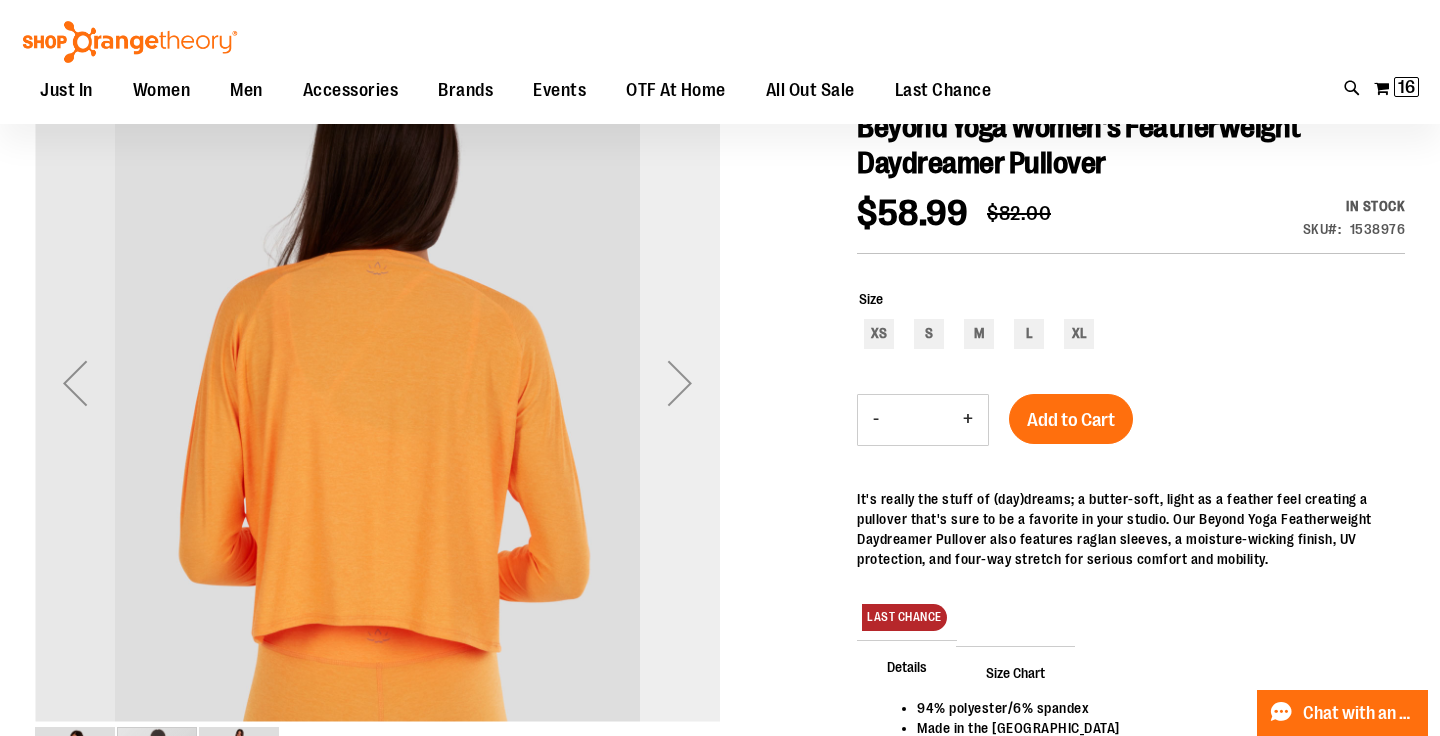 click at bounding box center [680, 383] 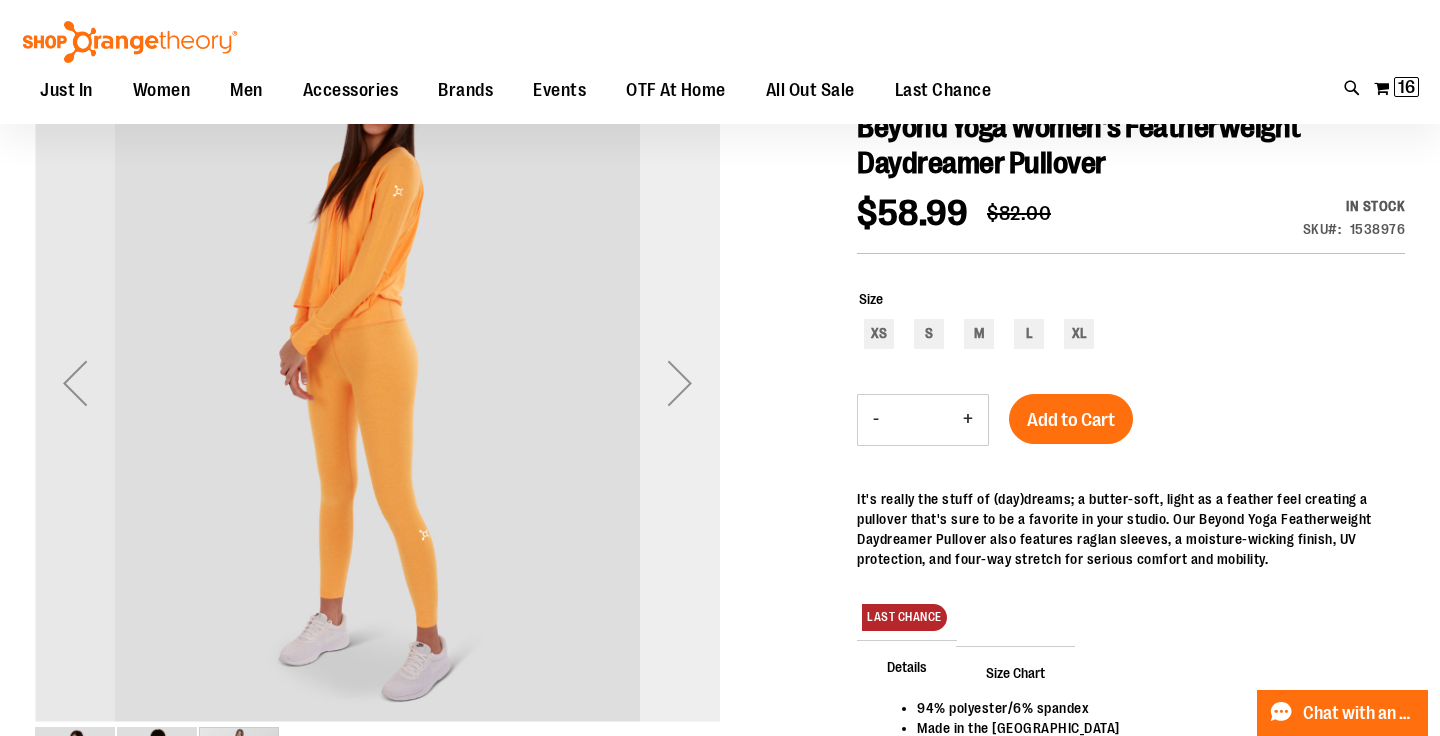 click at bounding box center (680, 383) 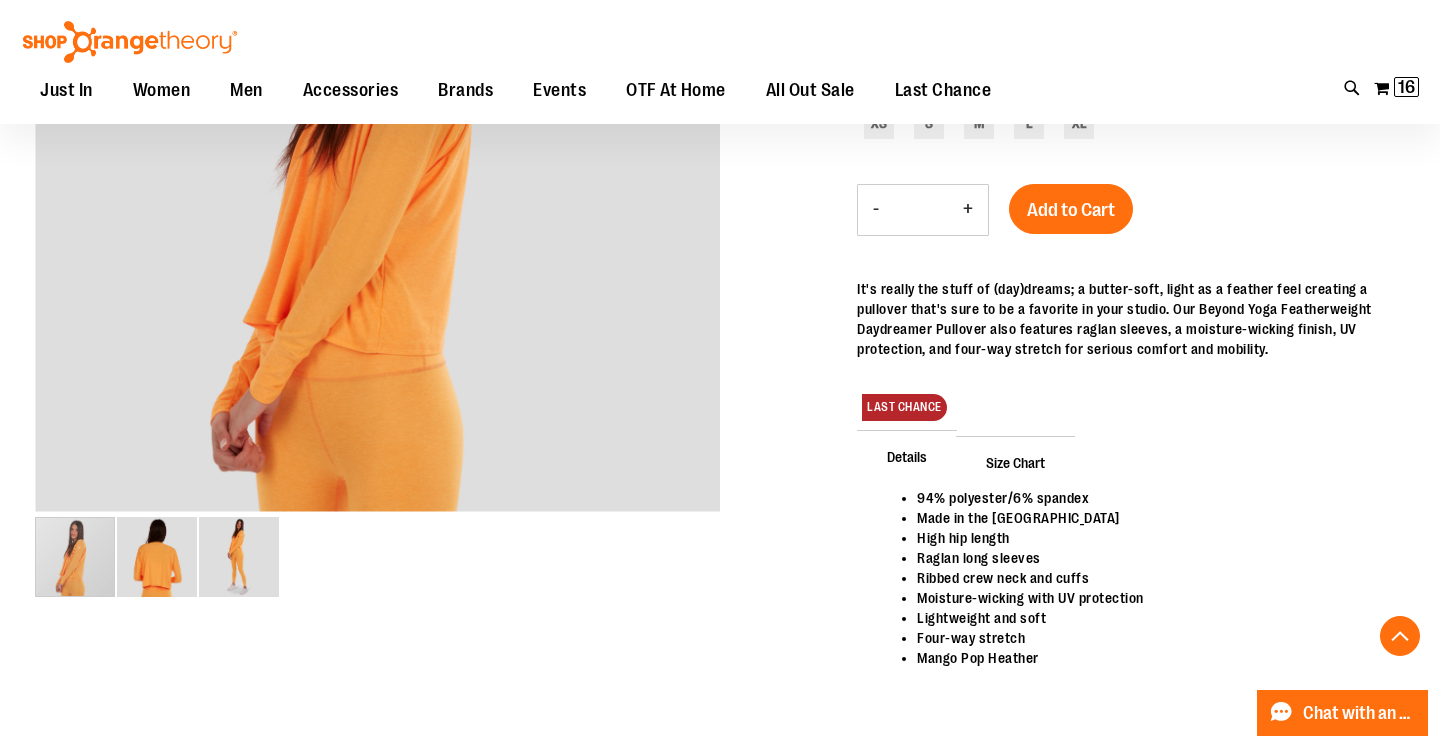scroll, scrollTop: 451, scrollLeft: 0, axis: vertical 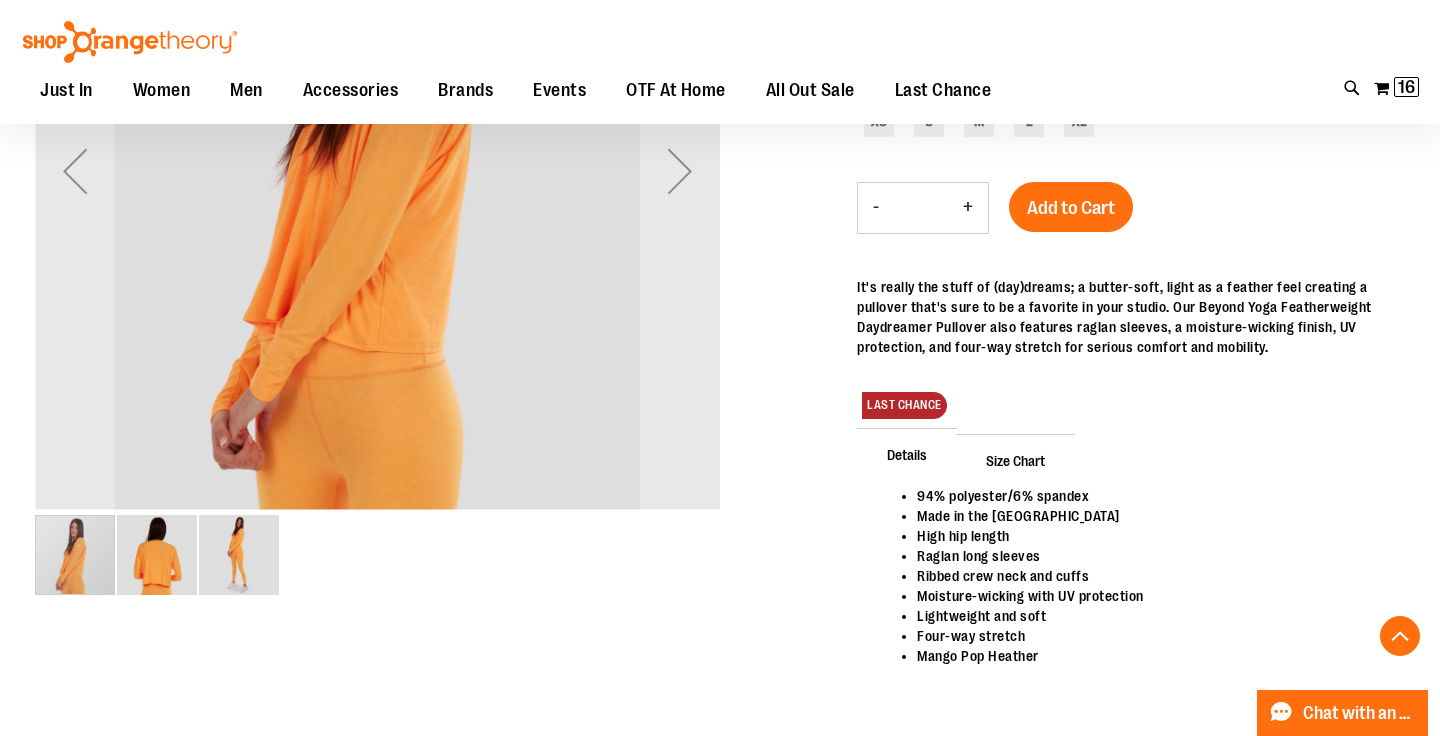 click at bounding box center [157, 555] 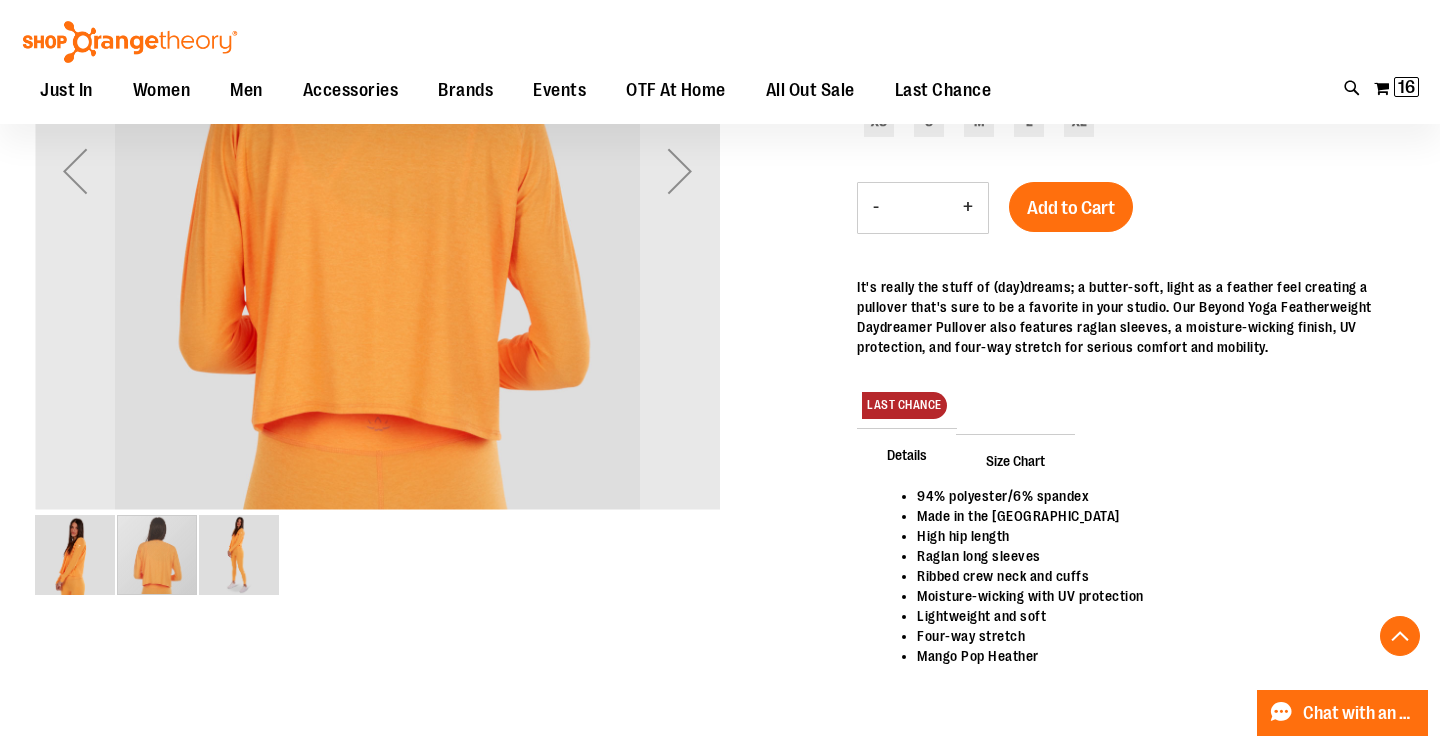 click at bounding box center [239, 555] 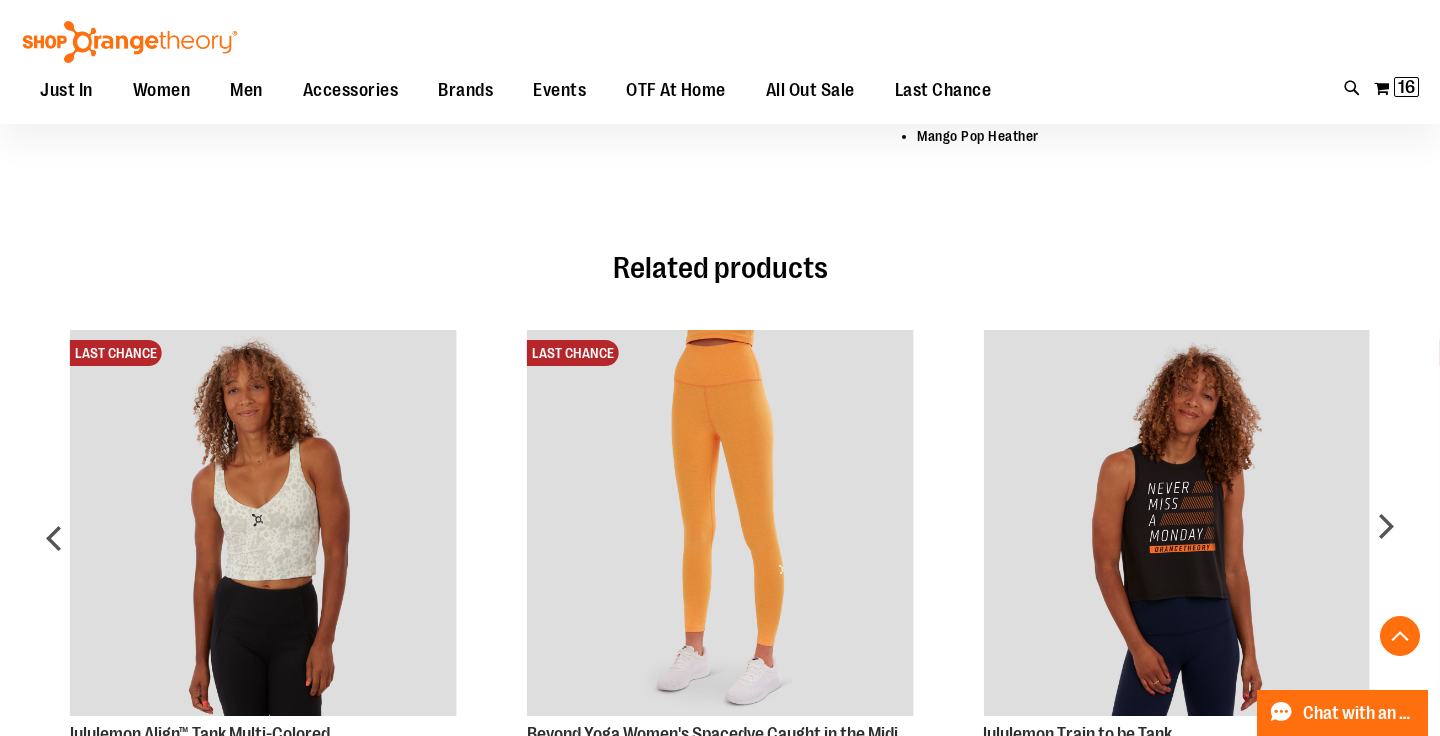 scroll, scrollTop: 0, scrollLeft: 0, axis: both 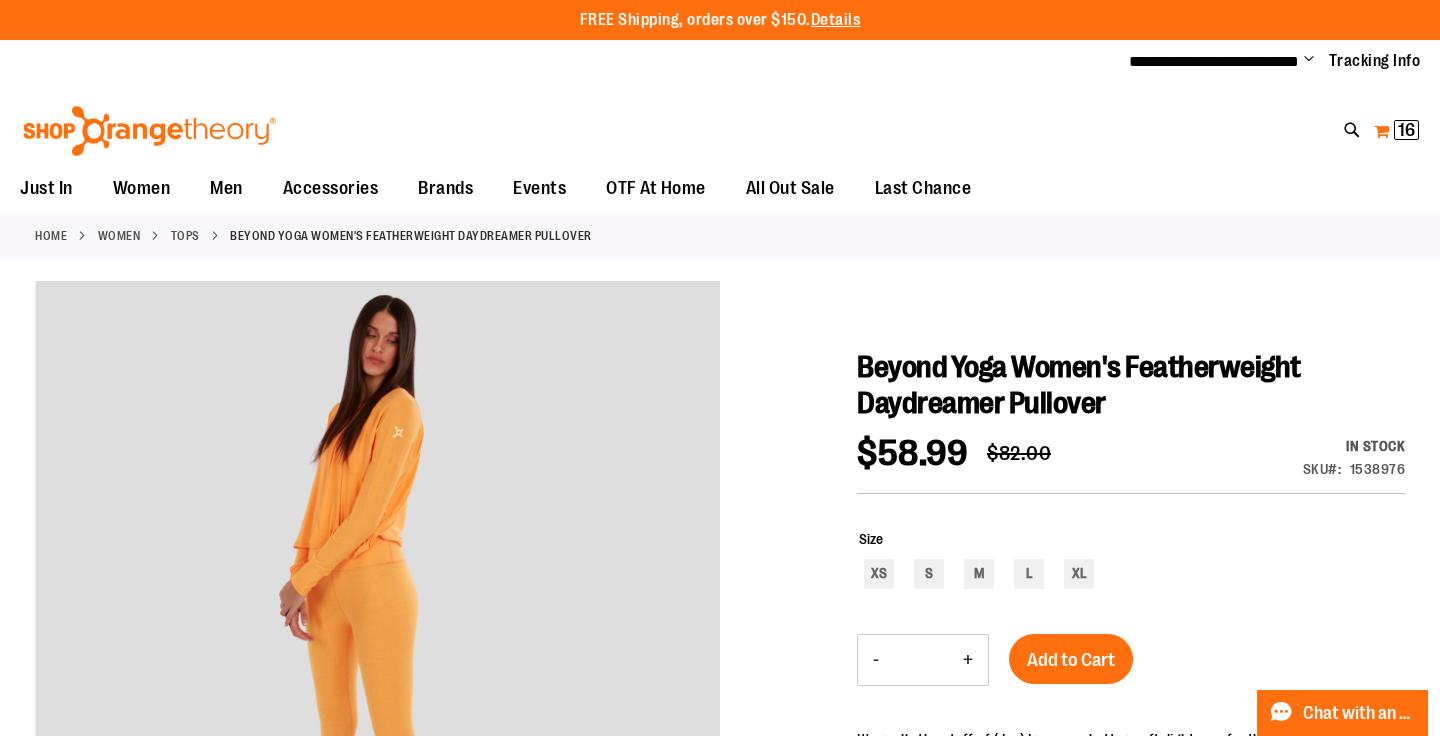 click on "16" at bounding box center (1406, 130) 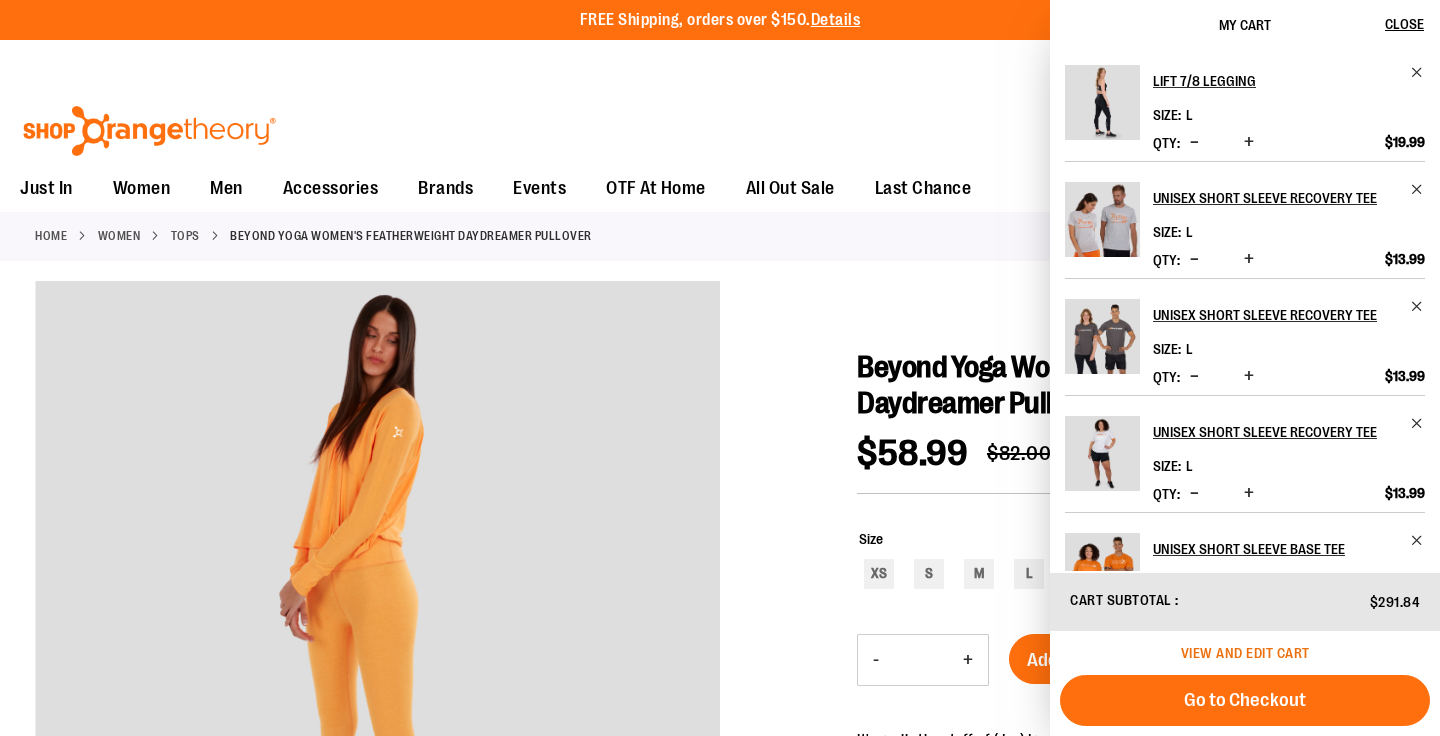click on "View and edit cart" at bounding box center [1245, 653] 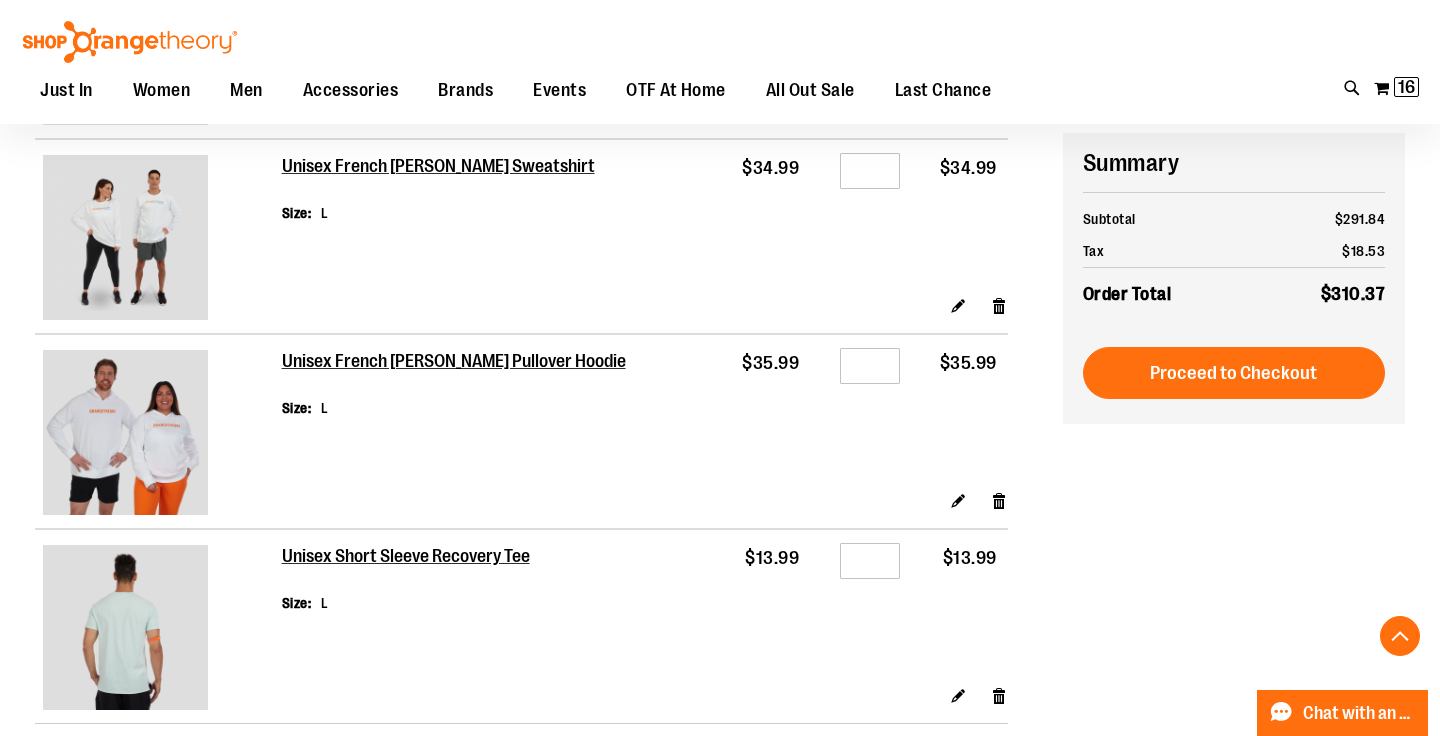 scroll, scrollTop: 2534, scrollLeft: 0, axis: vertical 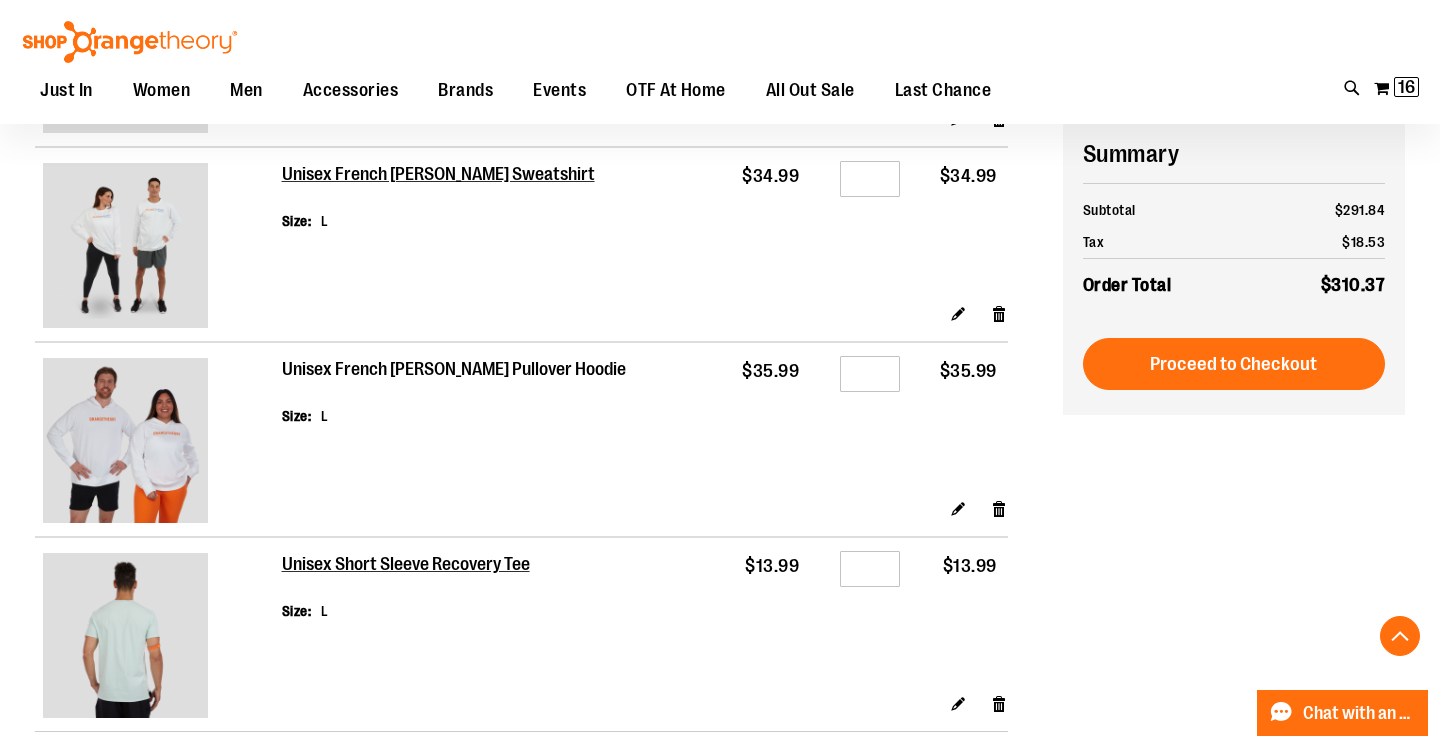 type on "**********" 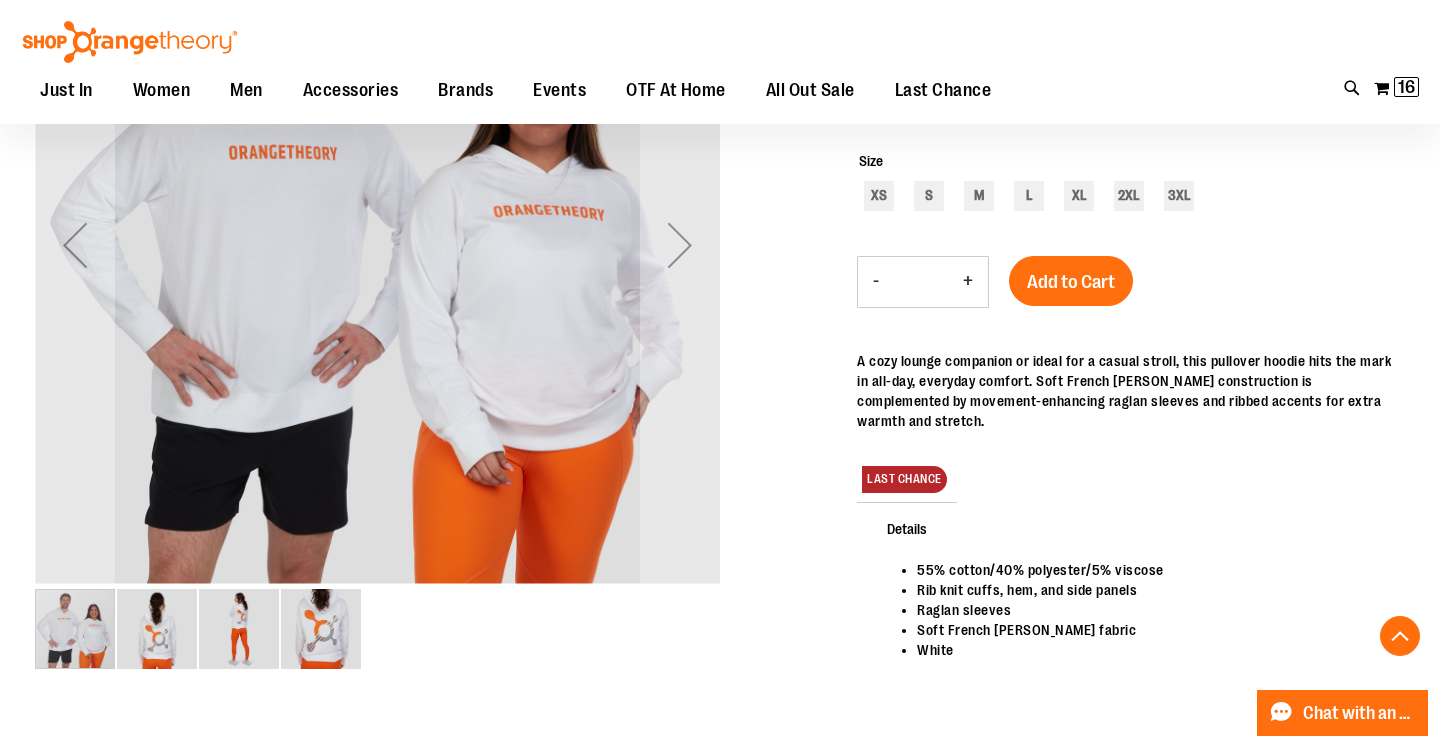 scroll, scrollTop: 413, scrollLeft: 0, axis: vertical 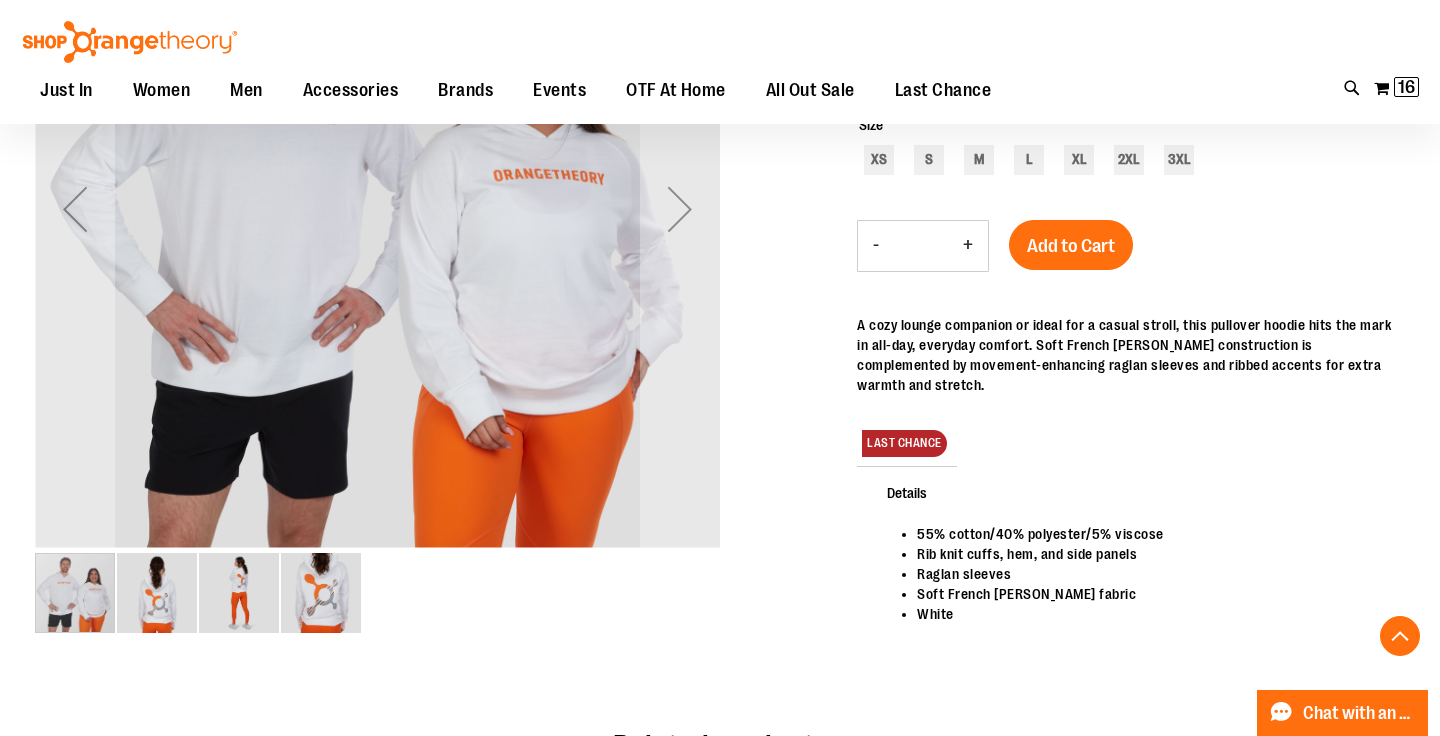 type on "**********" 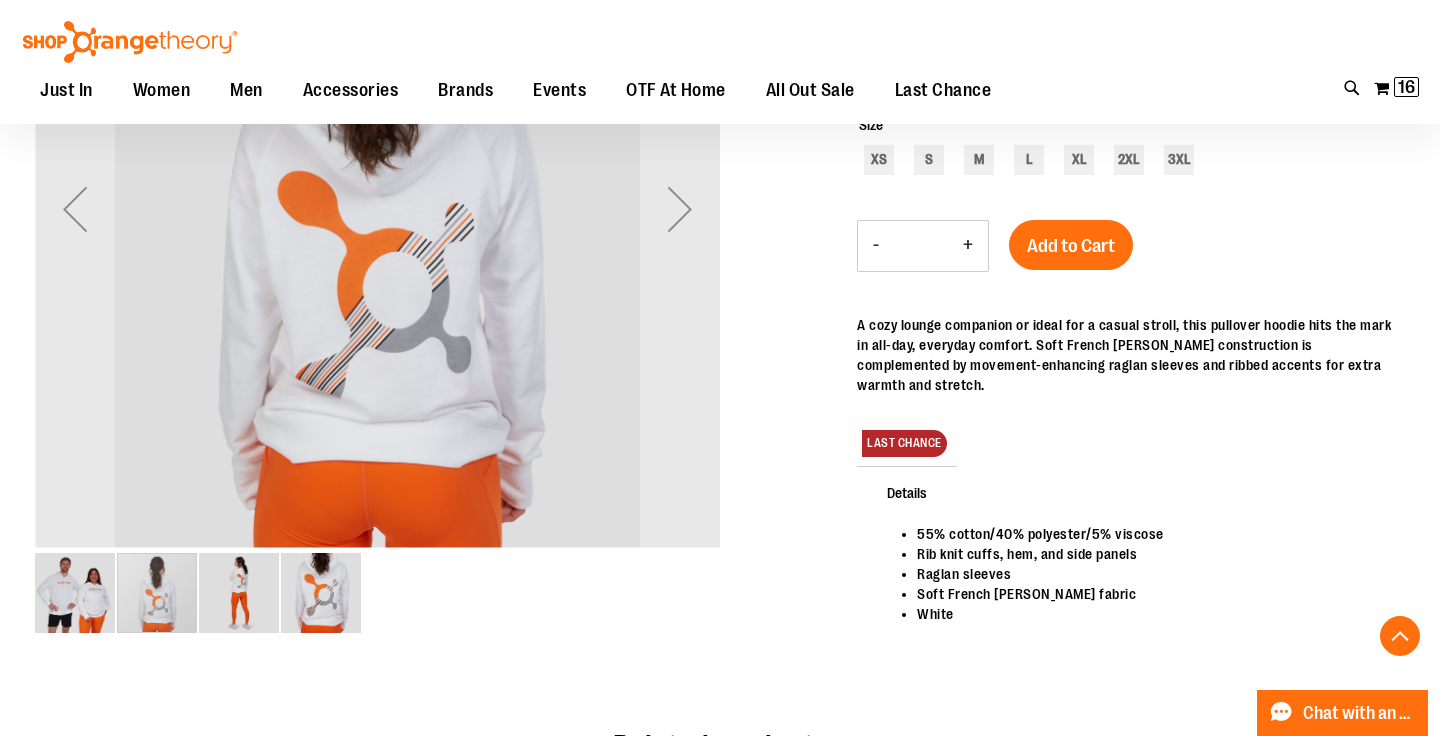 click at bounding box center (239, 593) 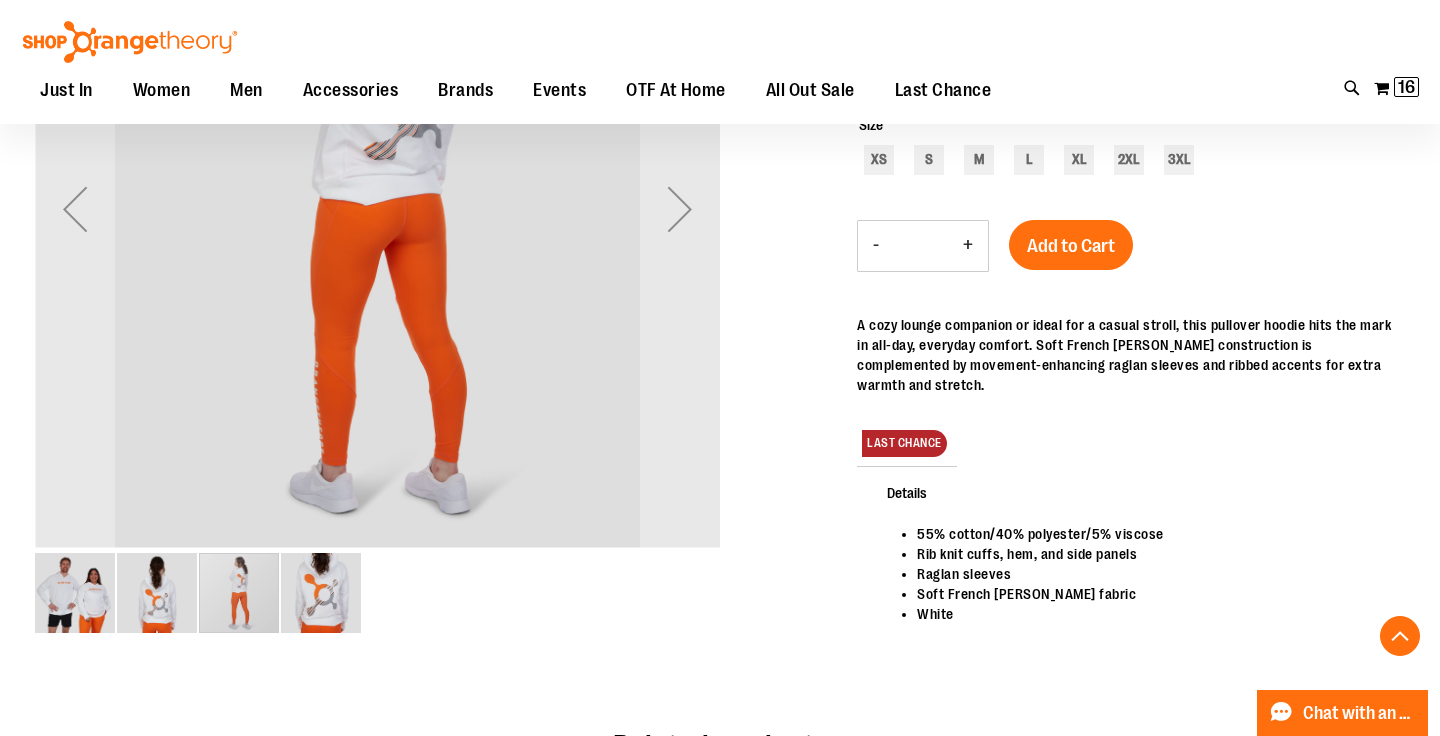 click at bounding box center (321, 593) 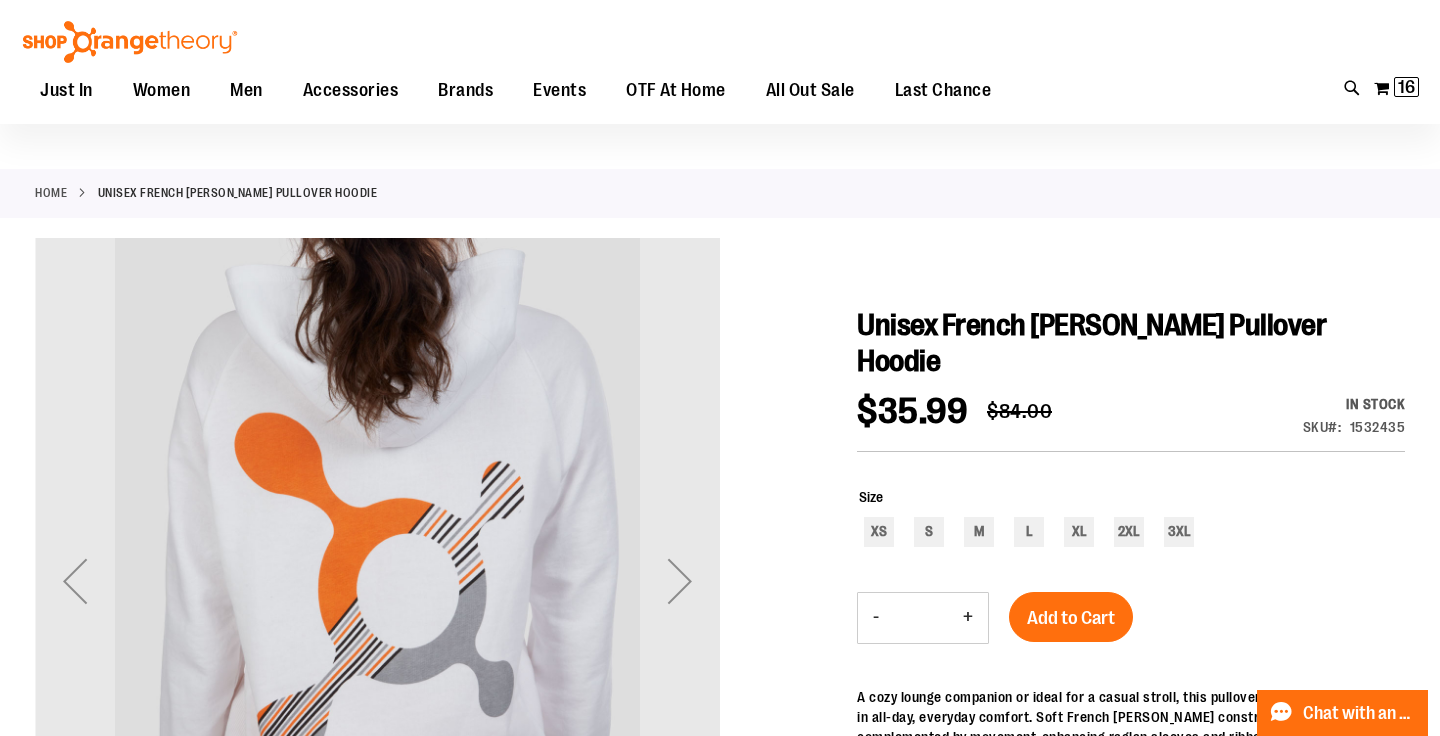 scroll, scrollTop: 0, scrollLeft: 0, axis: both 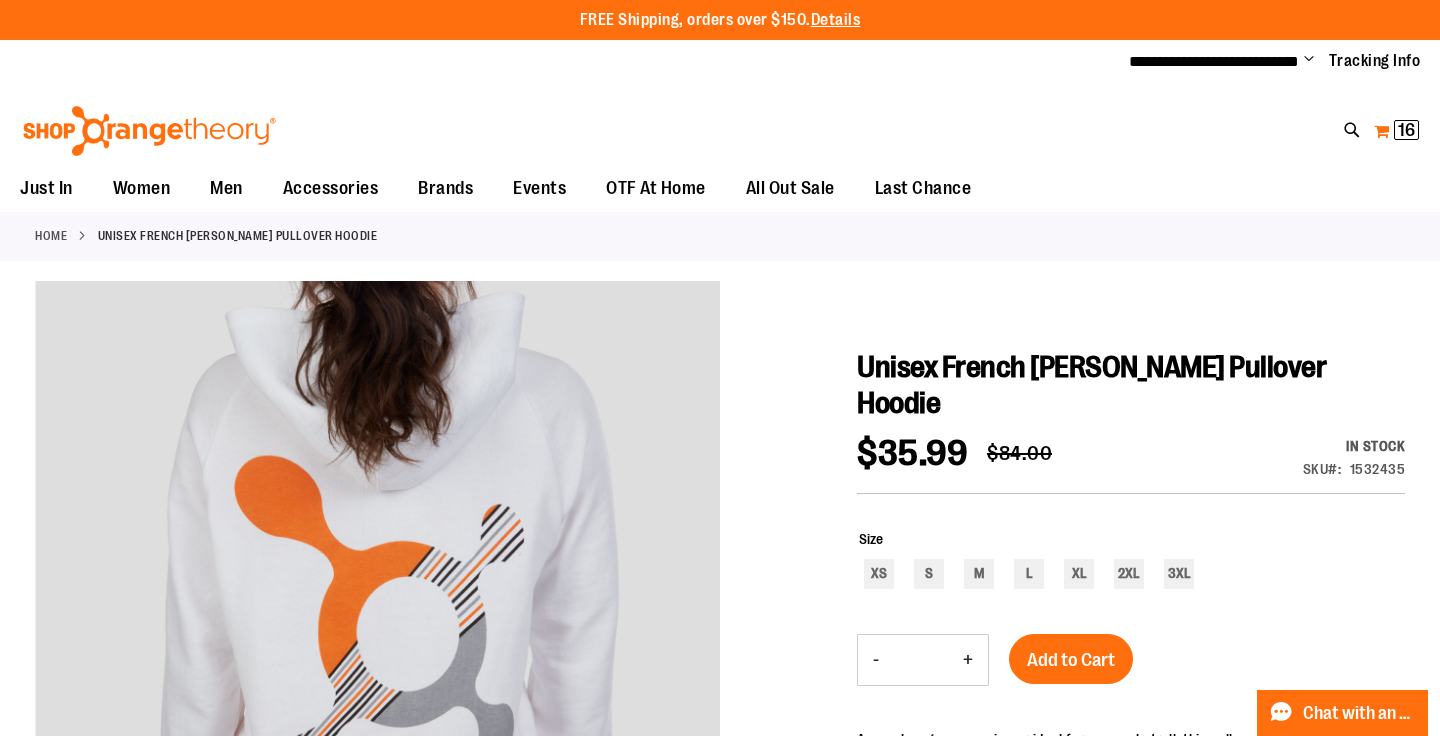 click on "16" at bounding box center [1406, 130] 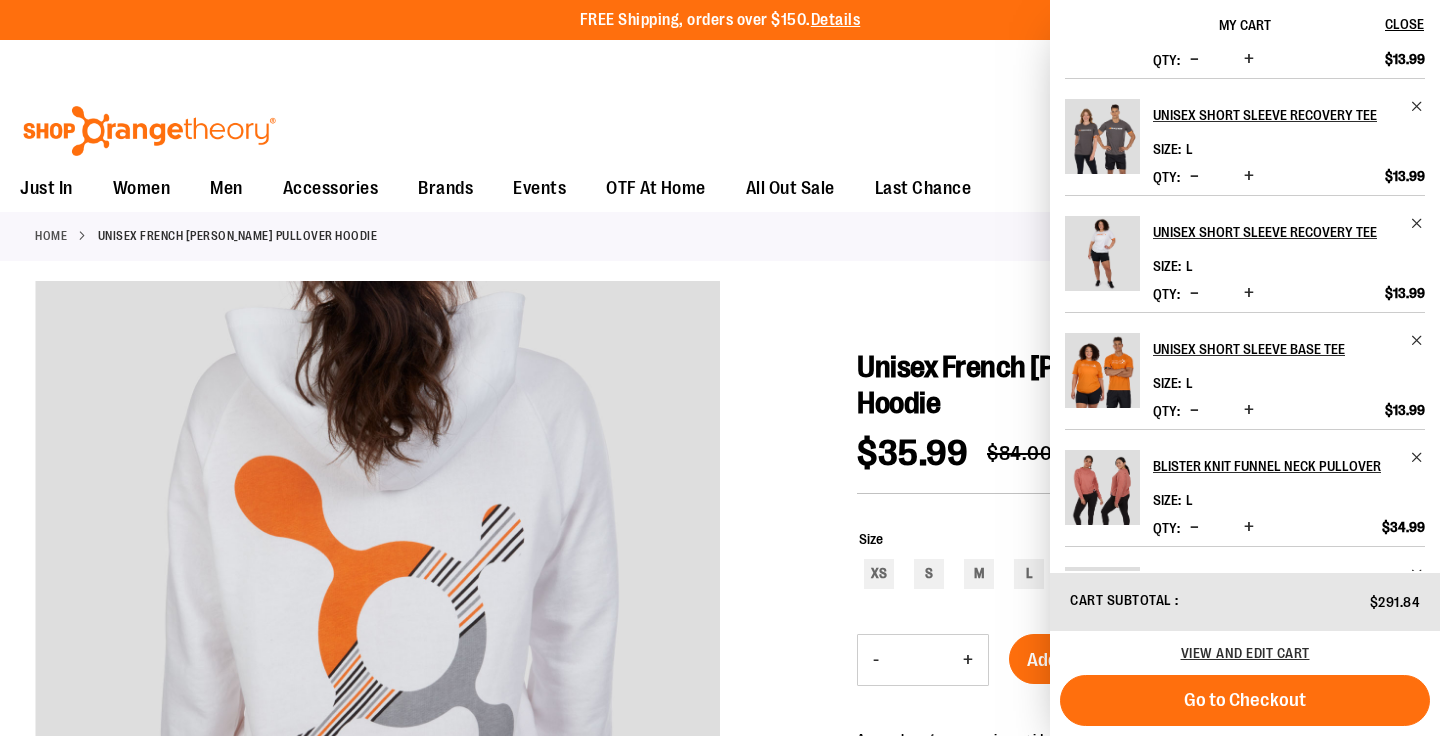 scroll, scrollTop: 0, scrollLeft: 0, axis: both 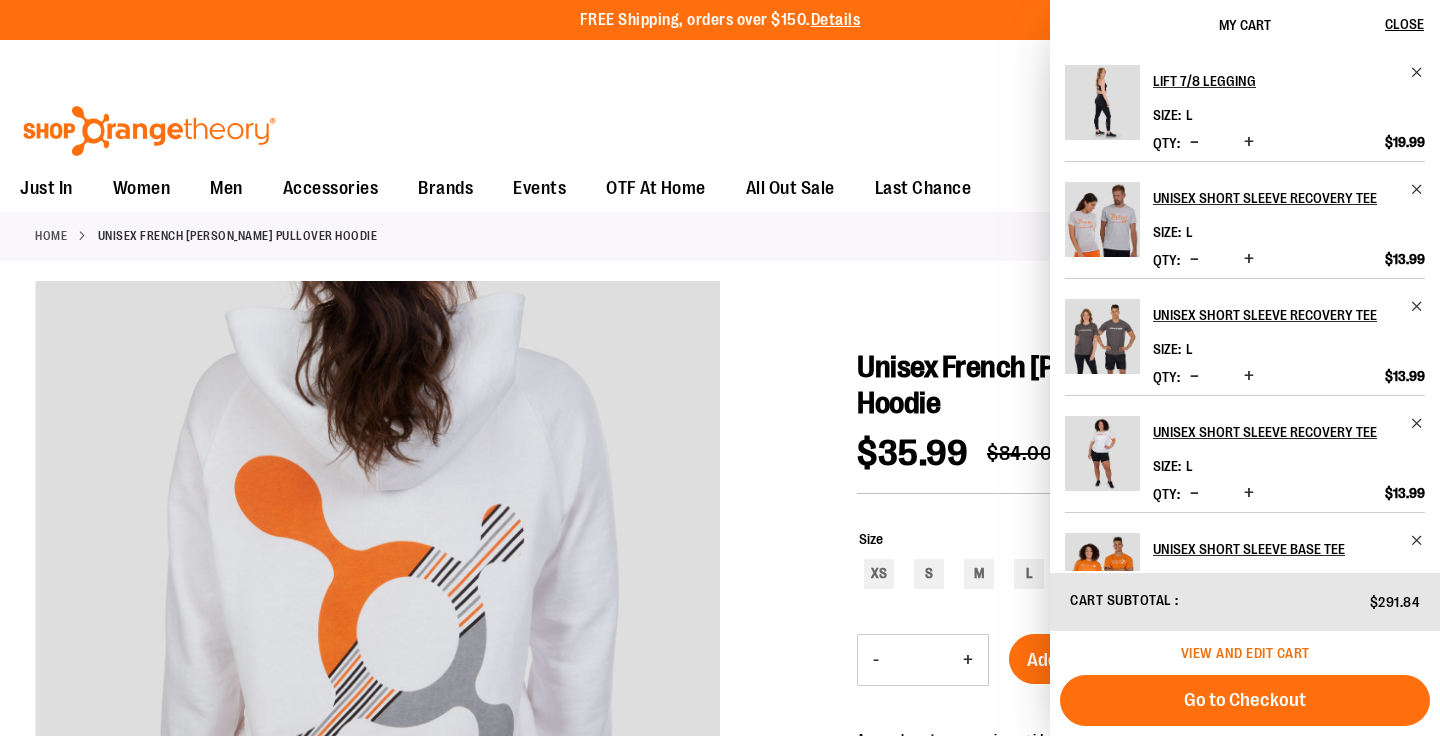 click on "View and edit cart" at bounding box center (1245, 653) 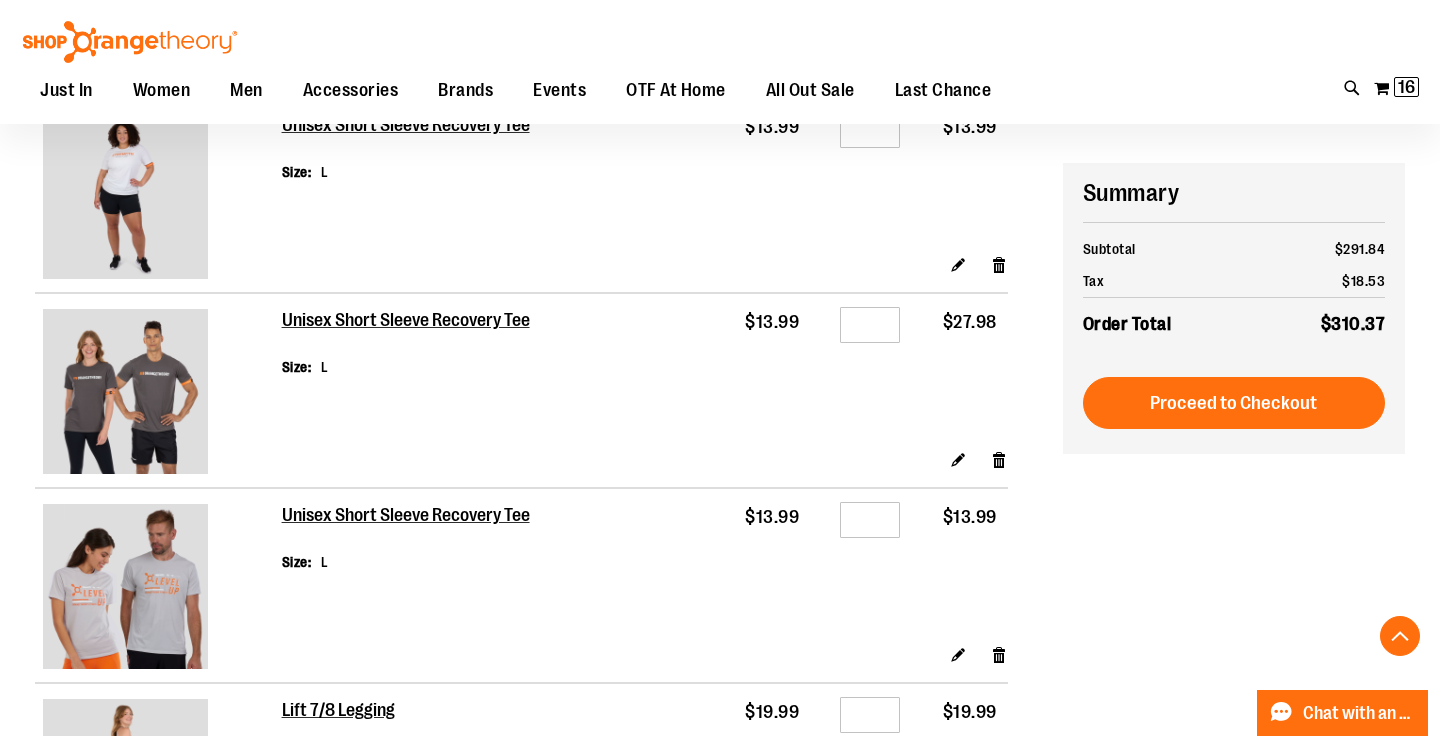 scroll, scrollTop: 1462, scrollLeft: 0, axis: vertical 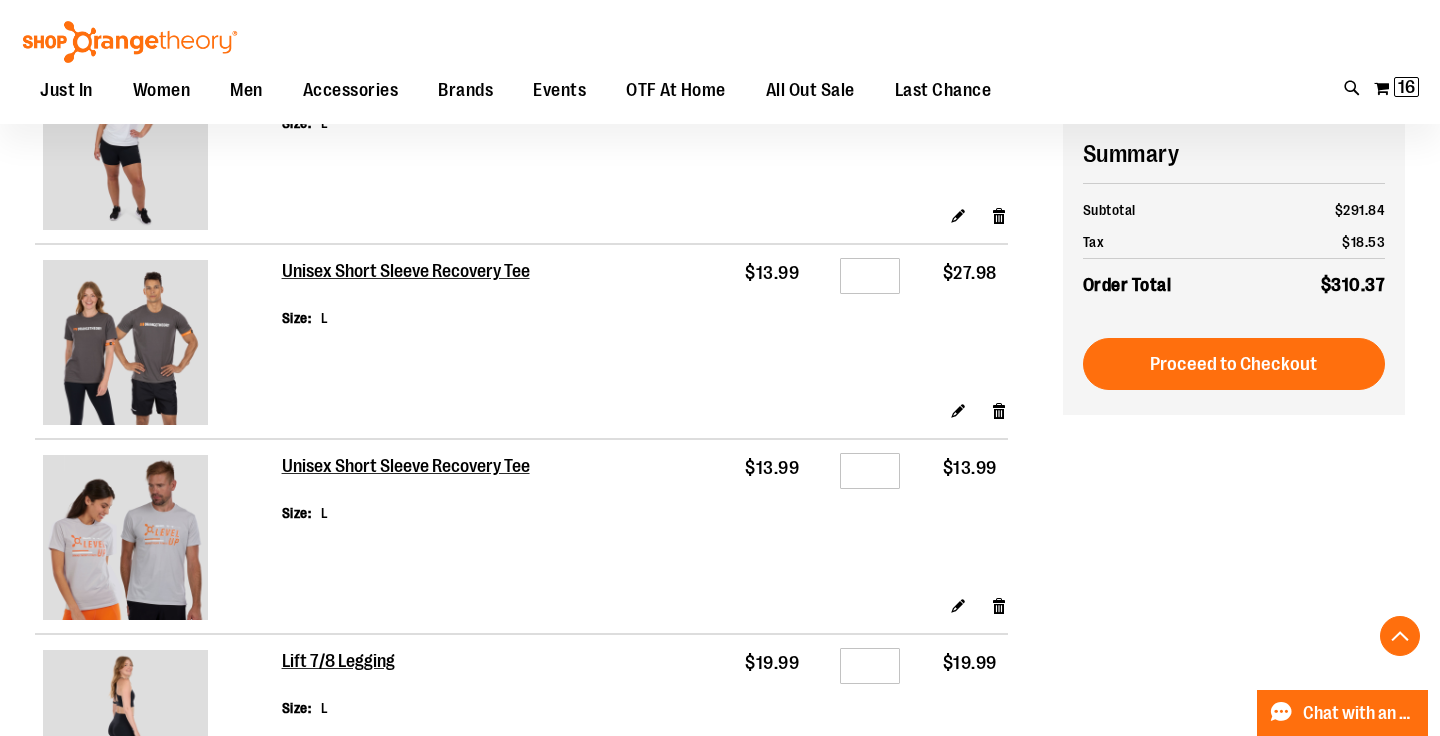 type on "**********" 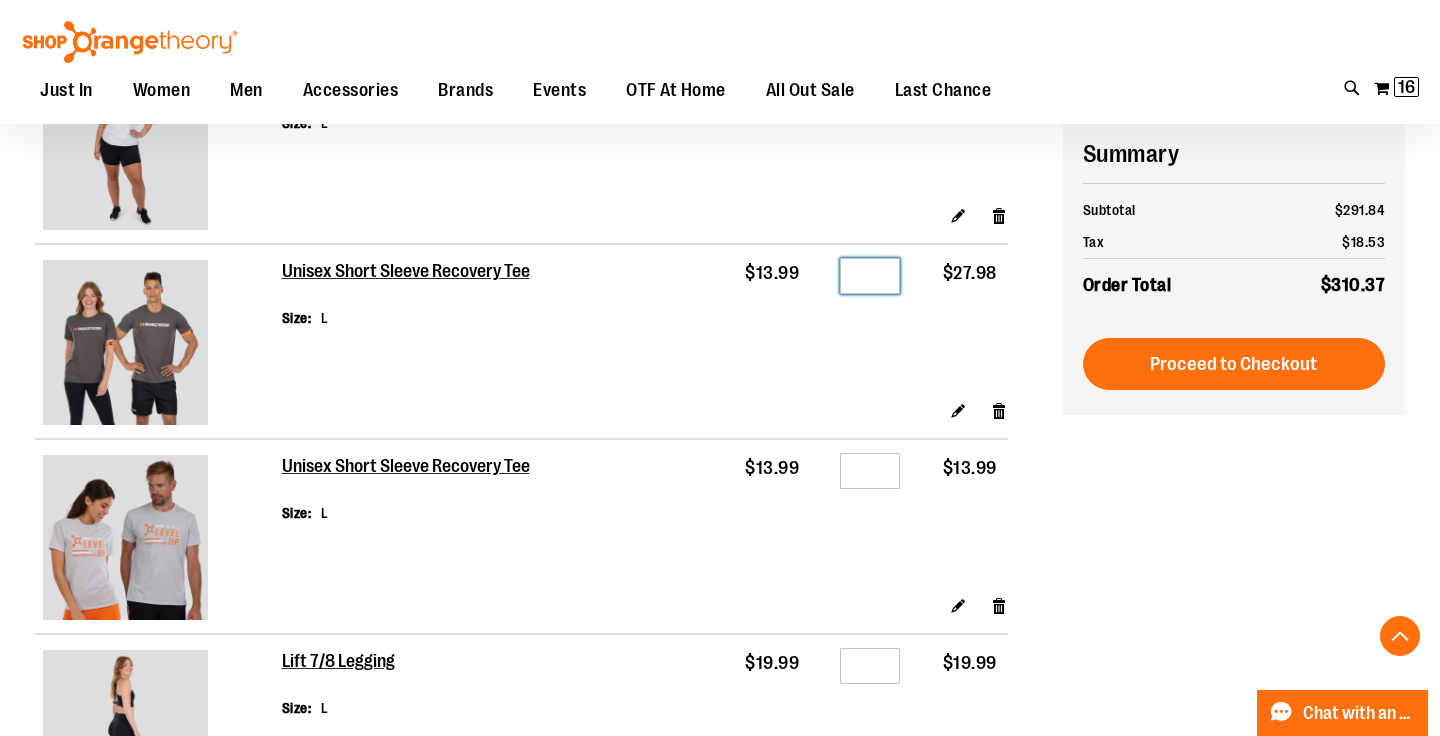 click on "*" at bounding box center (870, 276) 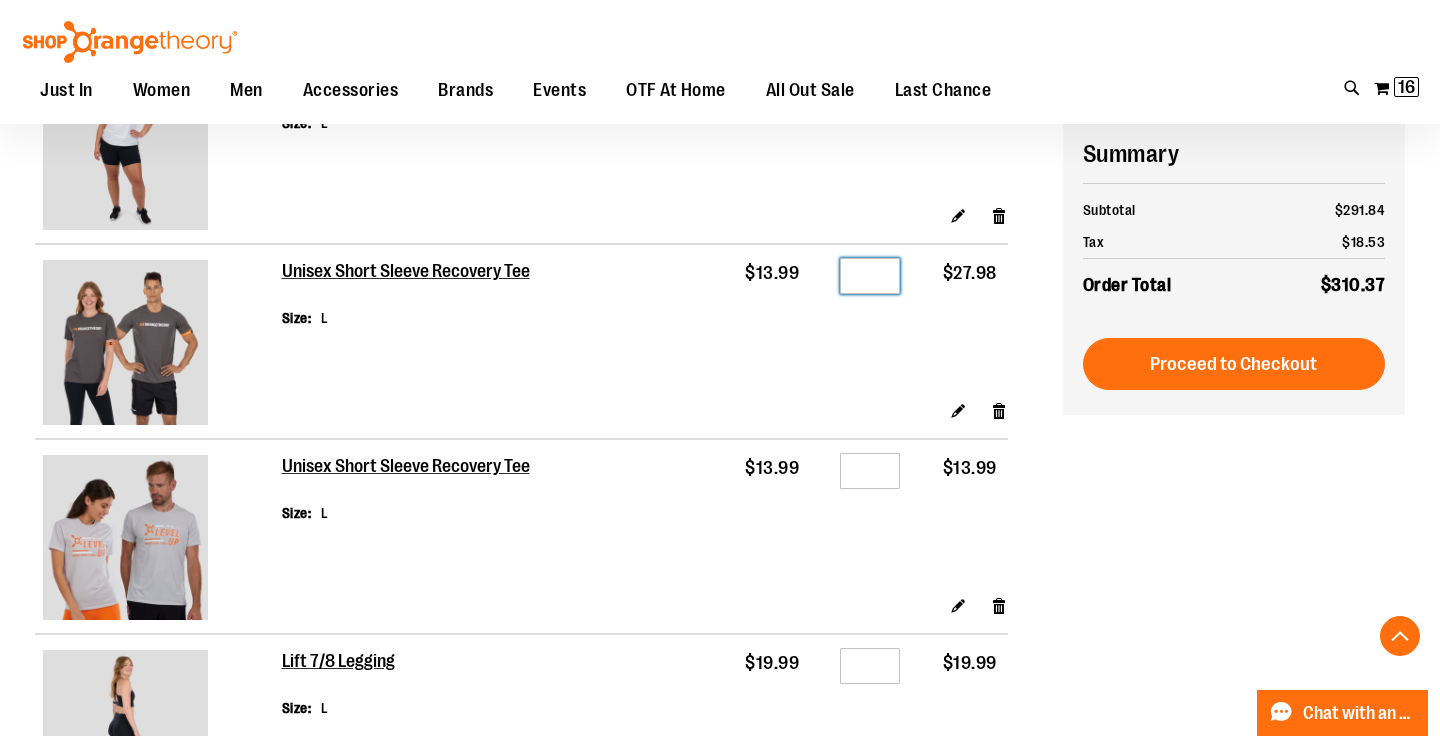 type on "*" 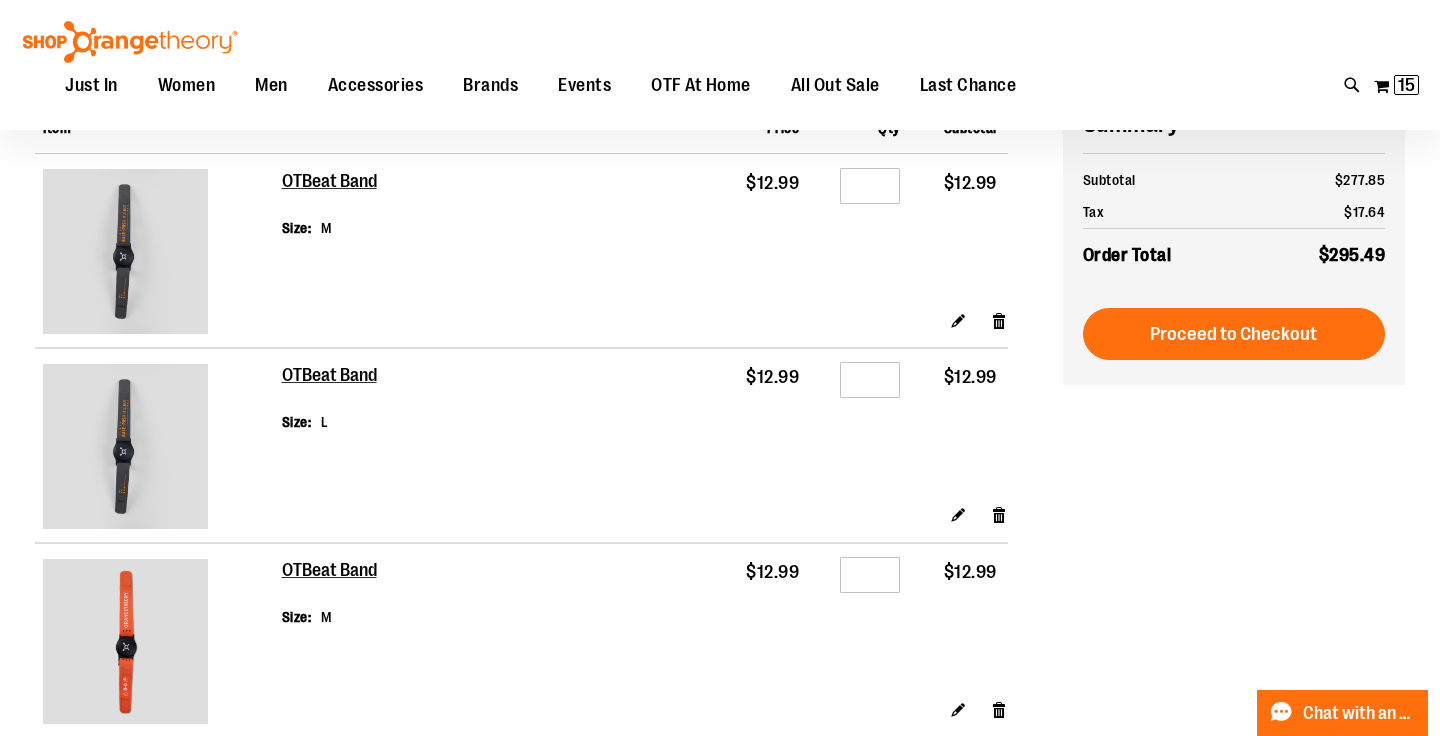 scroll, scrollTop: 200, scrollLeft: 0, axis: vertical 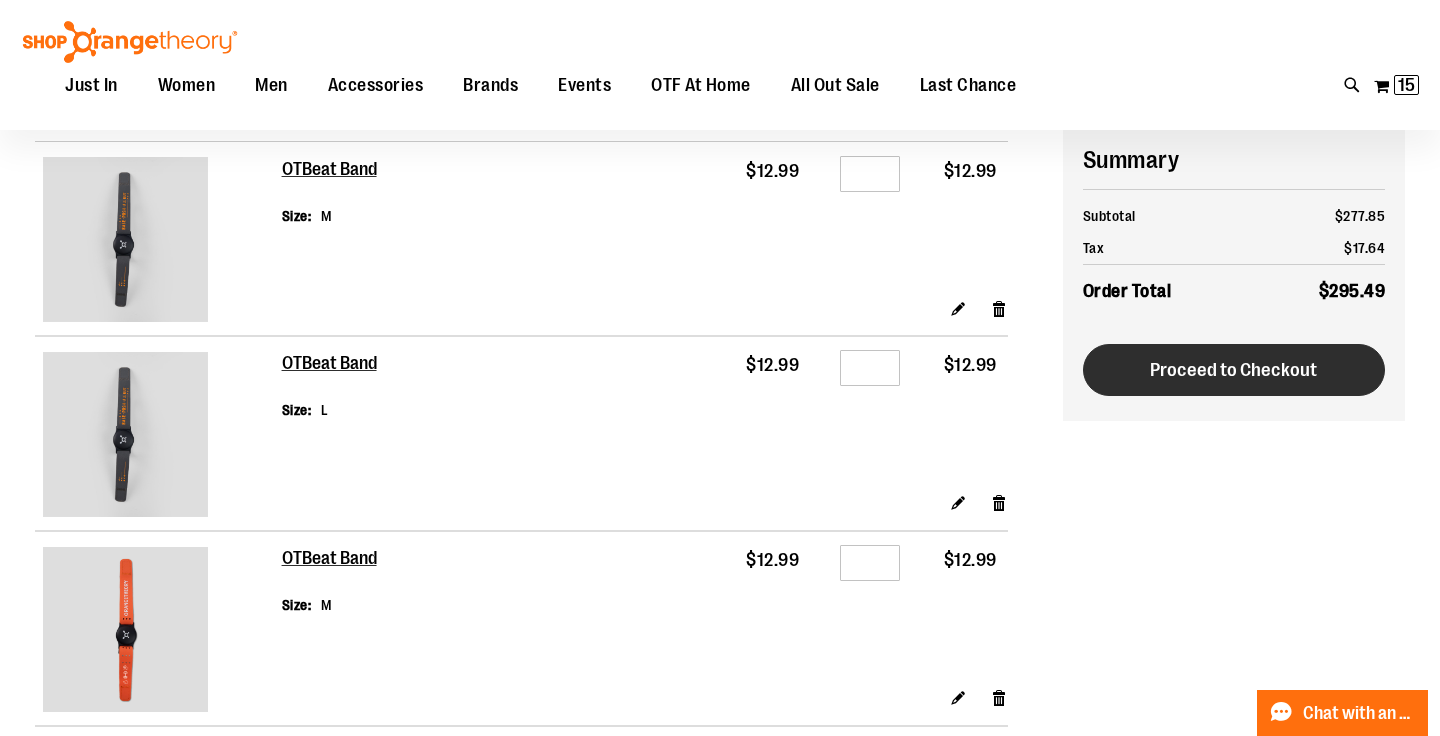 type on "**********" 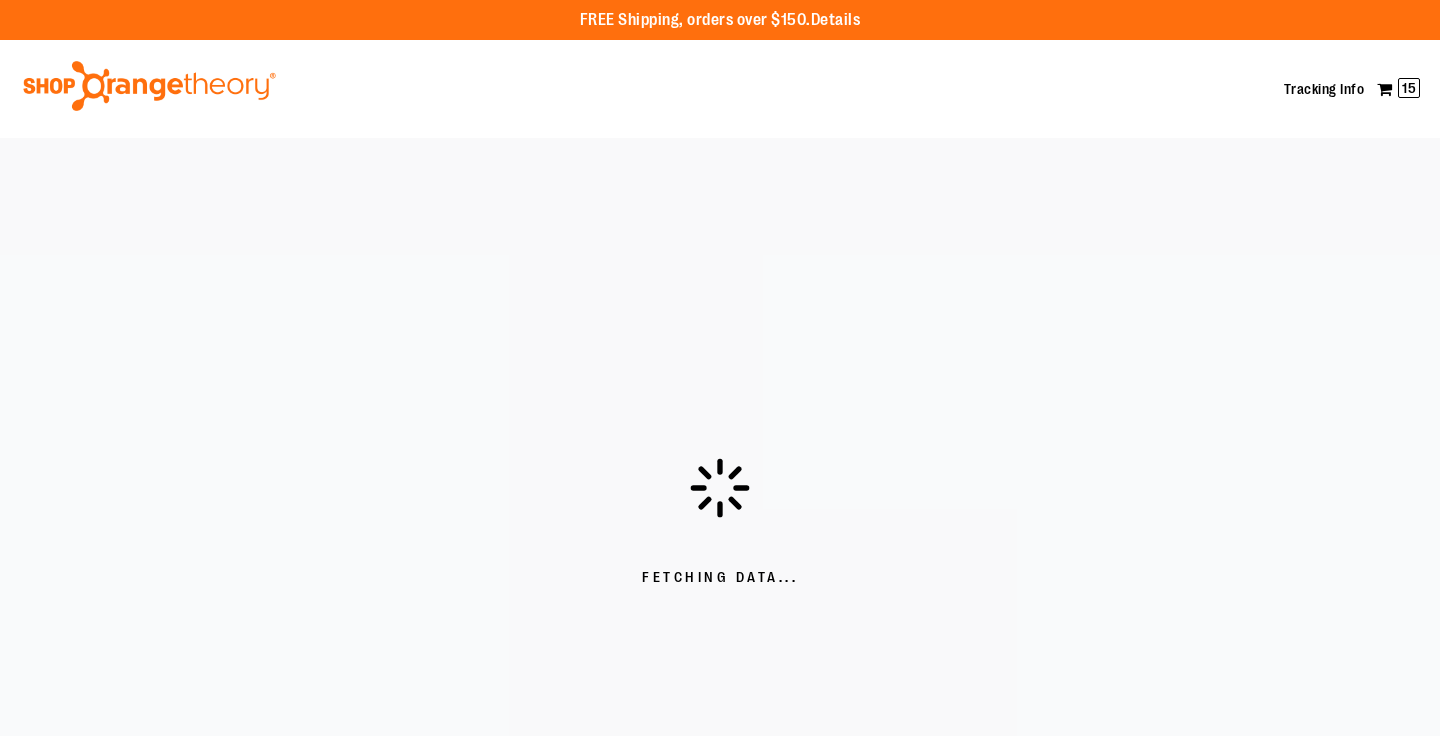 scroll, scrollTop: 0, scrollLeft: 0, axis: both 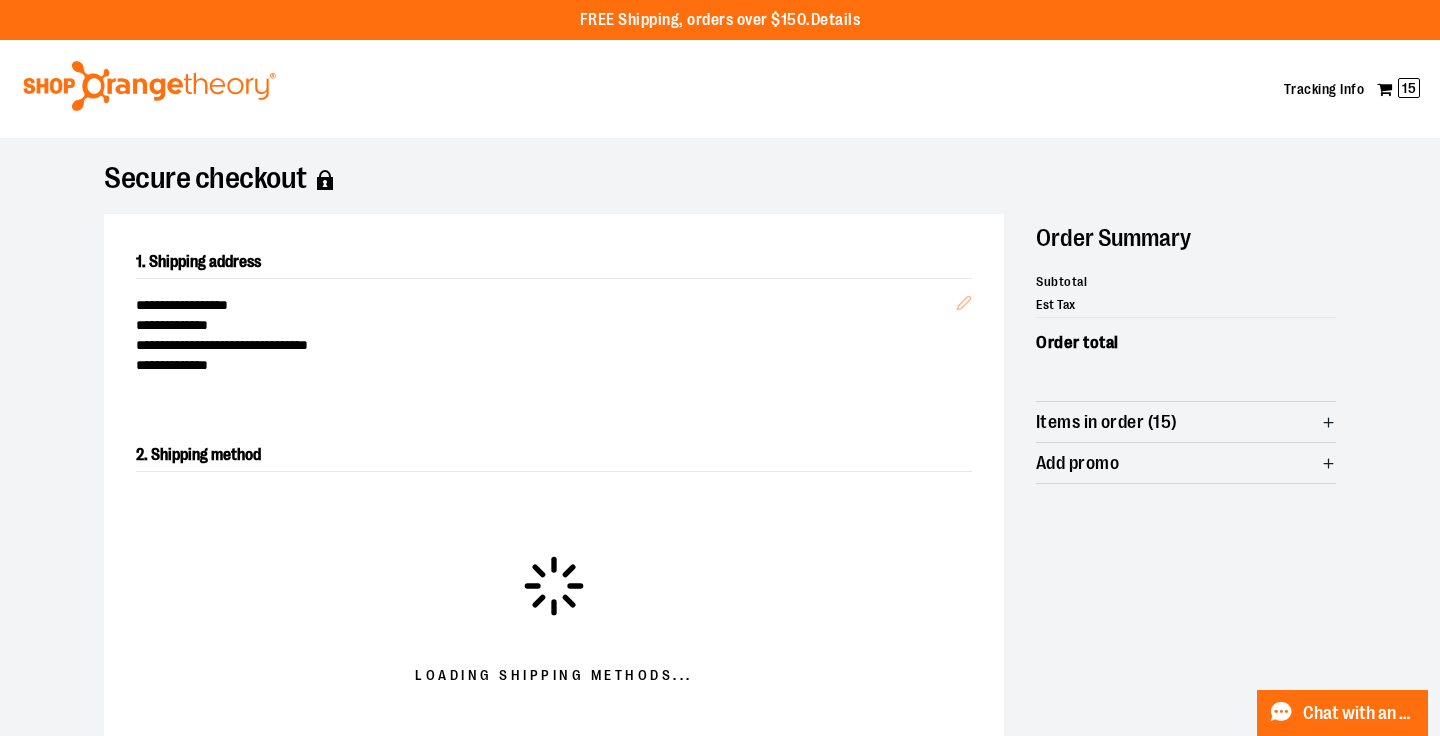click on "Details" at bounding box center (836, 20) 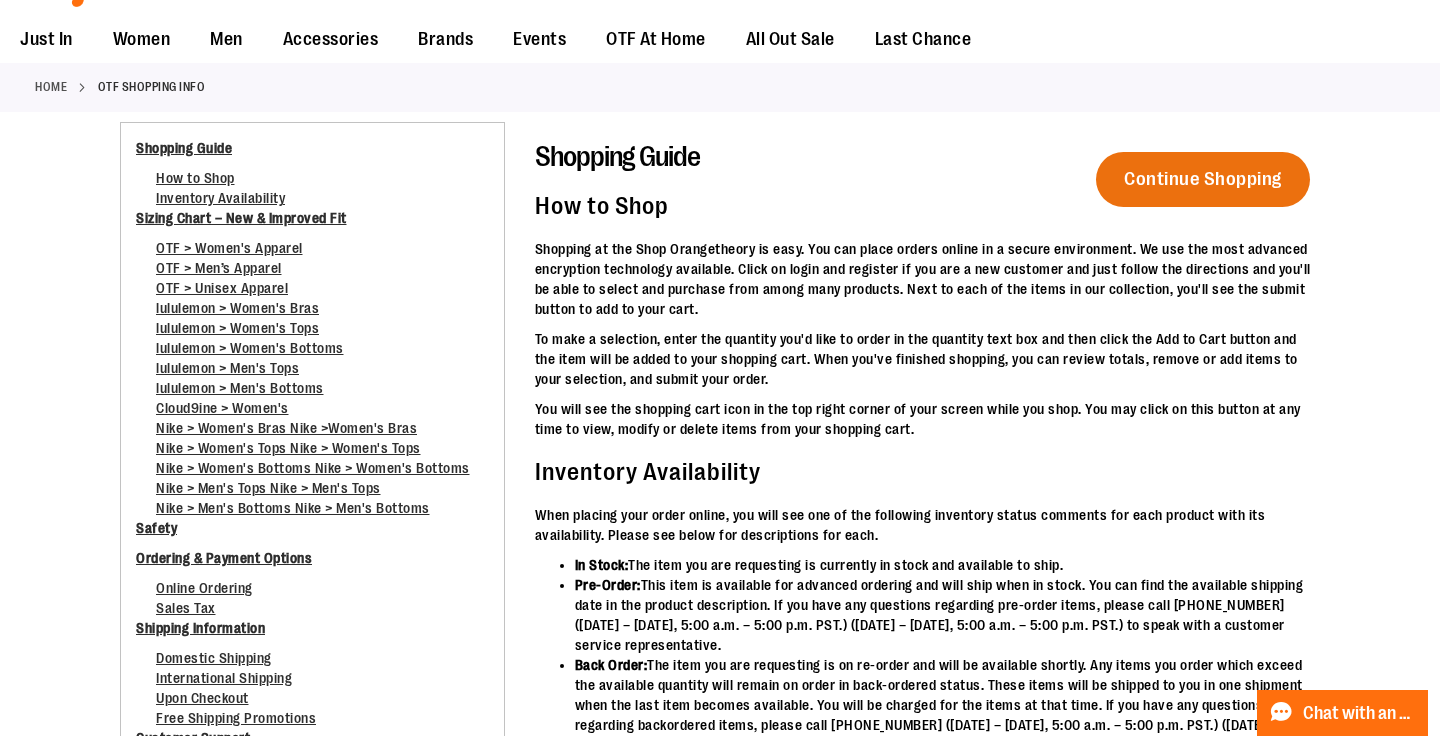 scroll, scrollTop: 0, scrollLeft: 0, axis: both 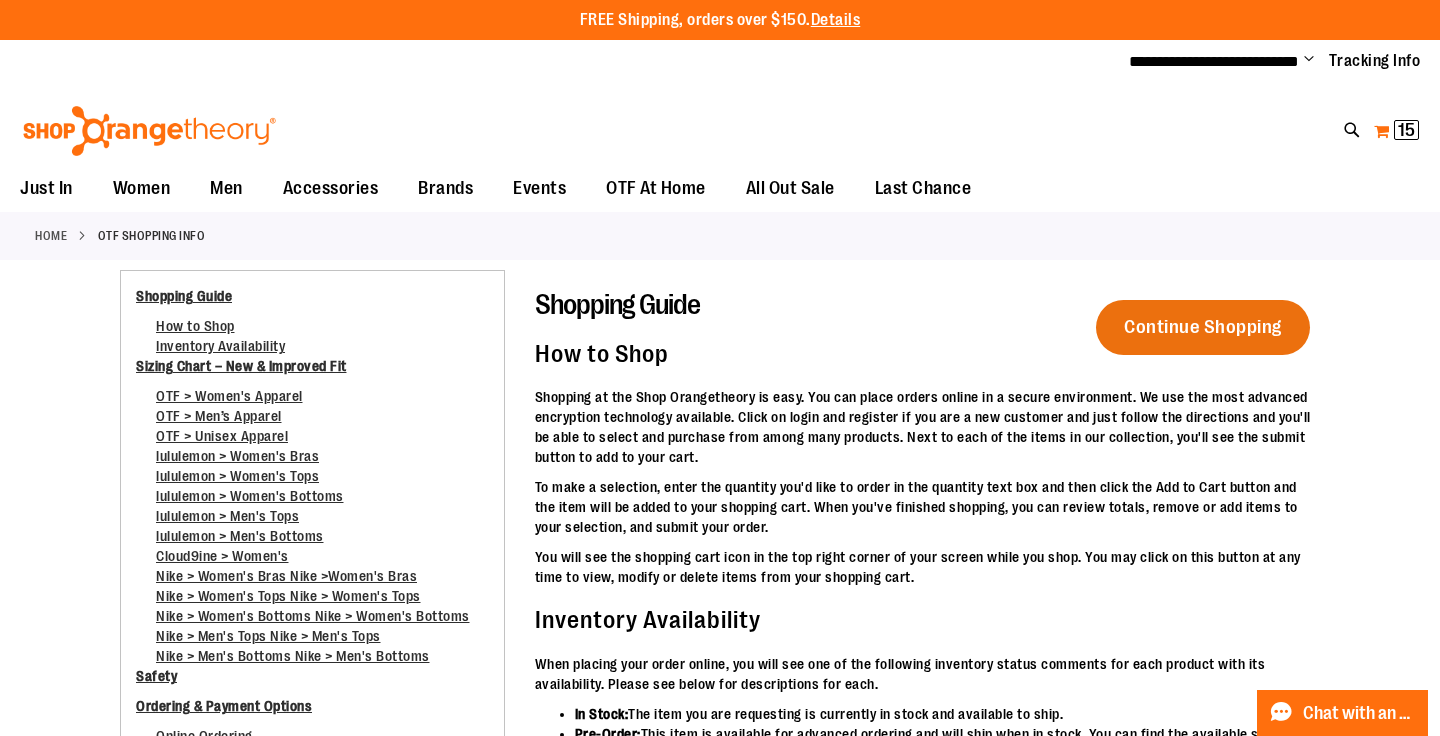 type on "**********" 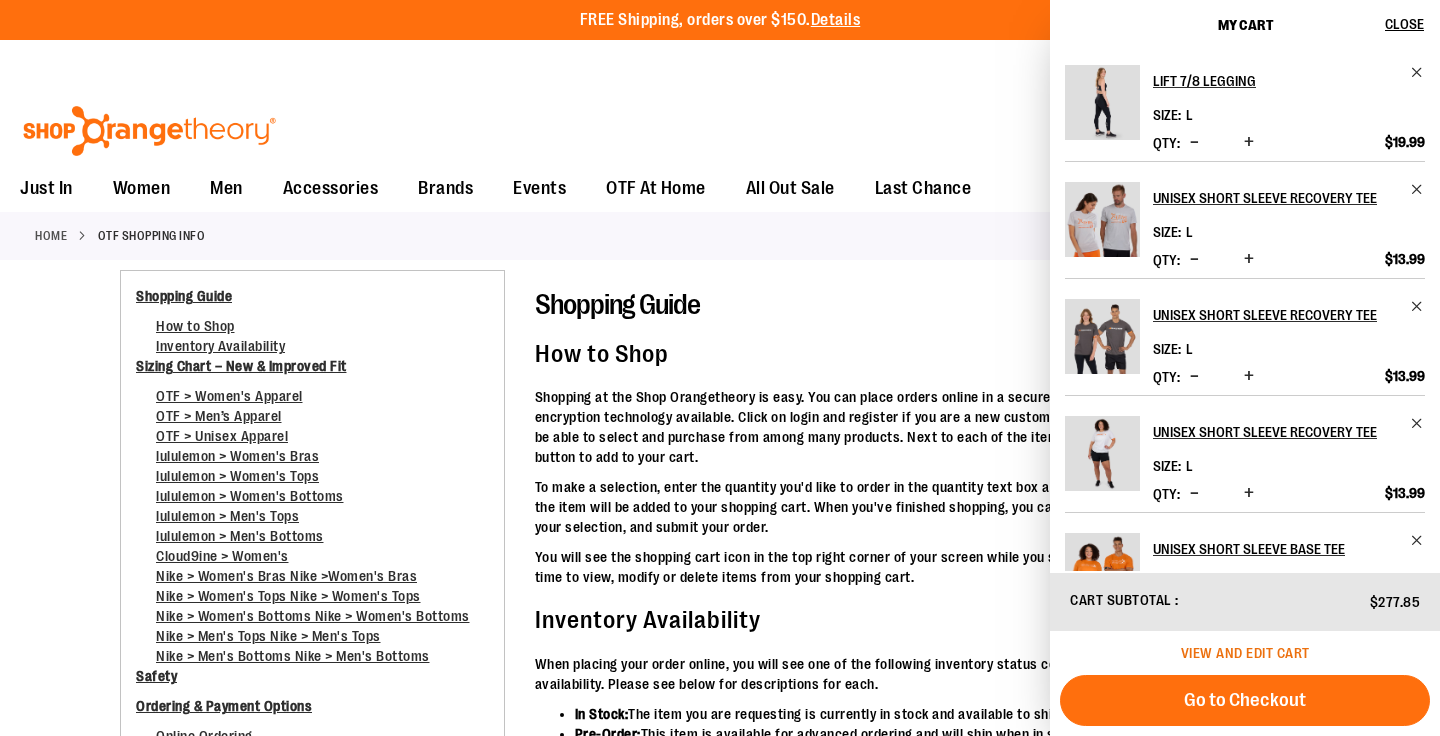 click on "View and edit cart" at bounding box center [1245, 653] 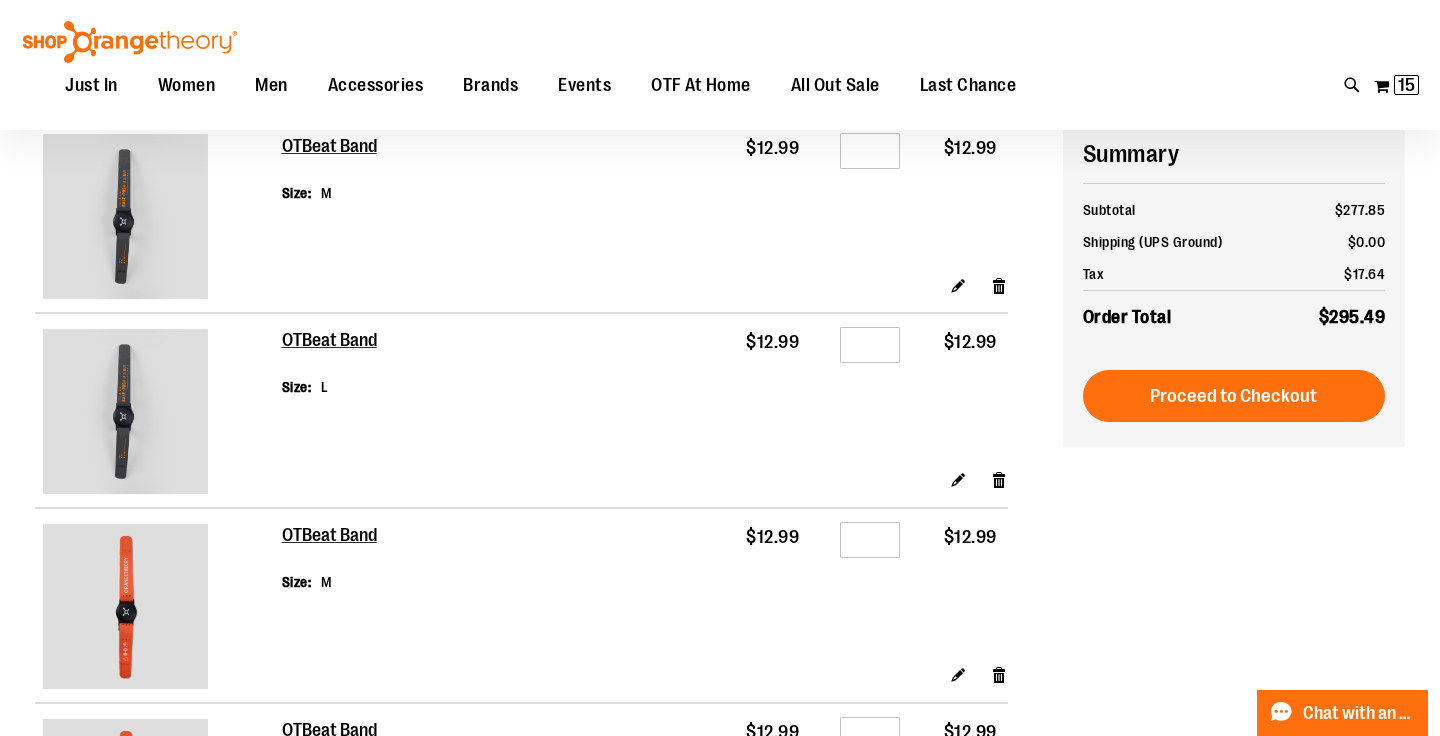 scroll, scrollTop: 225, scrollLeft: 0, axis: vertical 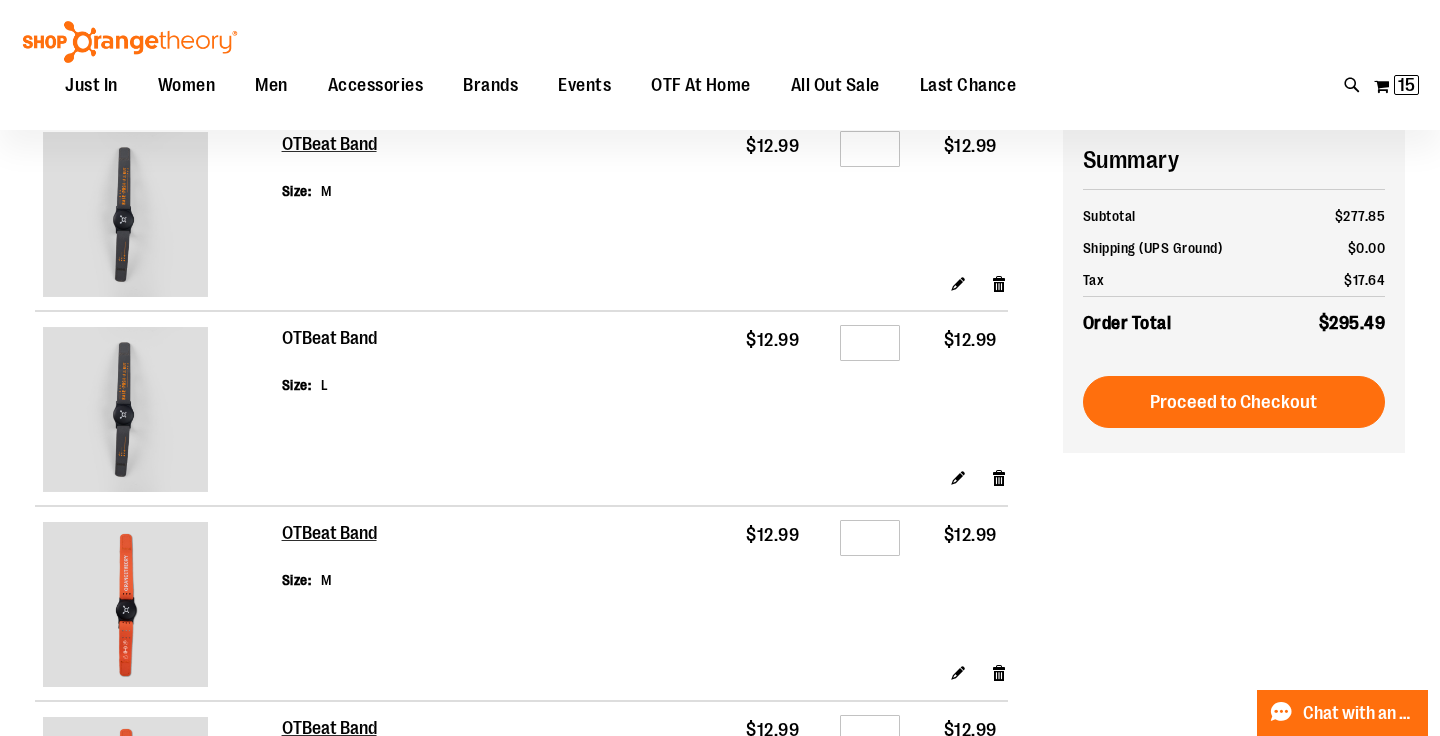 type on "**********" 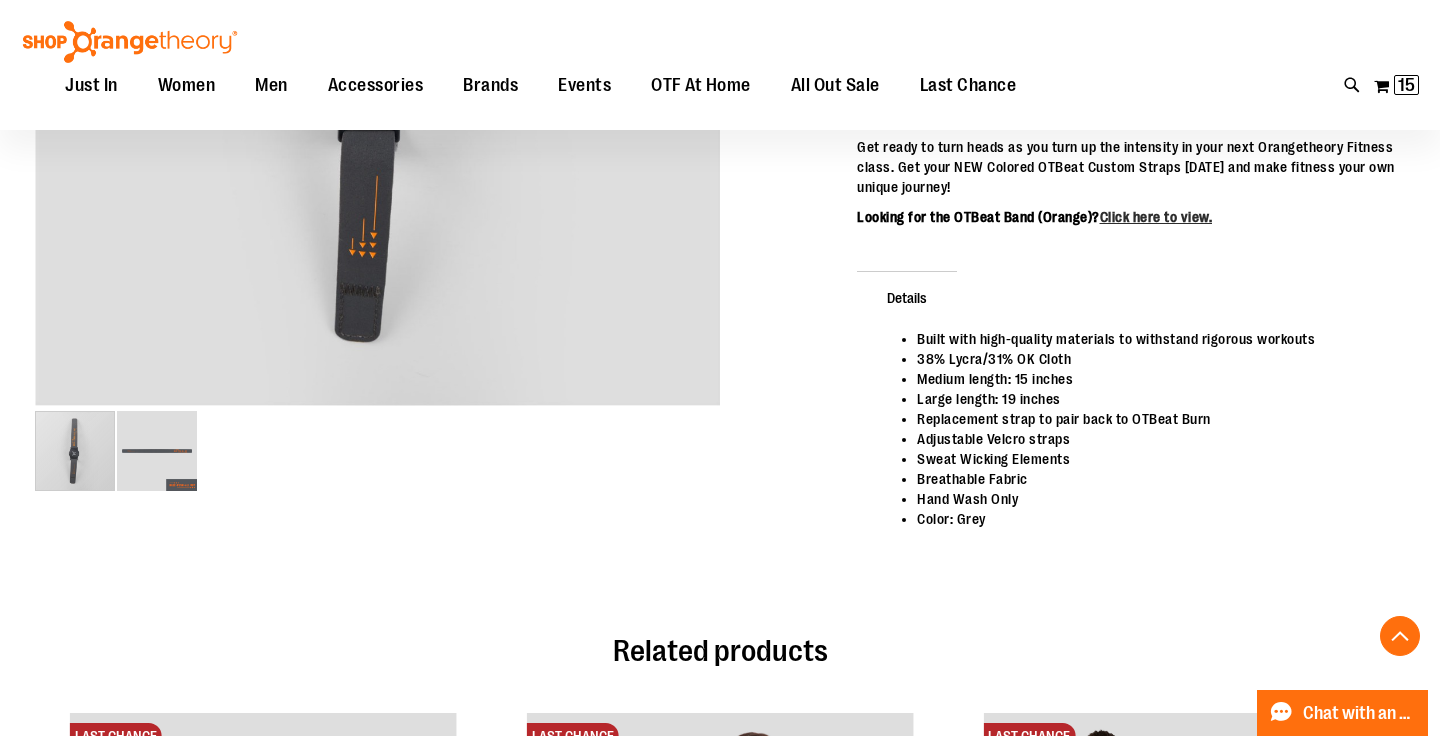 scroll, scrollTop: 0, scrollLeft: 0, axis: both 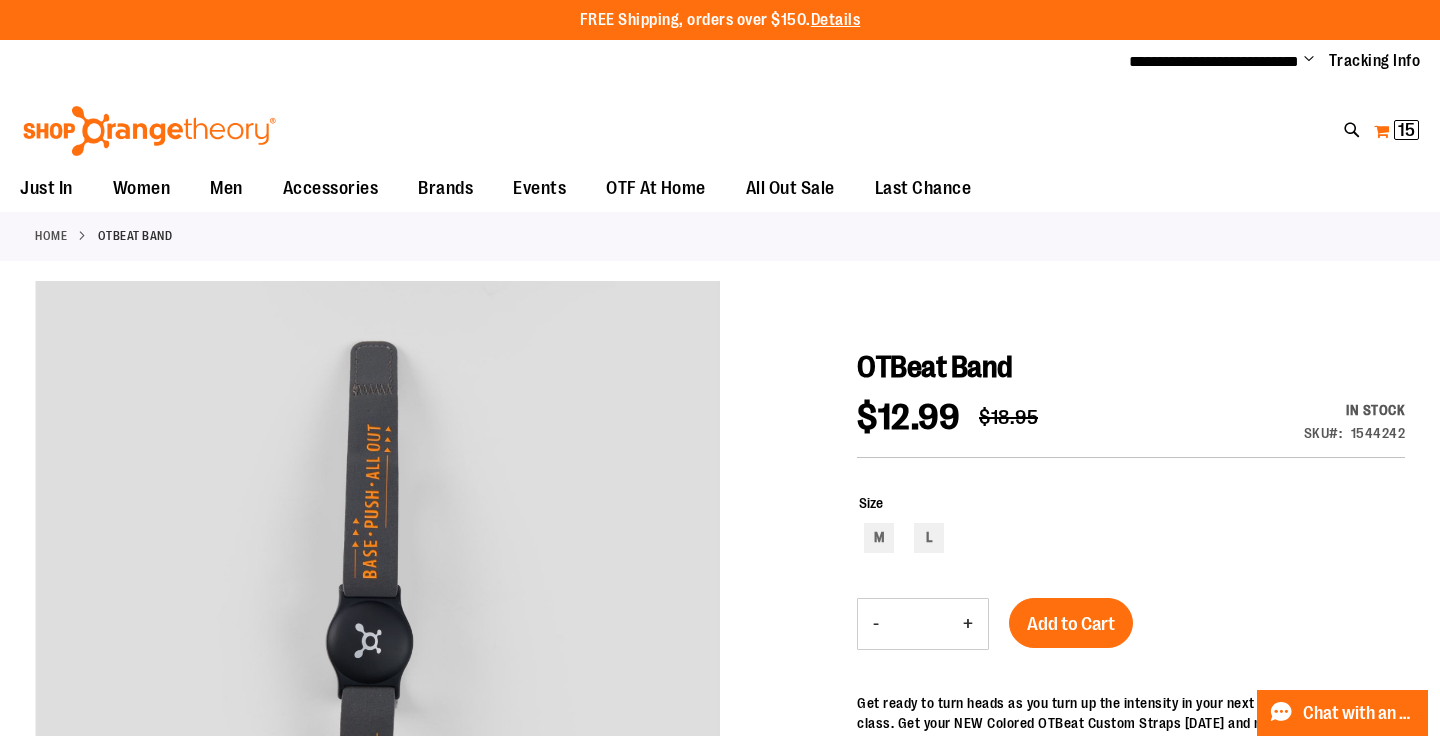 type on "**********" 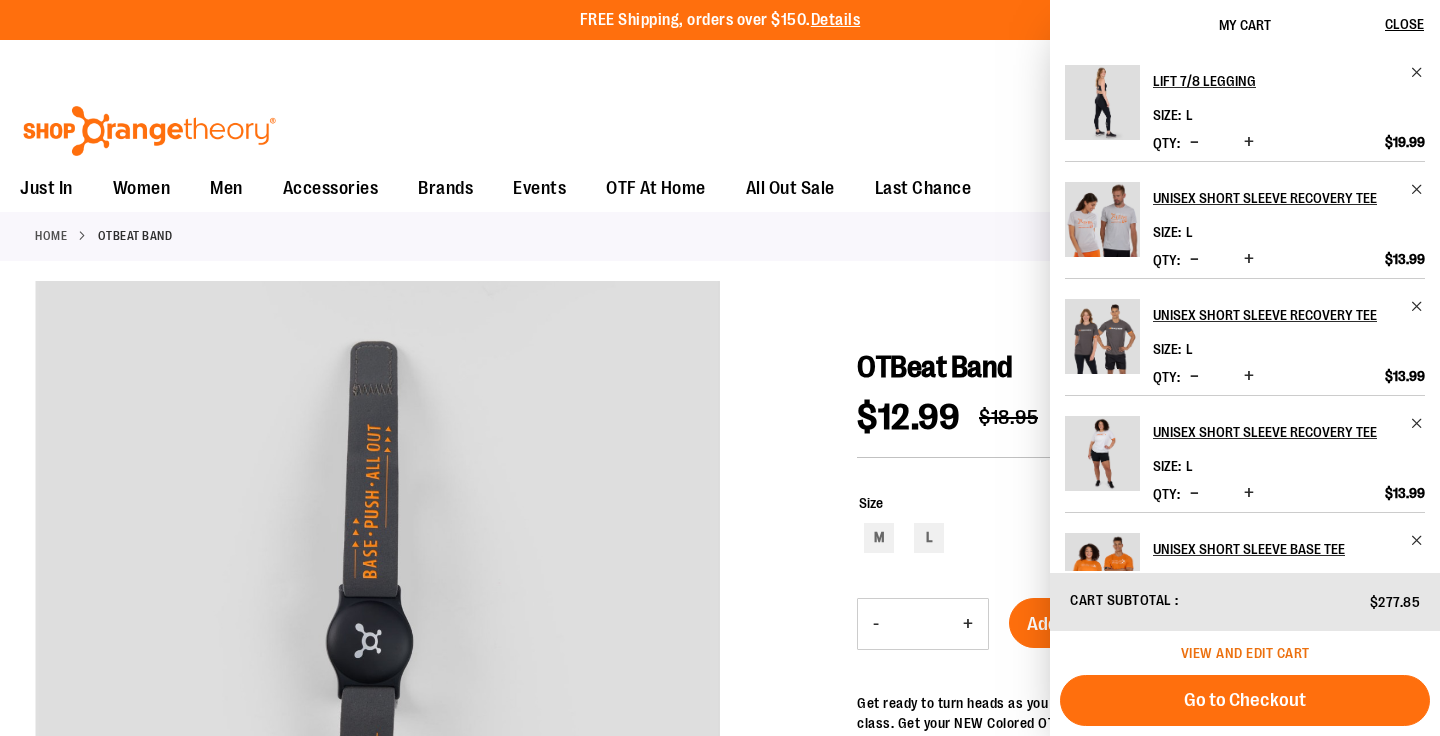 click on "View and edit cart" at bounding box center (1245, 653) 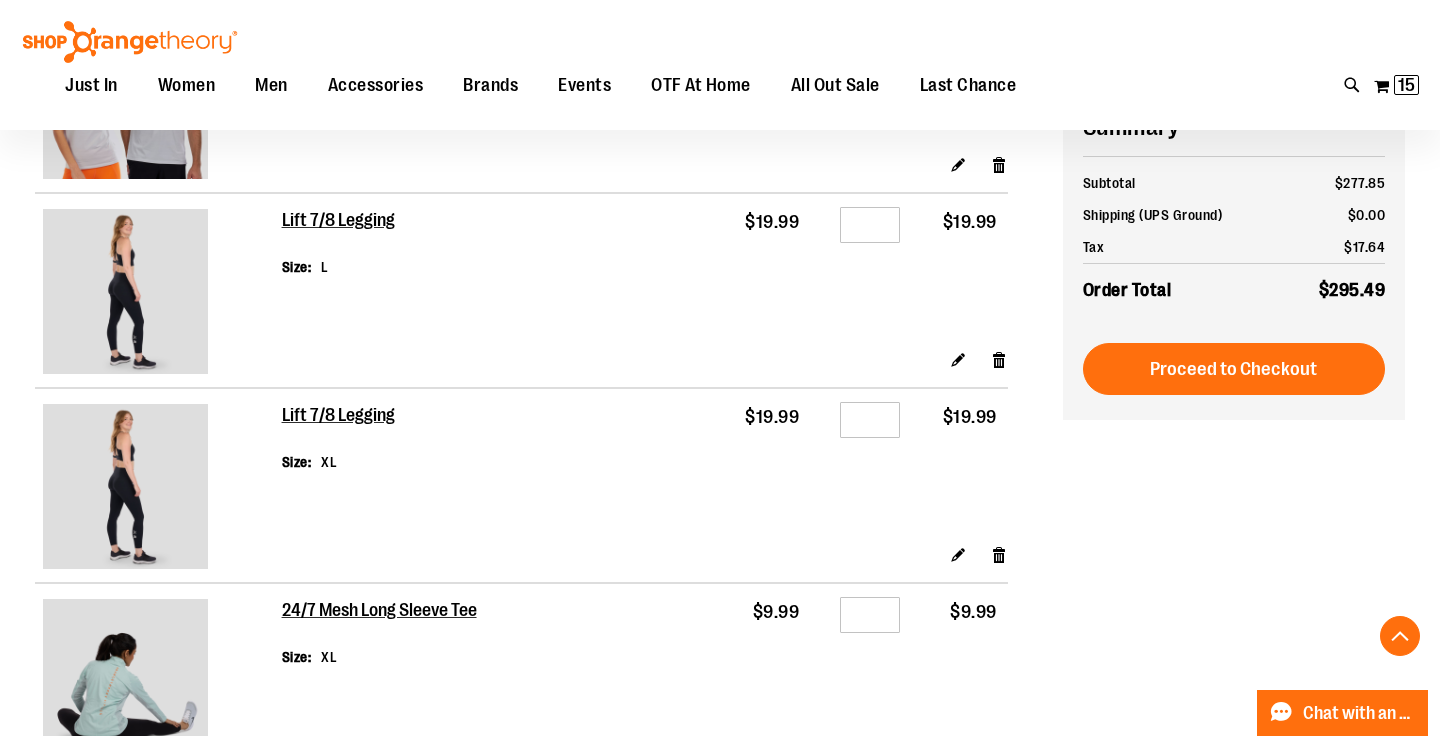 scroll, scrollTop: 1921, scrollLeft: 0, axis: vertical 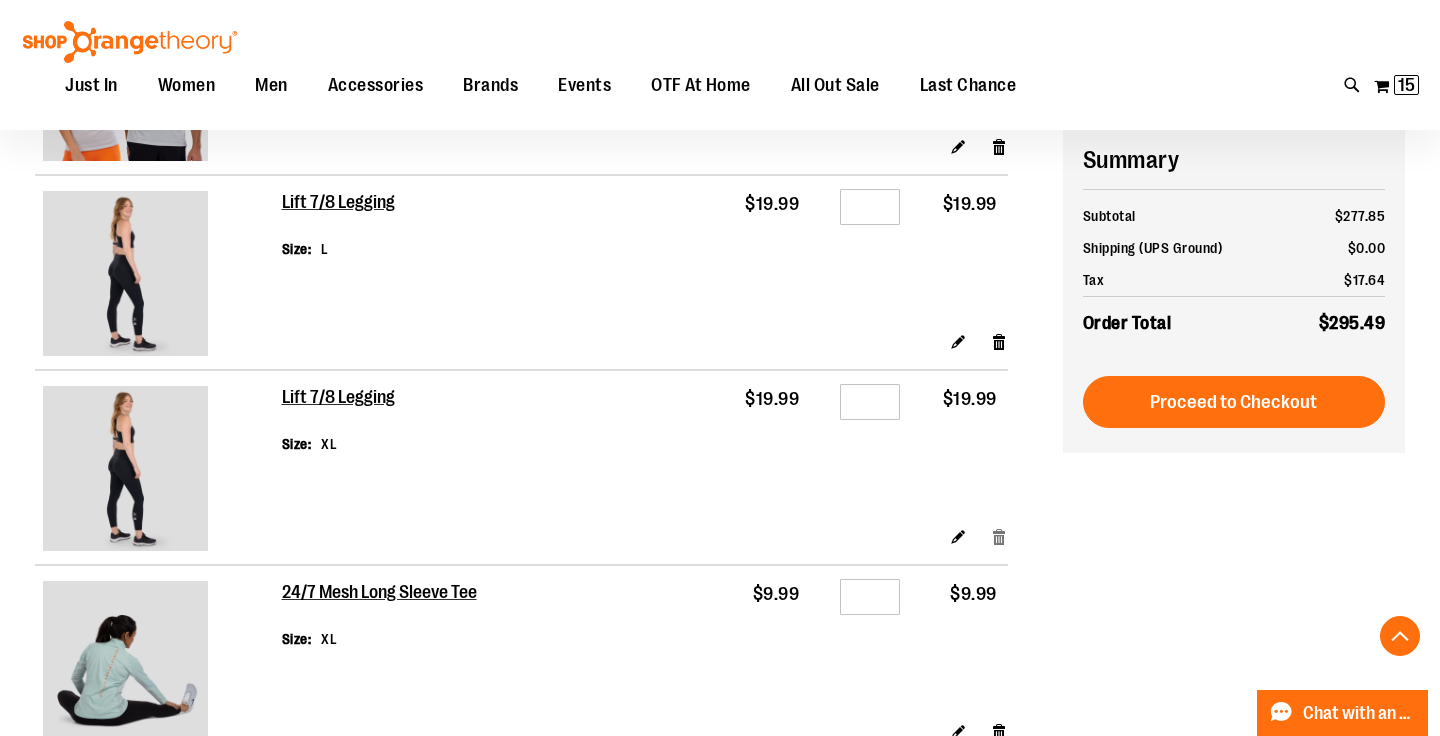 type on "**********" 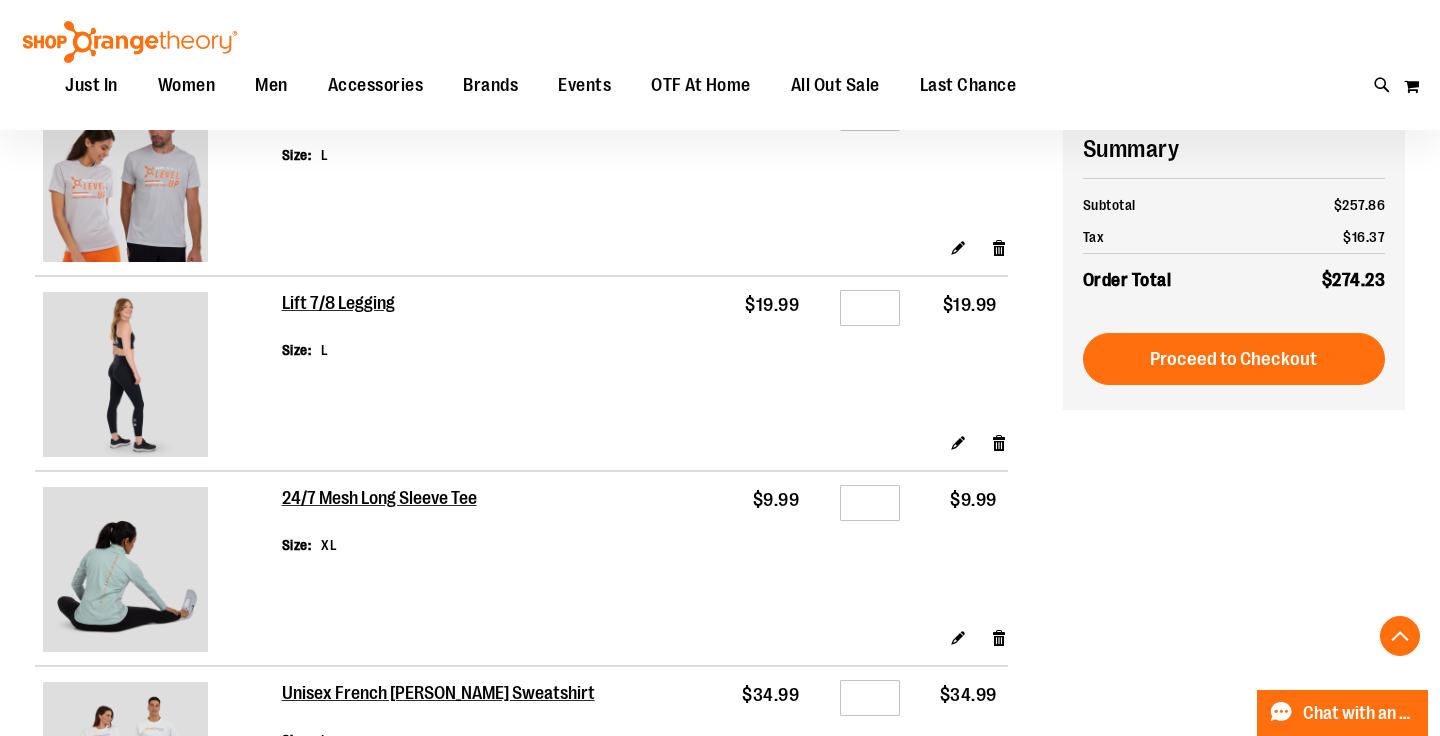 scroll, scrollTop: 1834, scrollLeft: 0, axis: vertical 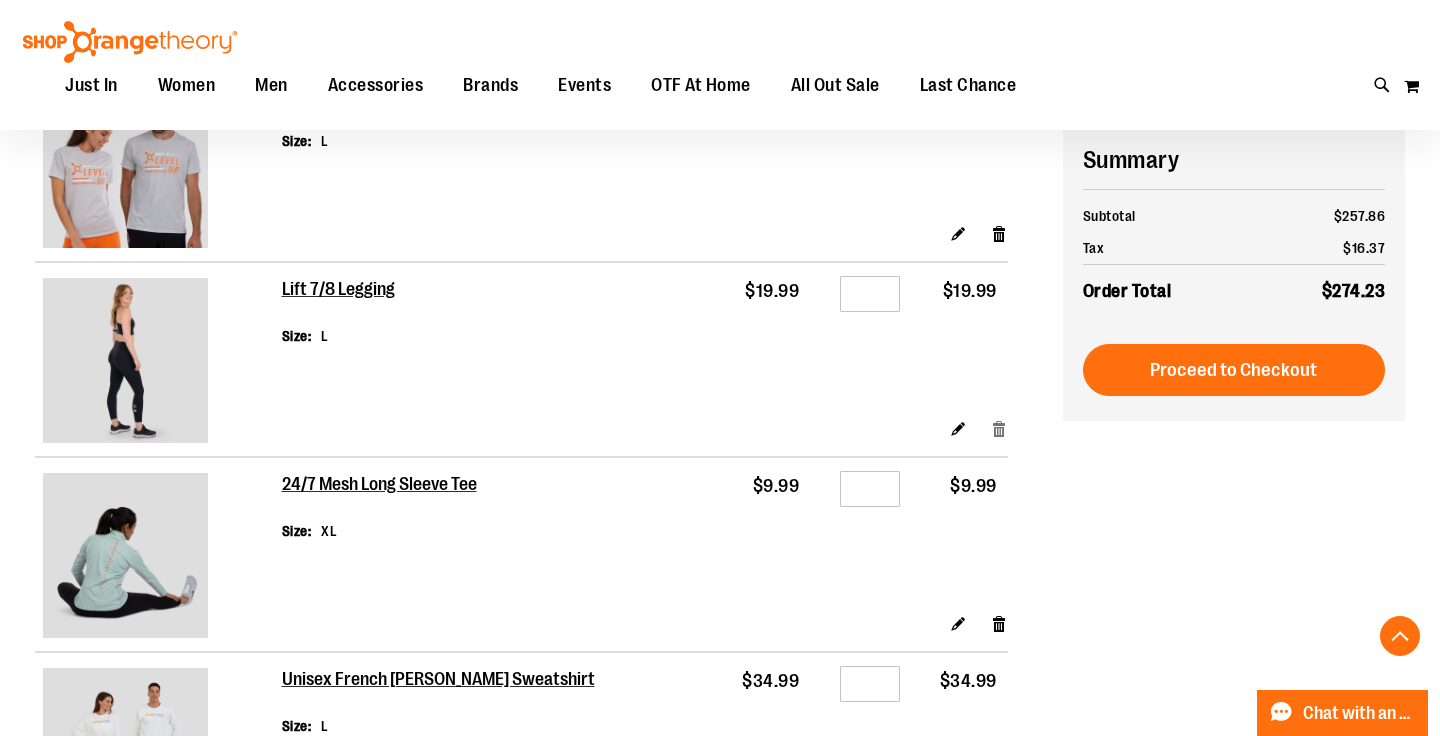 type on "**********" 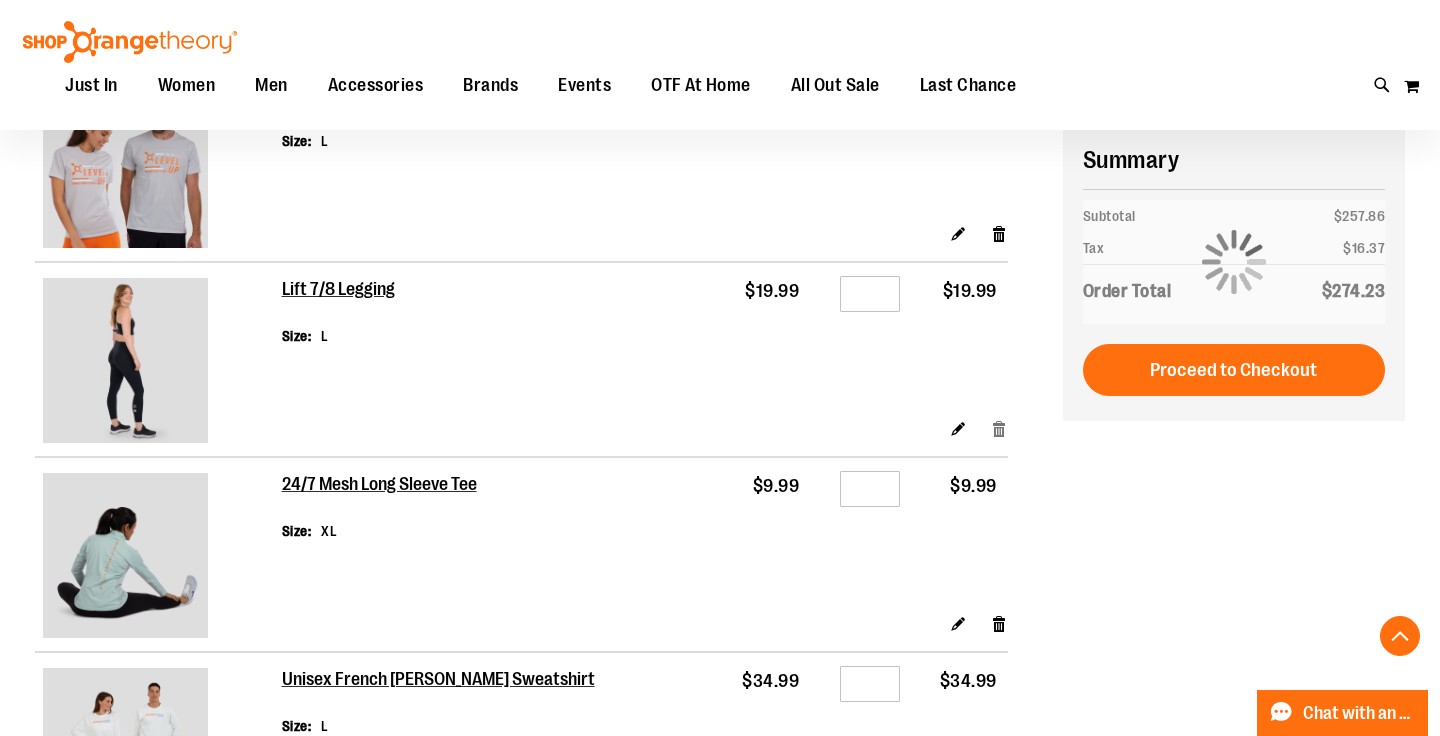 click on "Remove item" at bounding box center (999, 428) 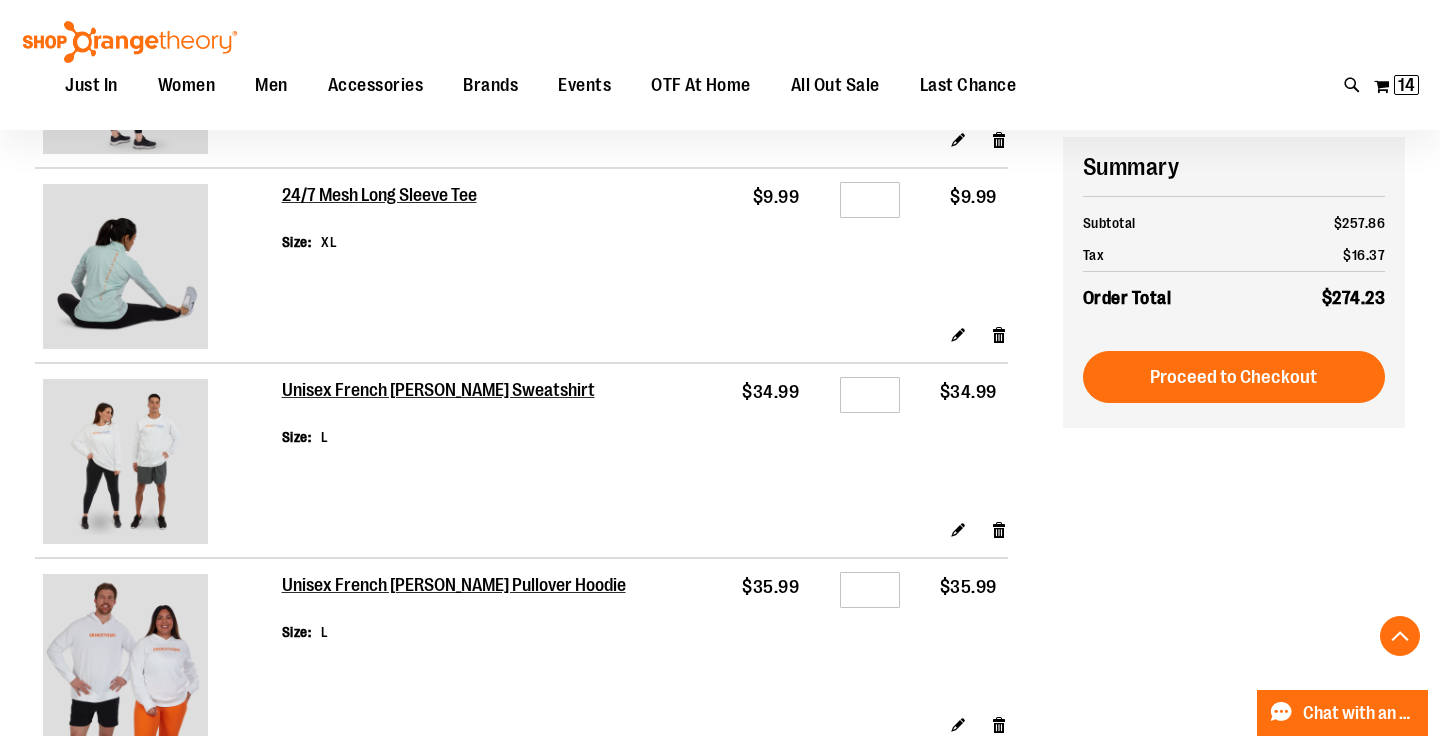 scroll, scrollTop: 2134, scrollLeft: 0, axis: vertical 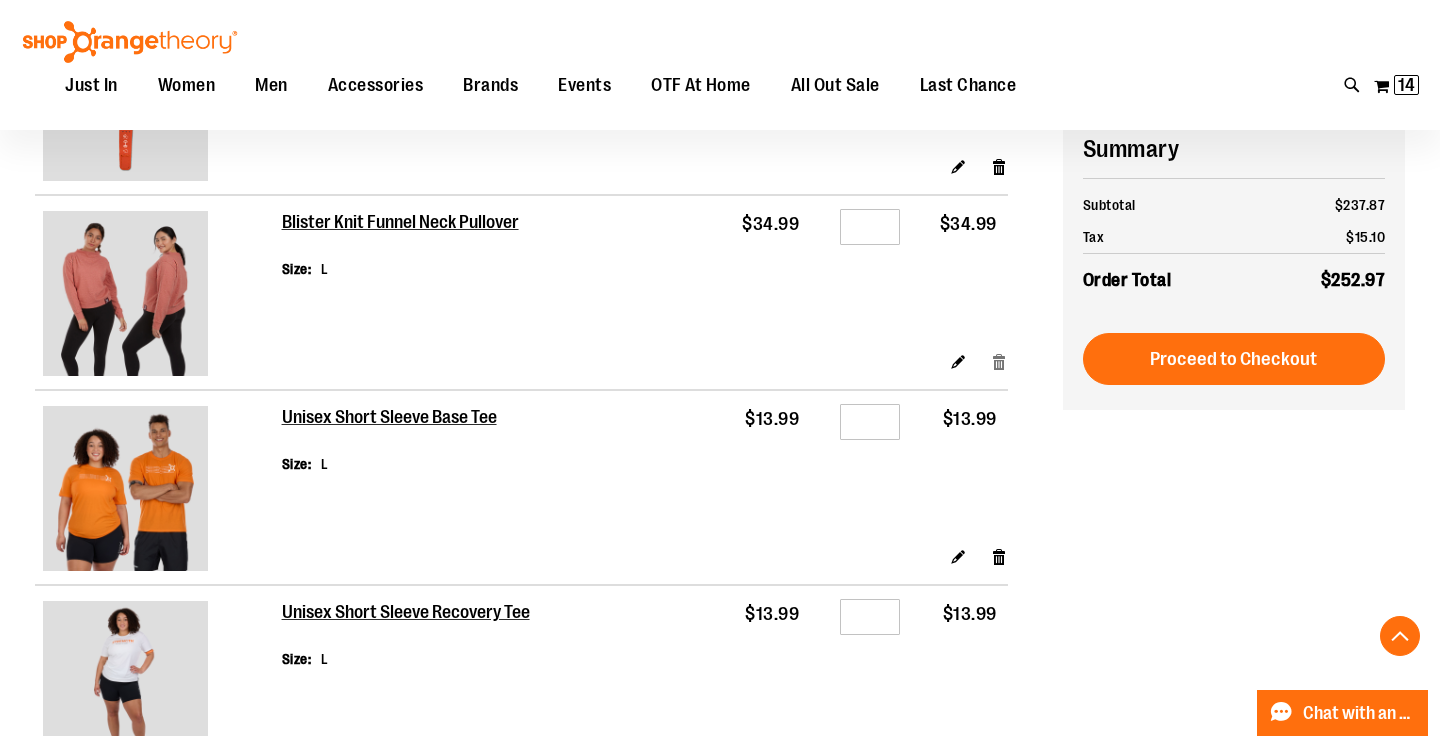 type on "**********" 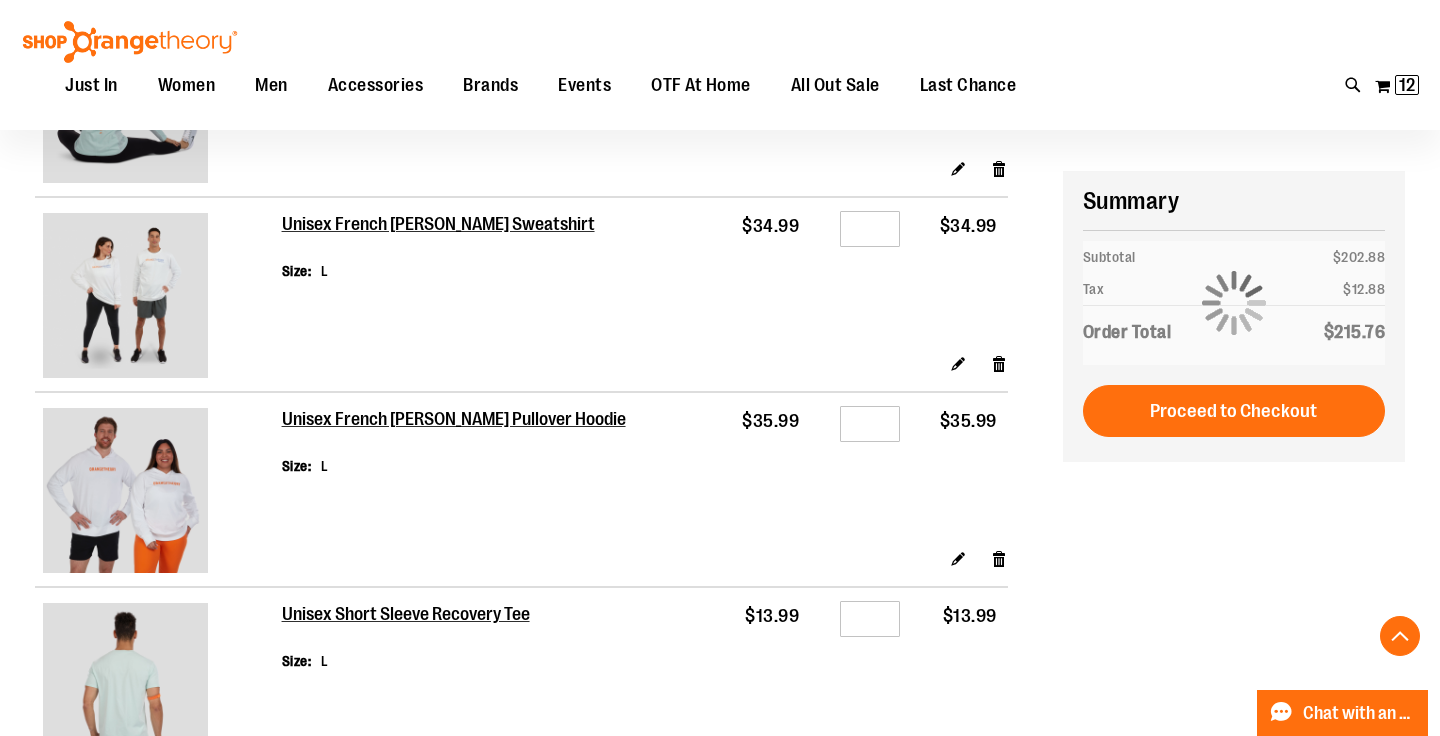 scroll, scrollTop: 1943, scrollLeft: 0, axis: vertical 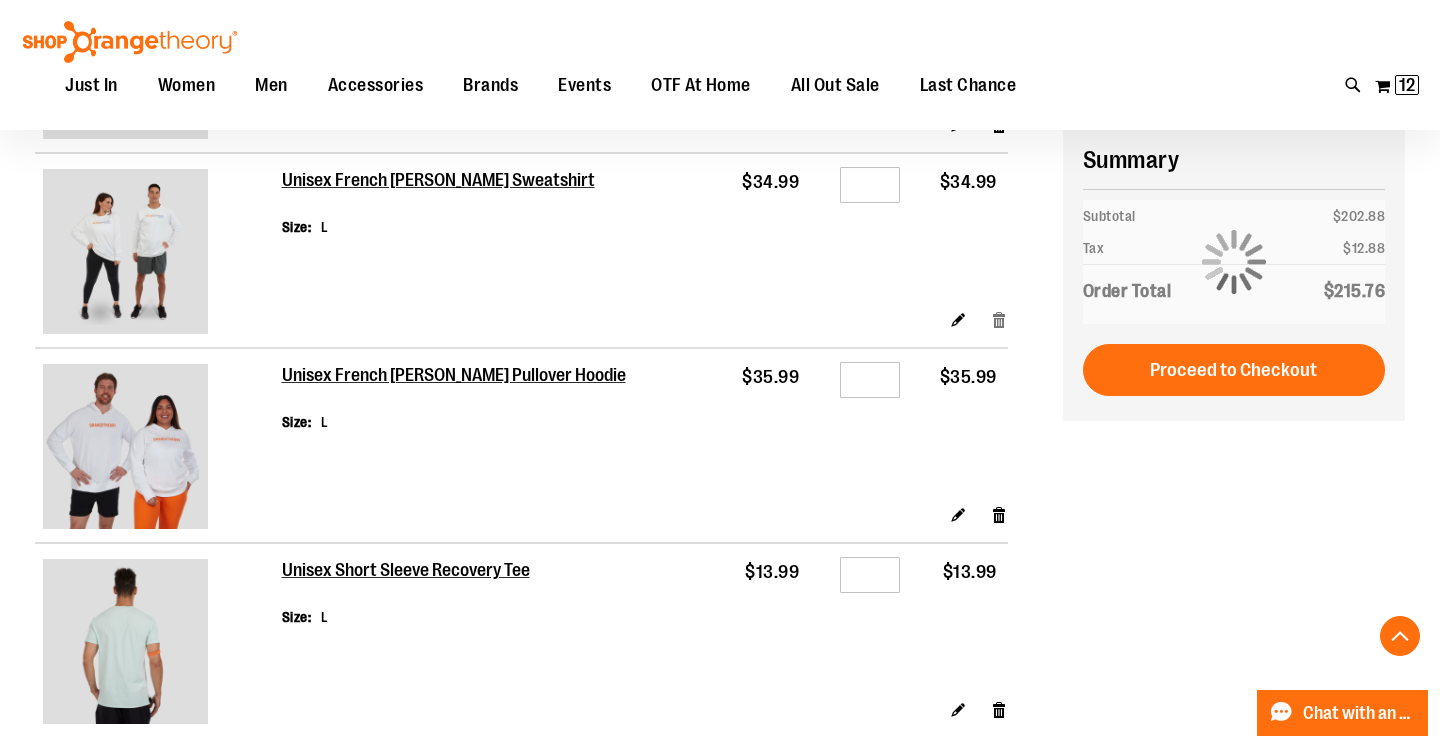 type on "**********" 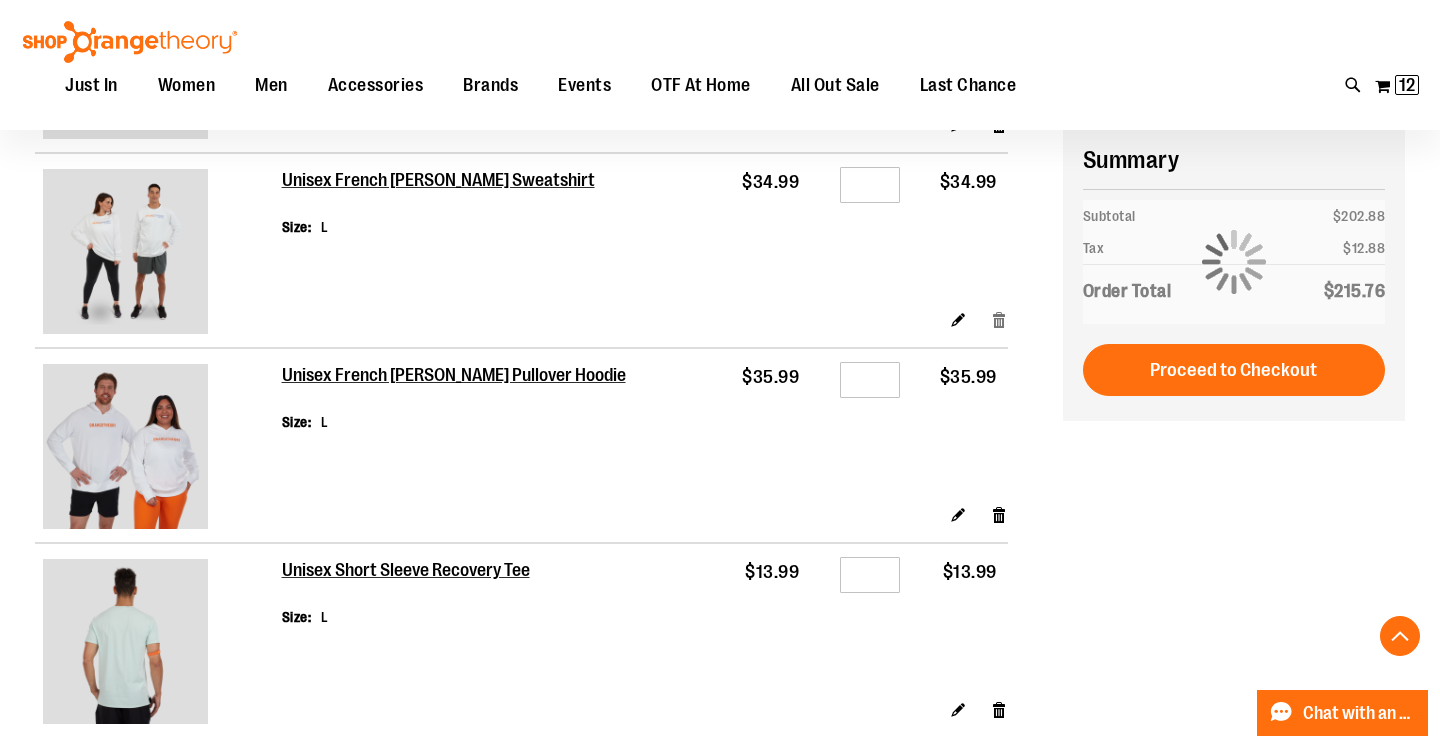 click on "Remove item" at bounding box center [999, 319] 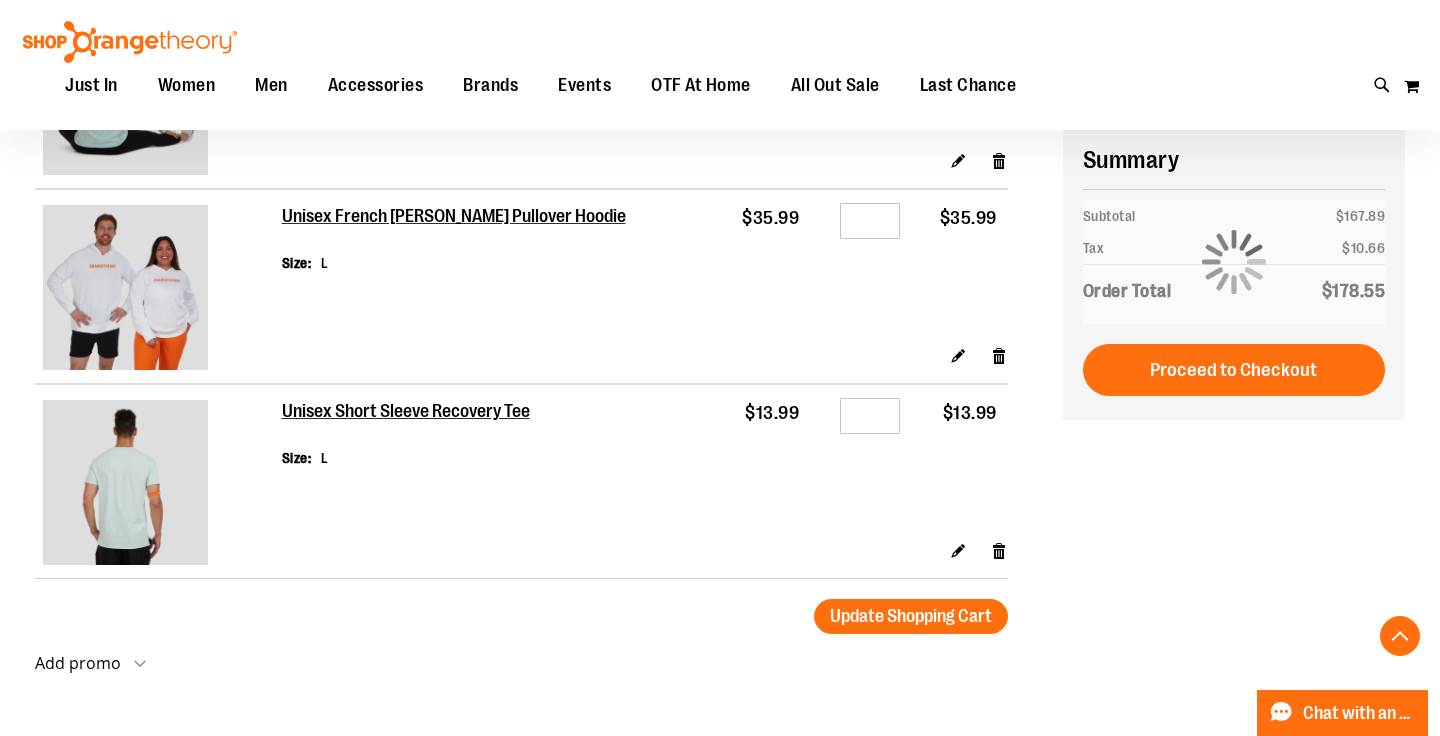 scroll, scrollTop: 1922, scrollLeft: 0, axis: vertical 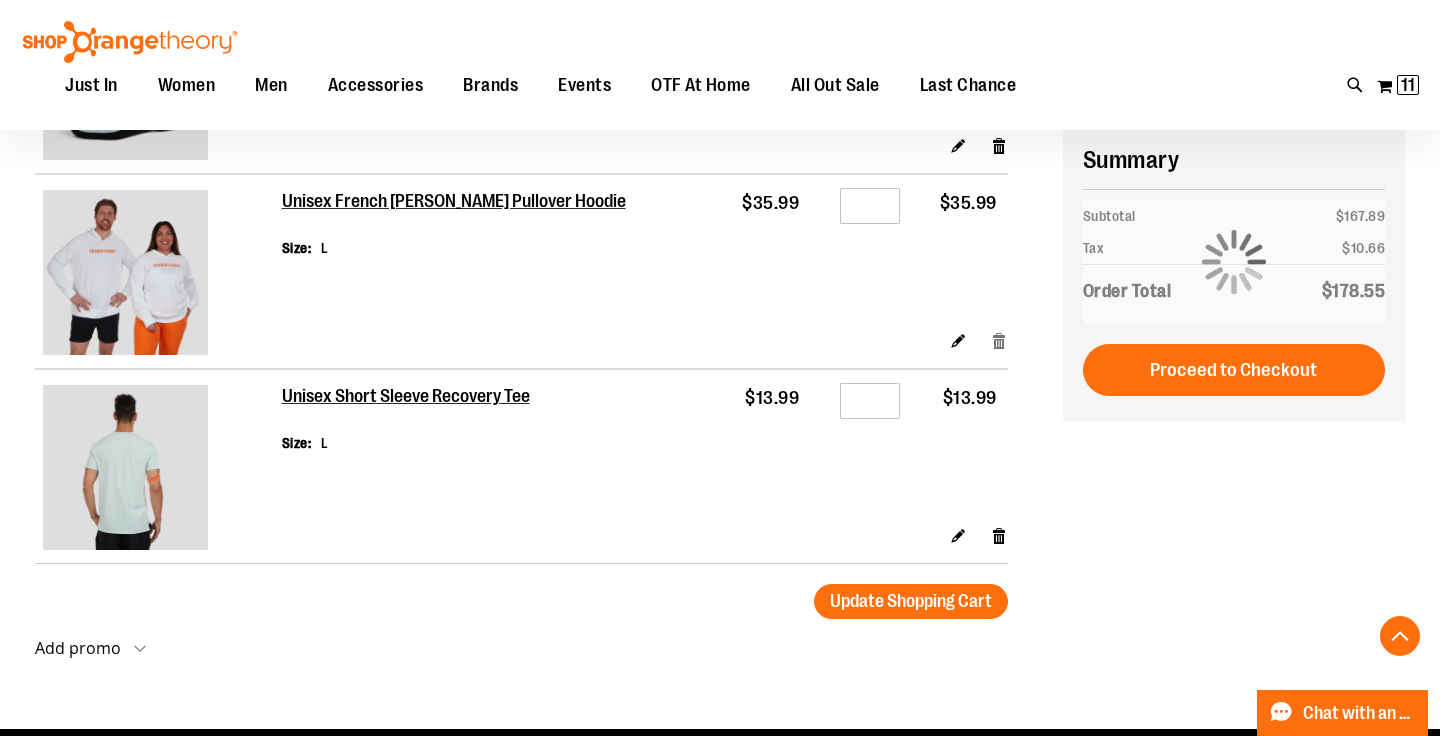 type on "**********" 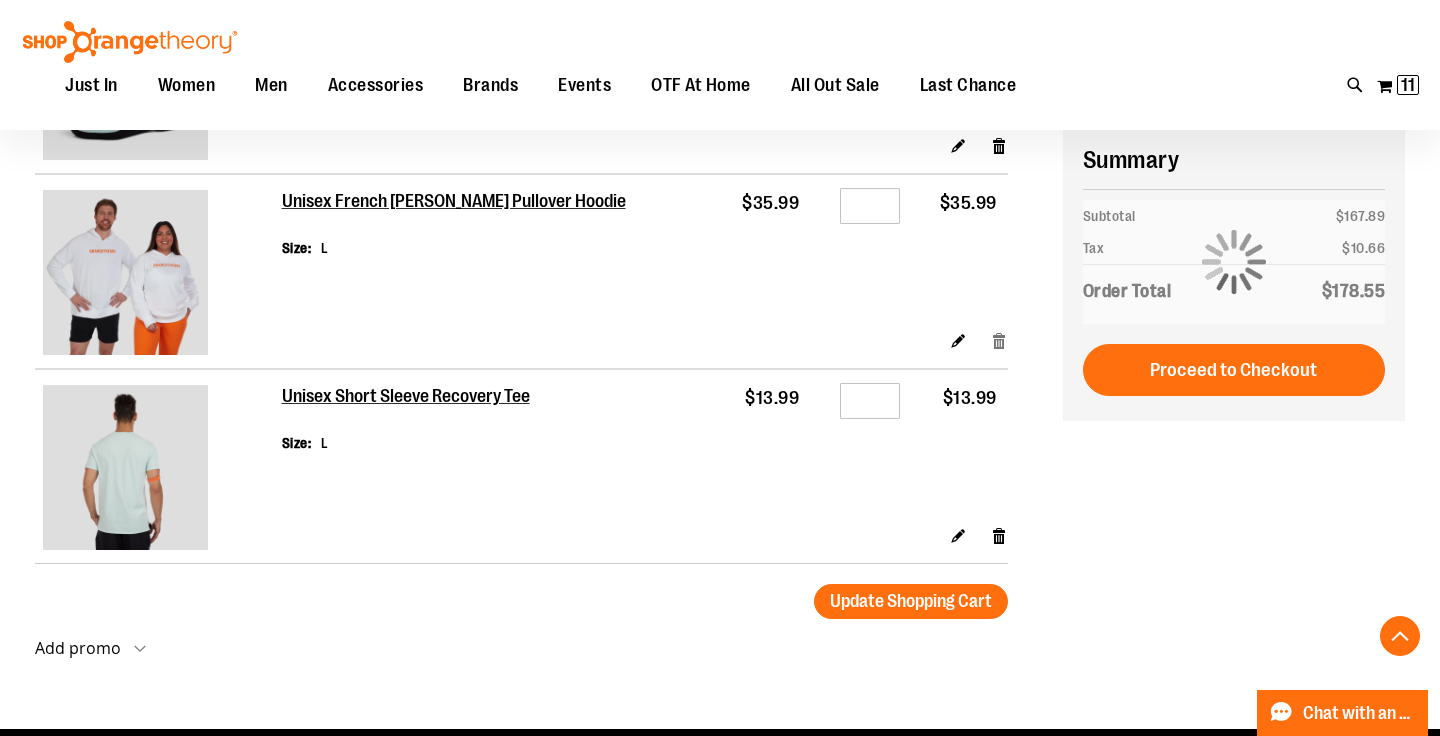 click on "Remove item" at bounding box center [999, 340] 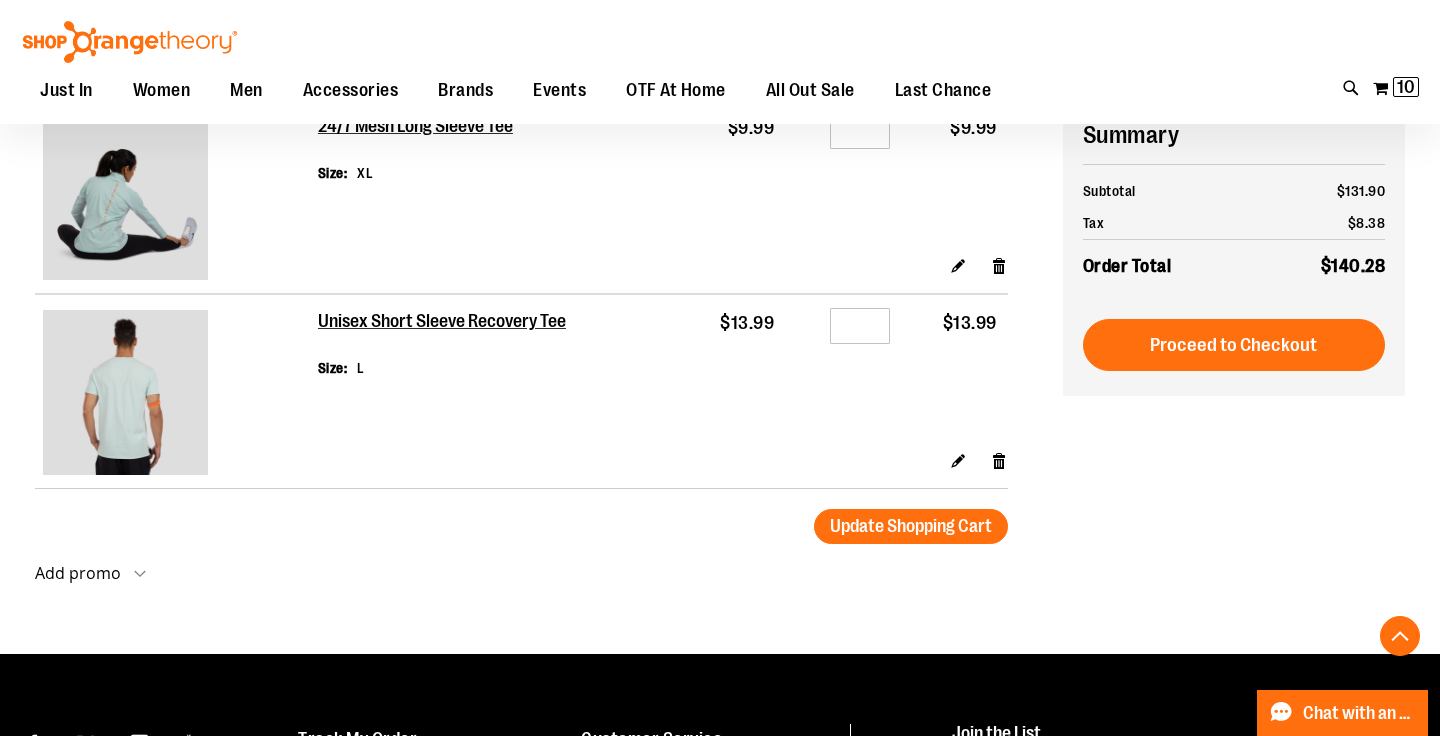 scroll, scrollTop: 1820, scrollLeft: 0, axis: vertical 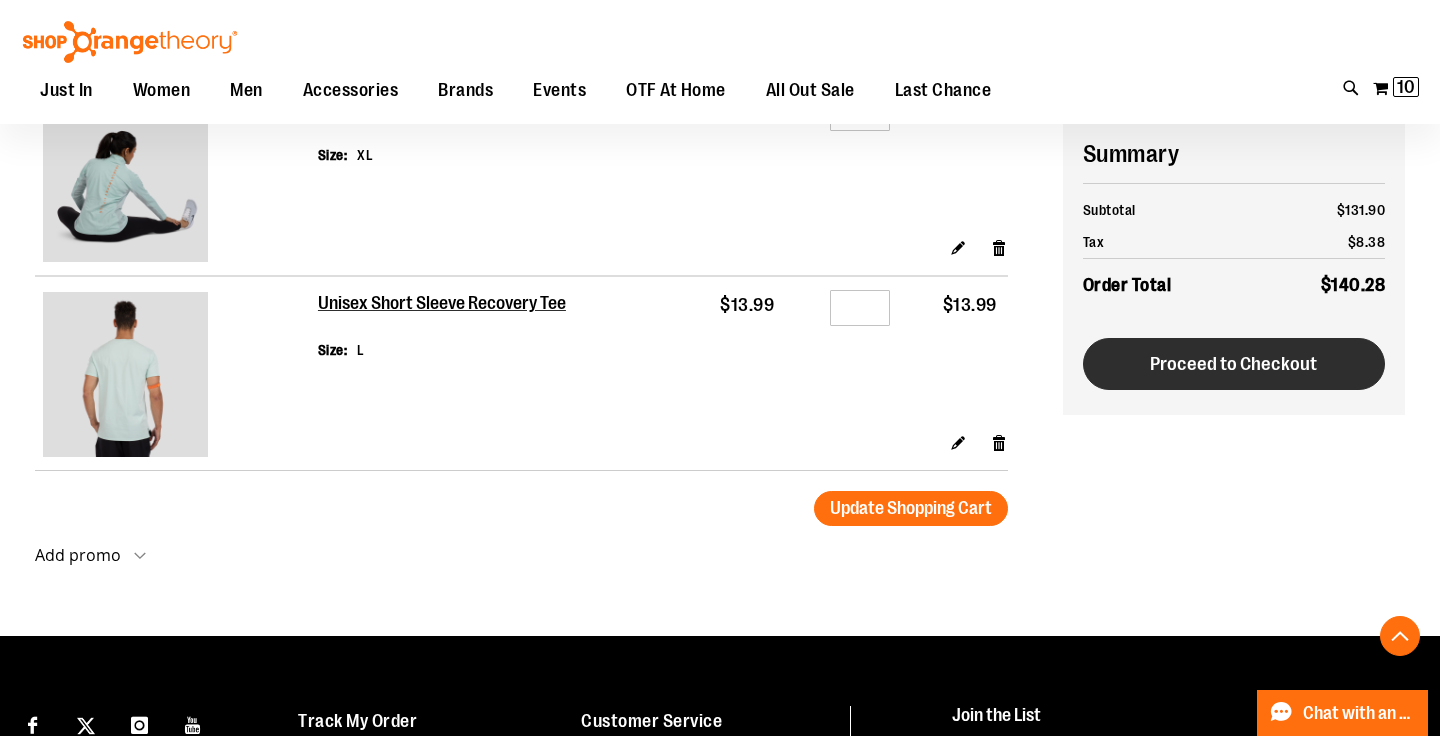 type on "**********" 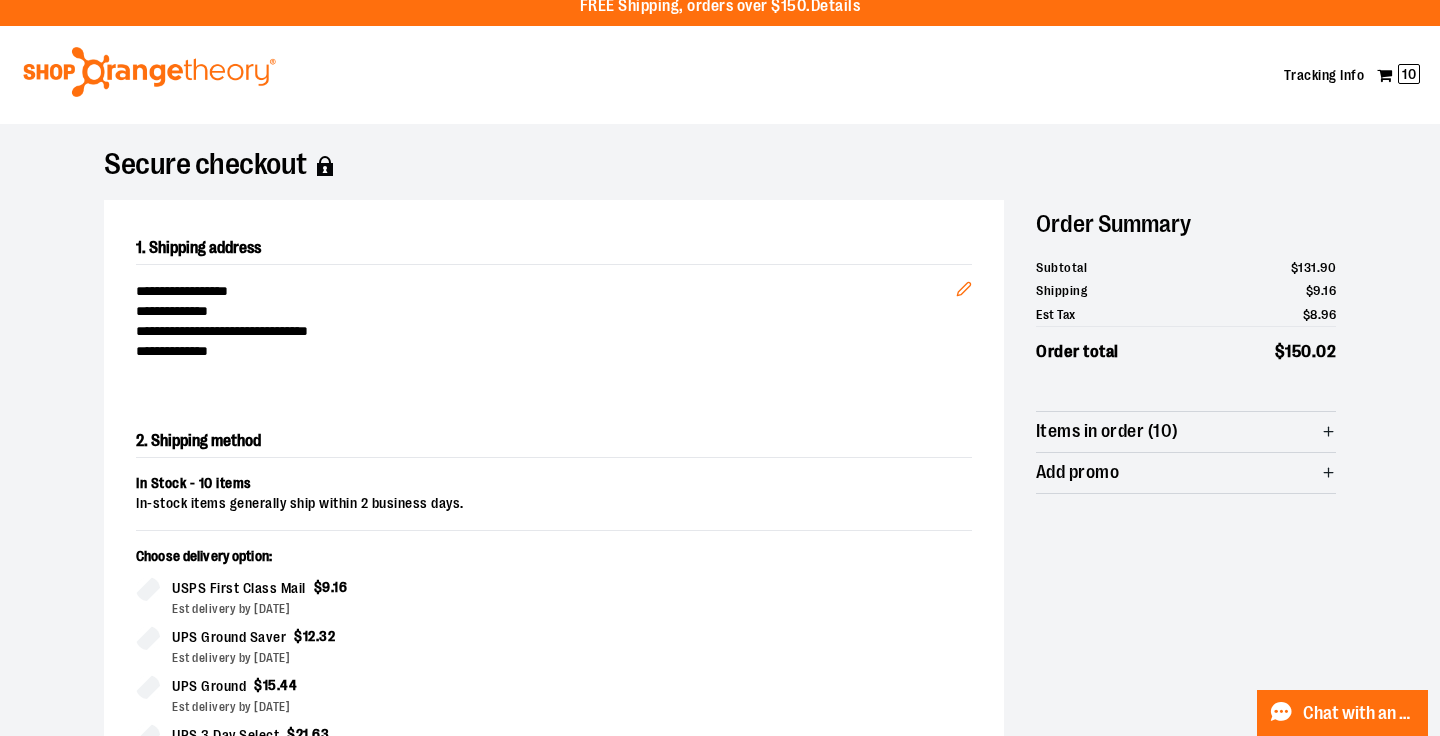 scroll, scrollTop: 0, scrollLeft: 0, axis: both 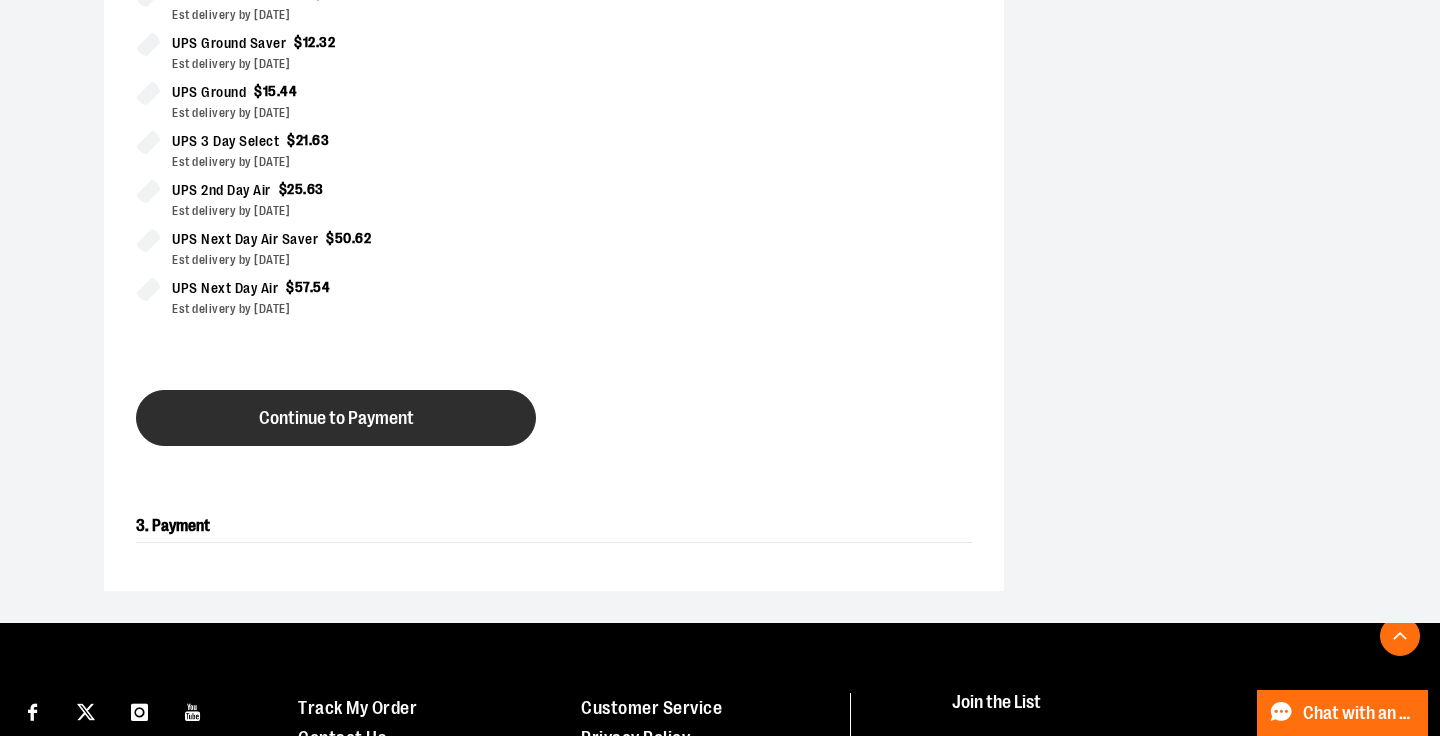click on "Continue to Payment" at bounding box center (336, 418) 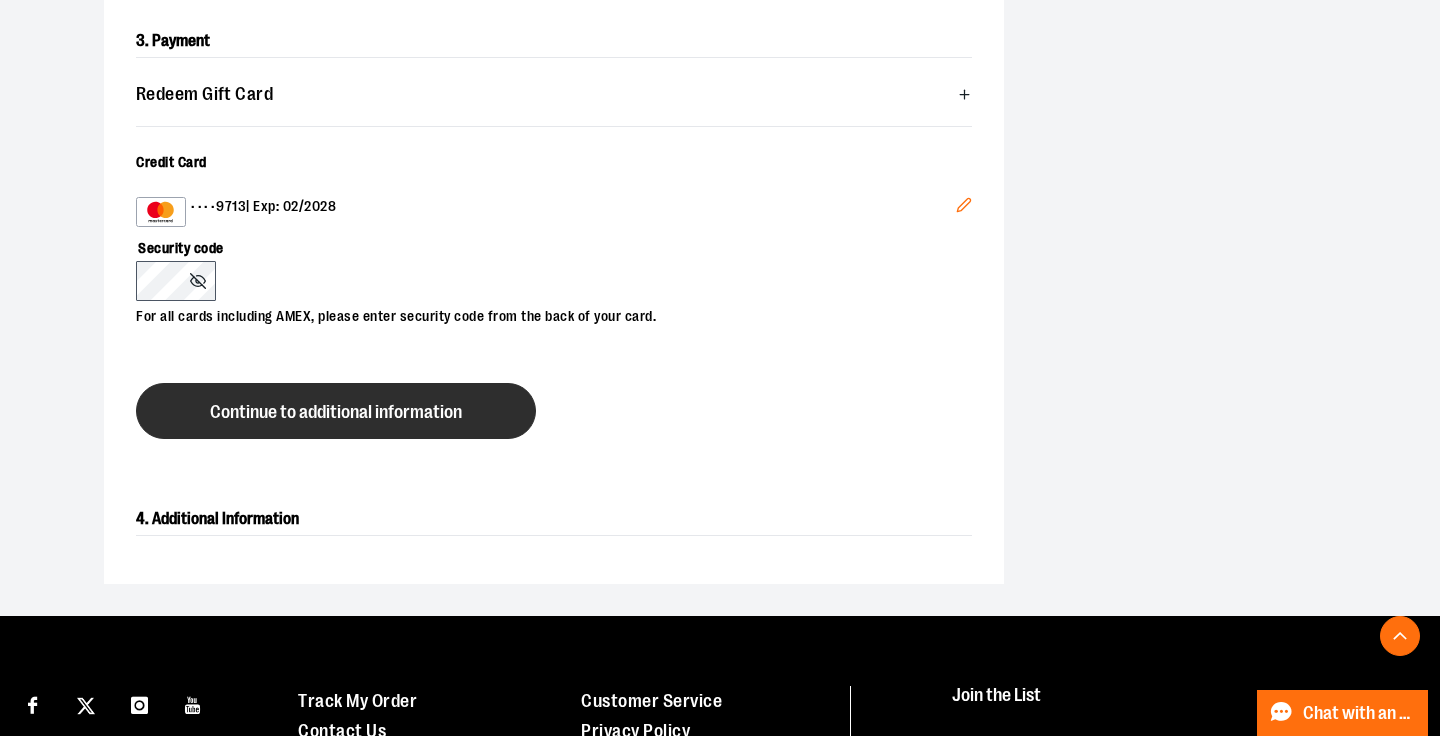 click on "Continue to additional information" at bounding box center (336, 412) 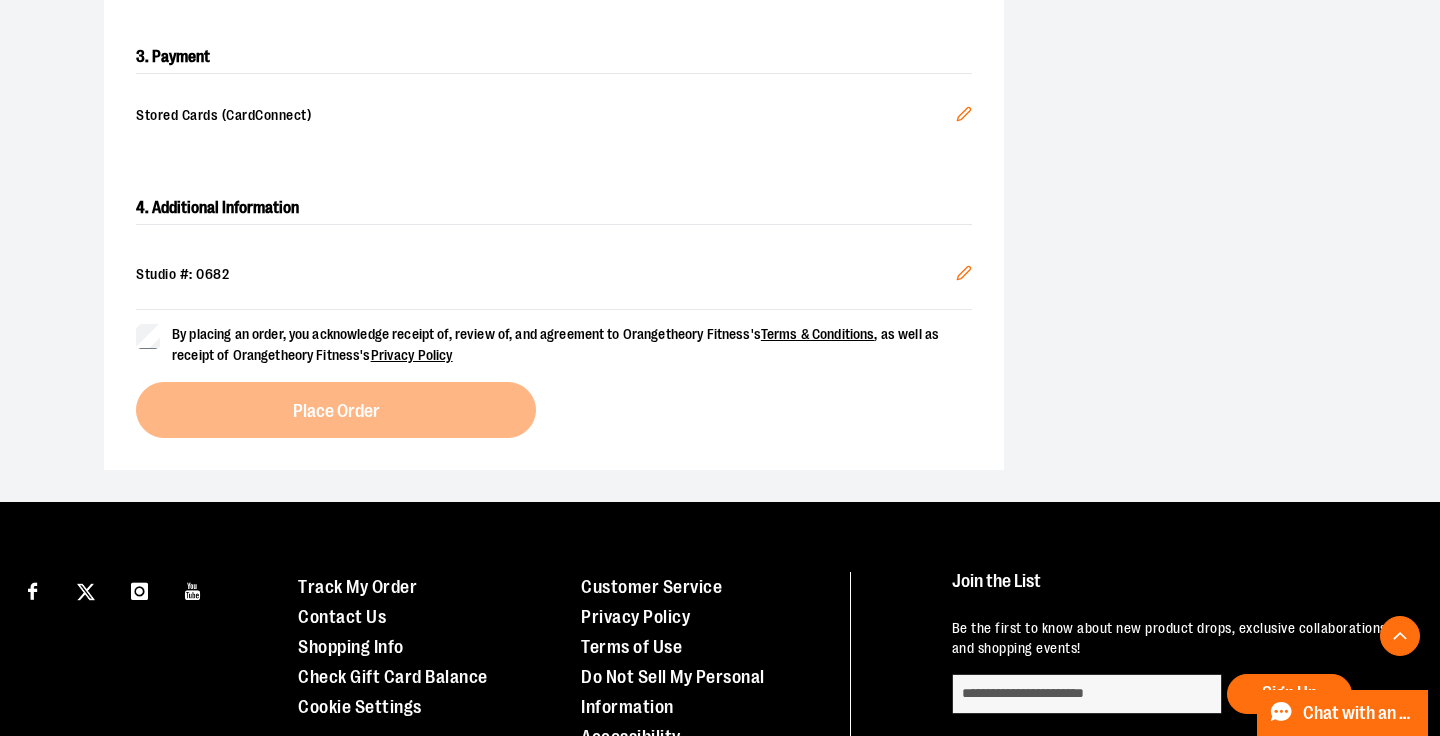 scroll, scrollTop: 588, scrollLeft: 0, axis: vertical 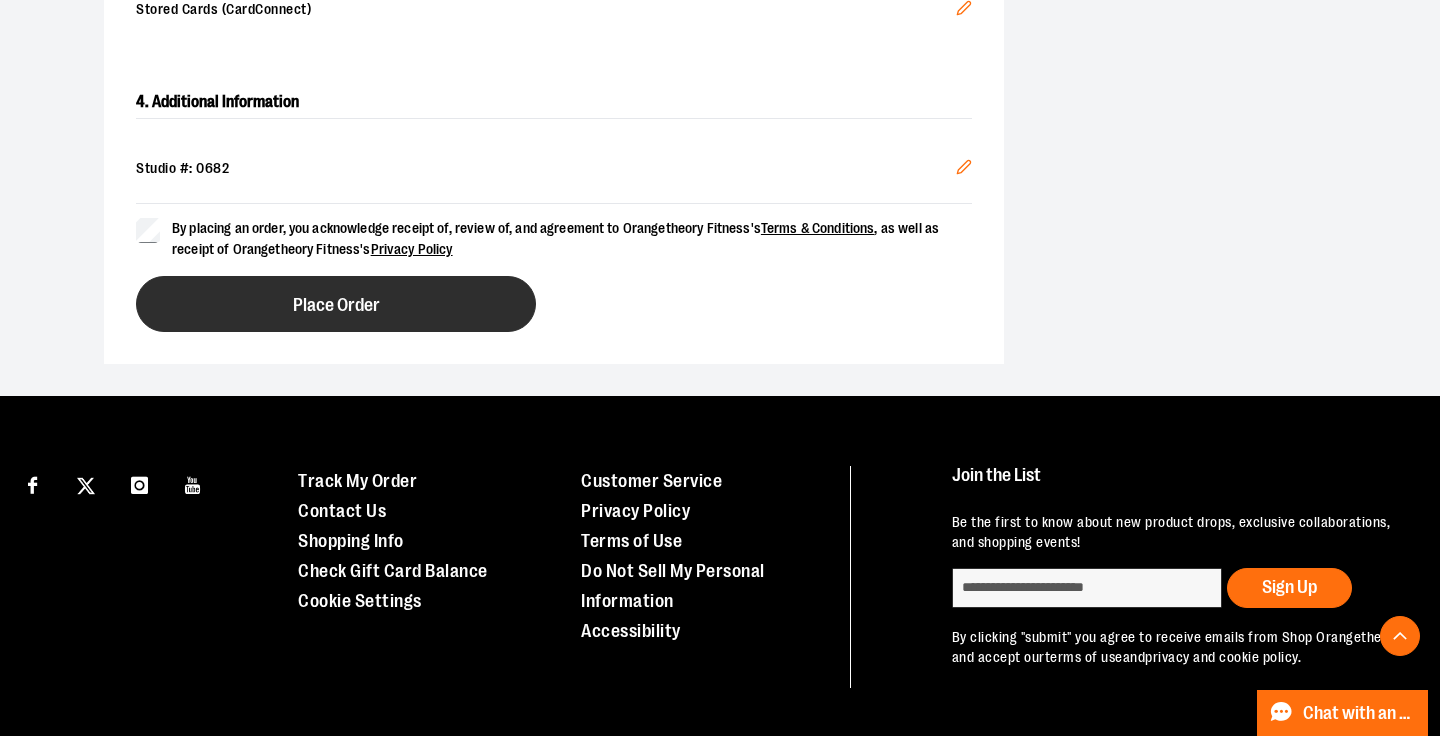 click on "Place Order" at bounding box center (336, 304) 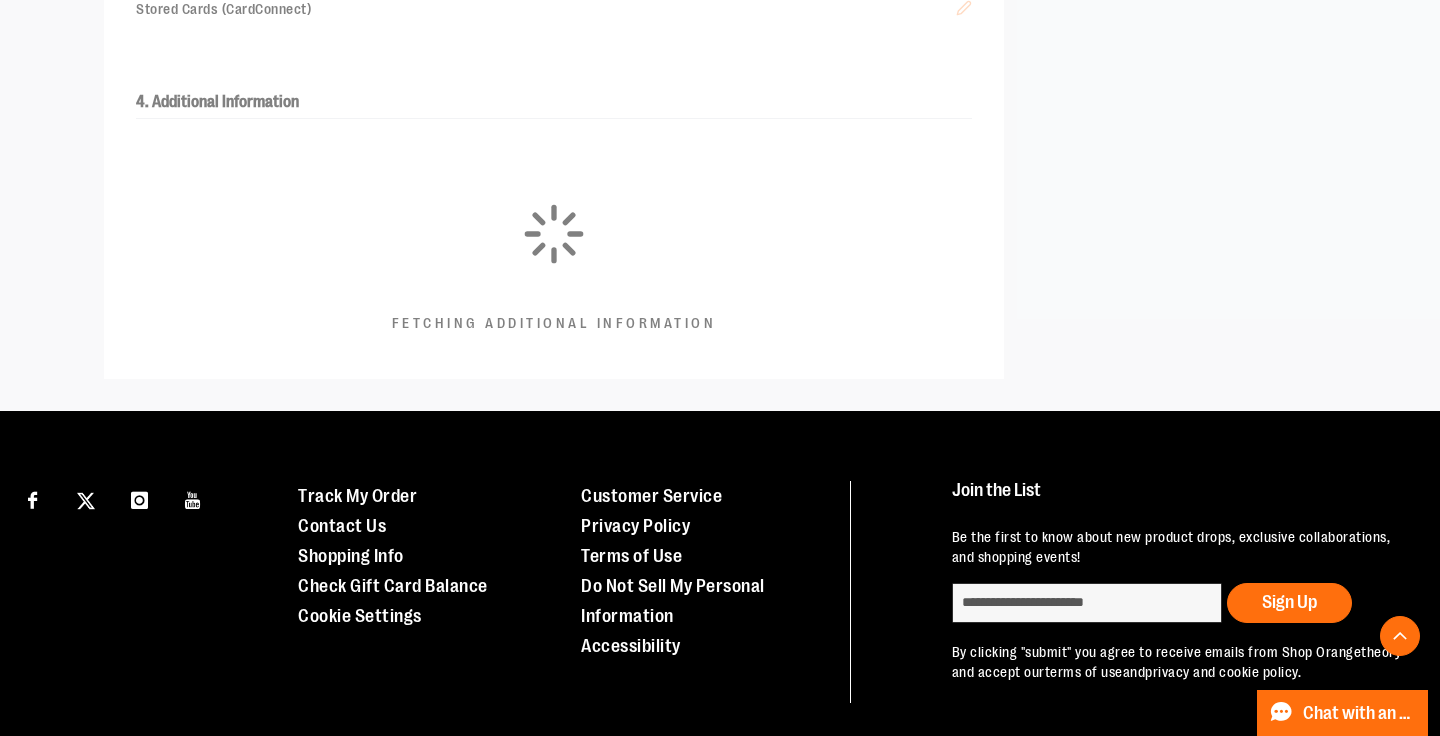scroll, scrollTop: 562, scrollLeft: 0, axis: vertical 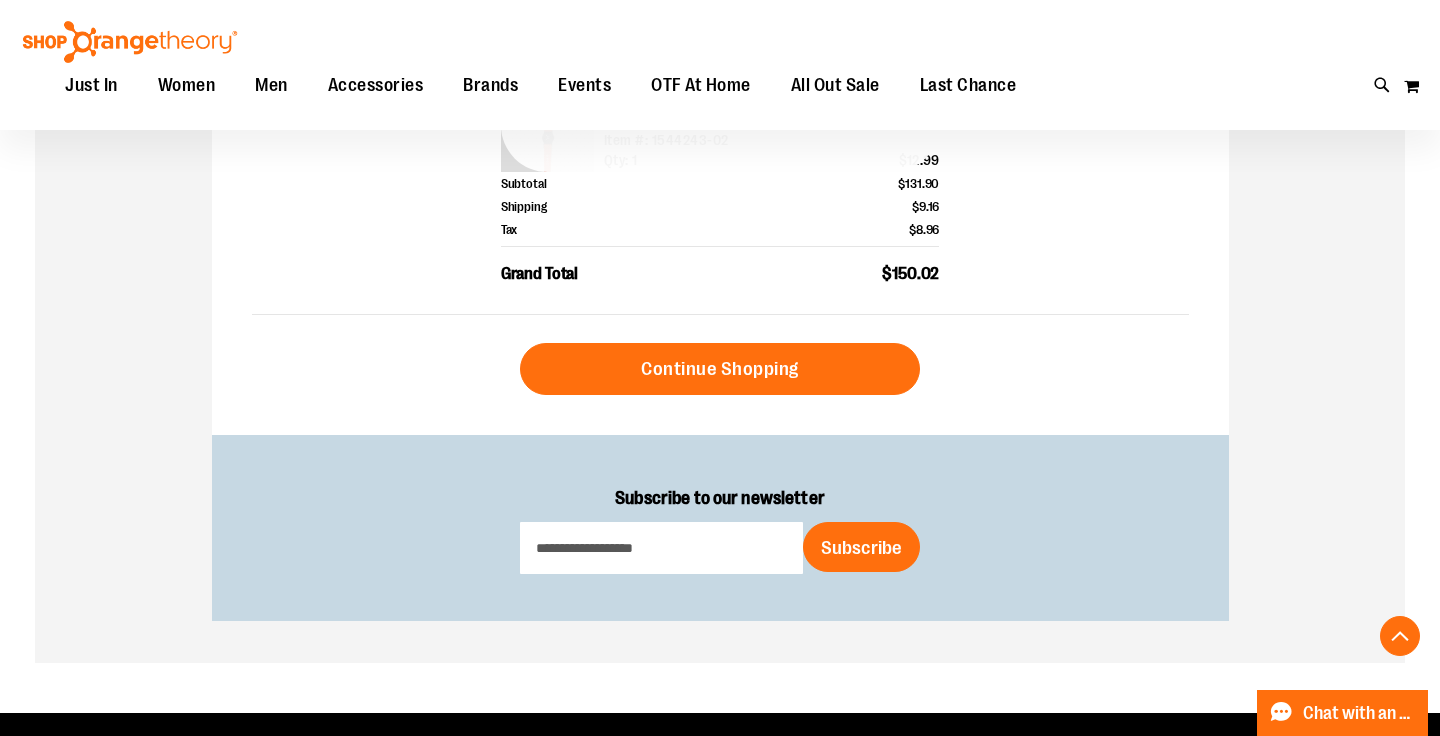 type on "**********" 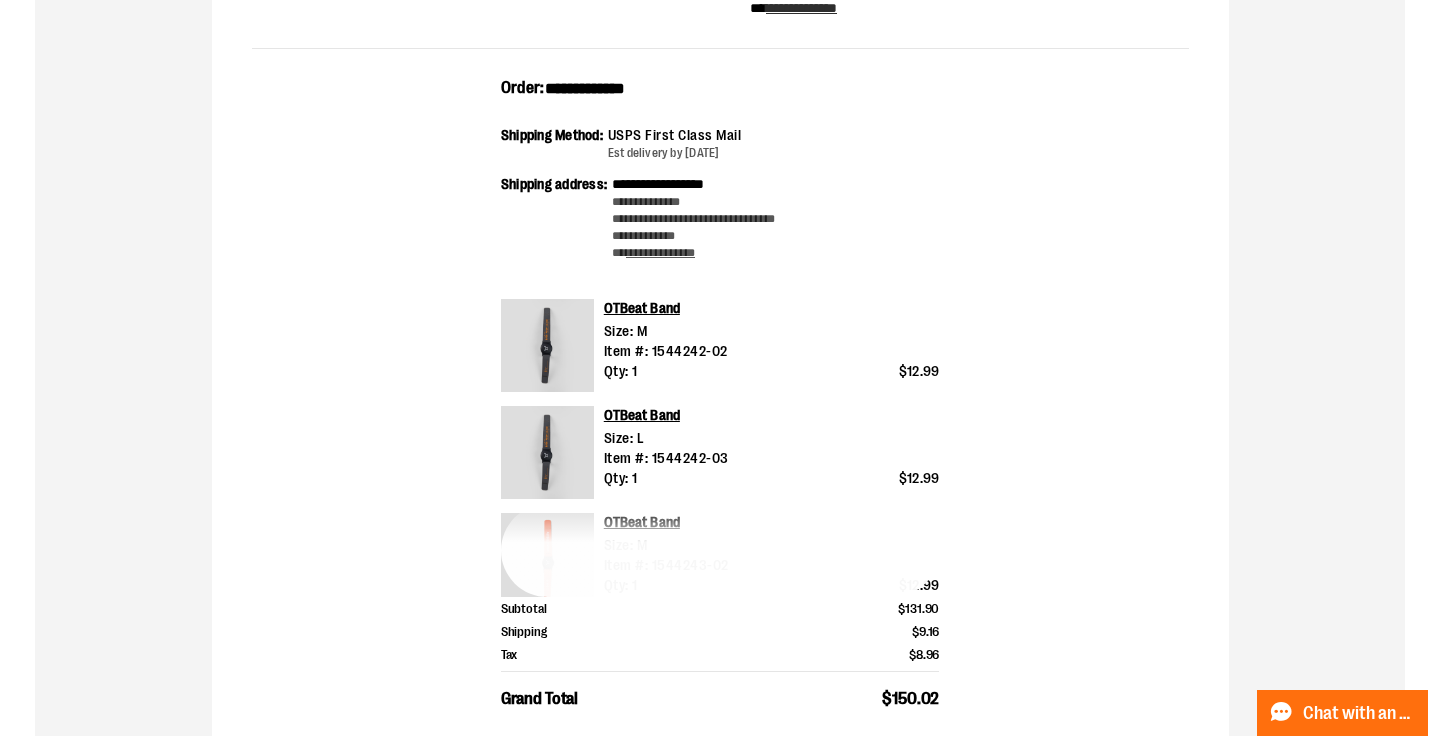scroll, scrollTop: 0, scrollLeft: 0, axis: both 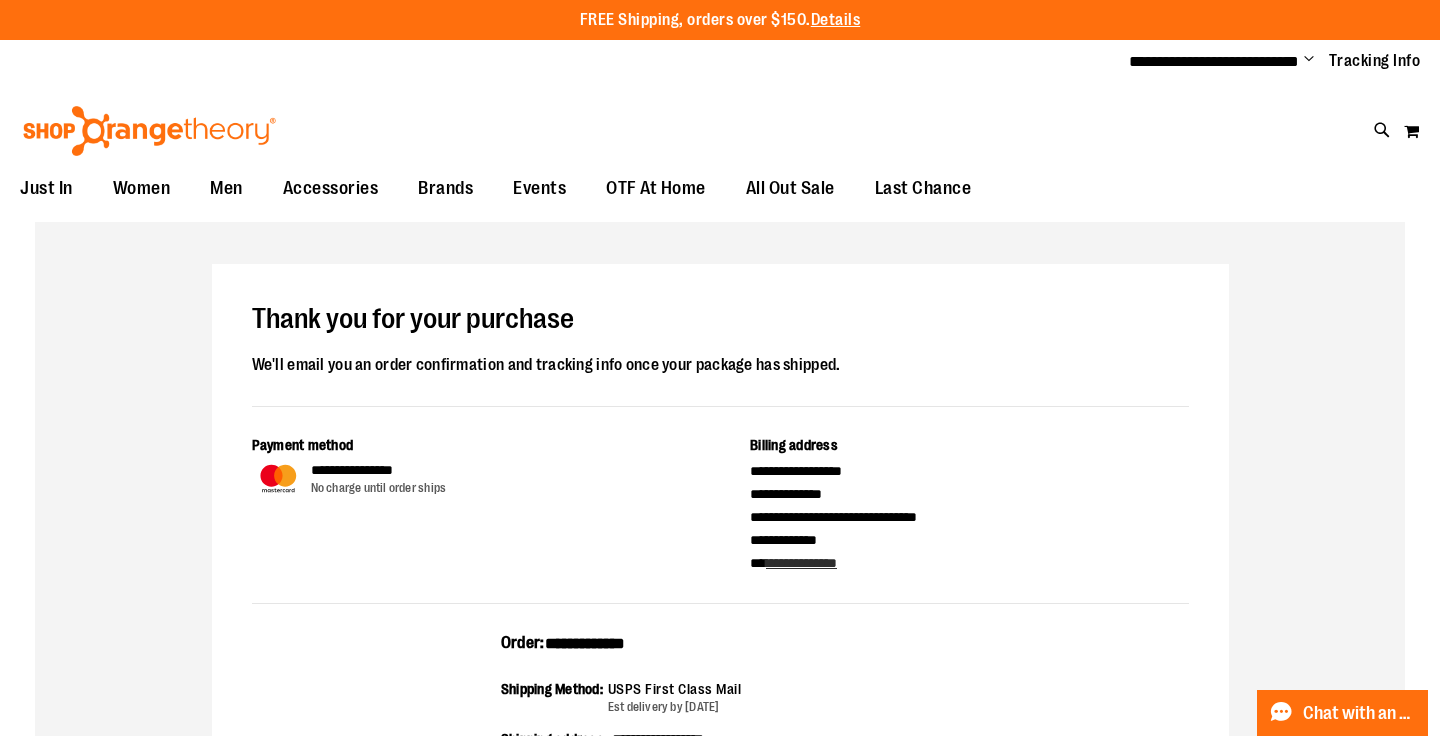 click at bounding box center [149, 131] 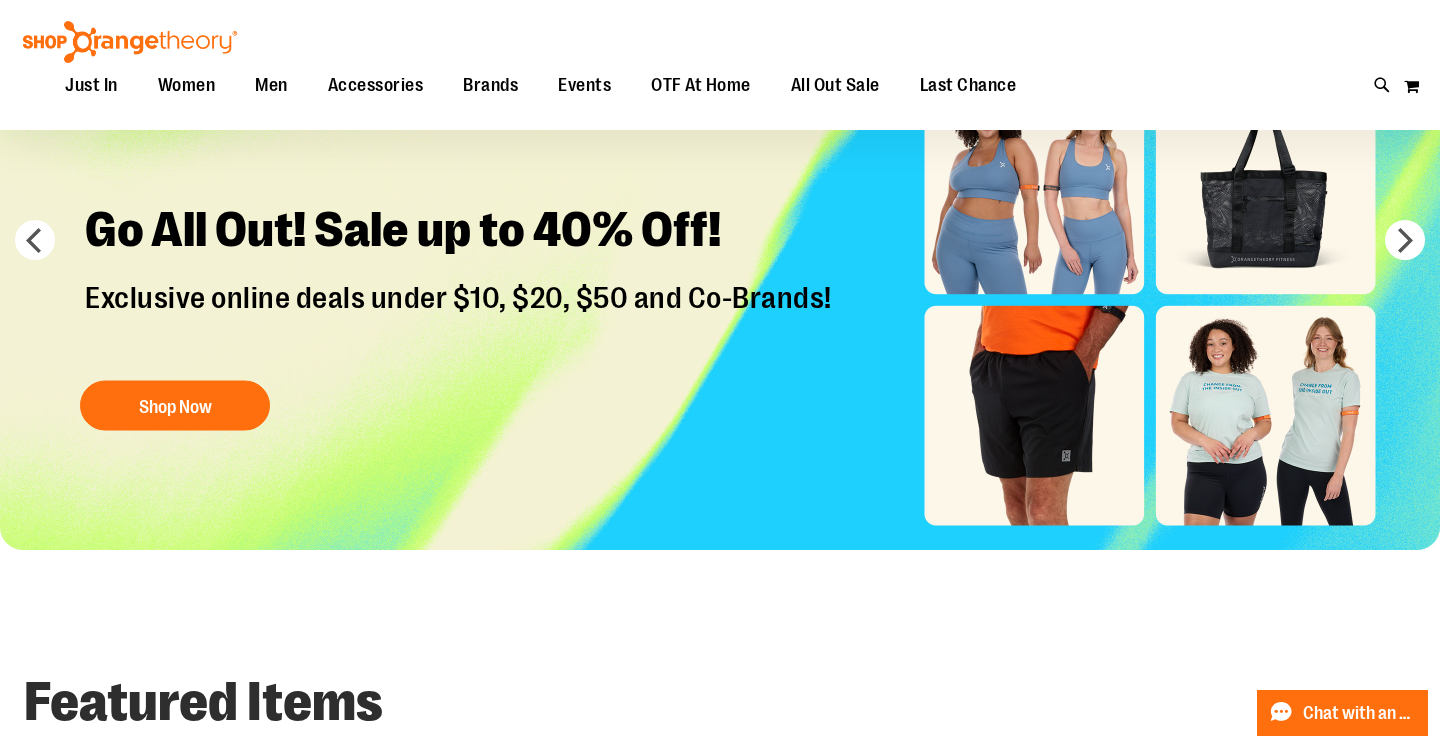 scroll, scrollTop: 0, scrollLeft: 0, axis: both 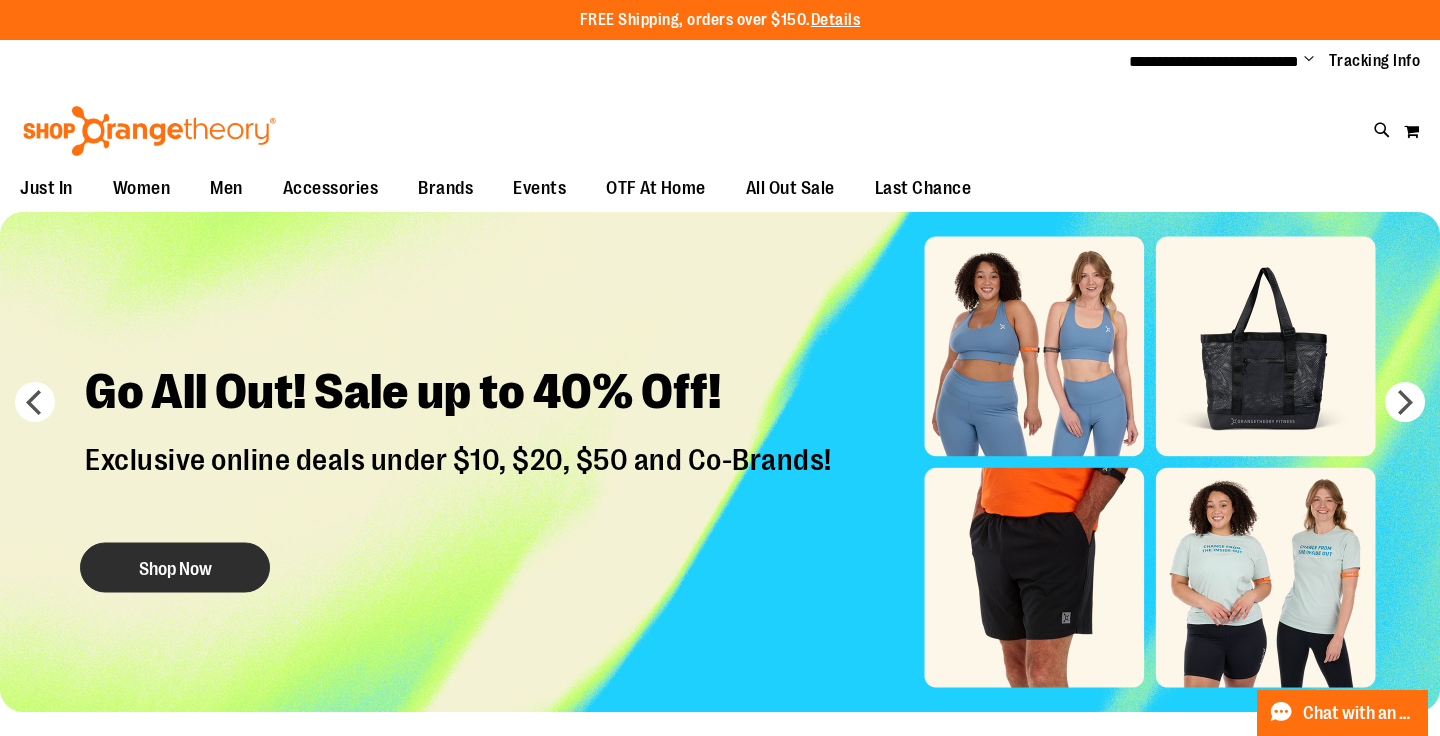 type on "**********" 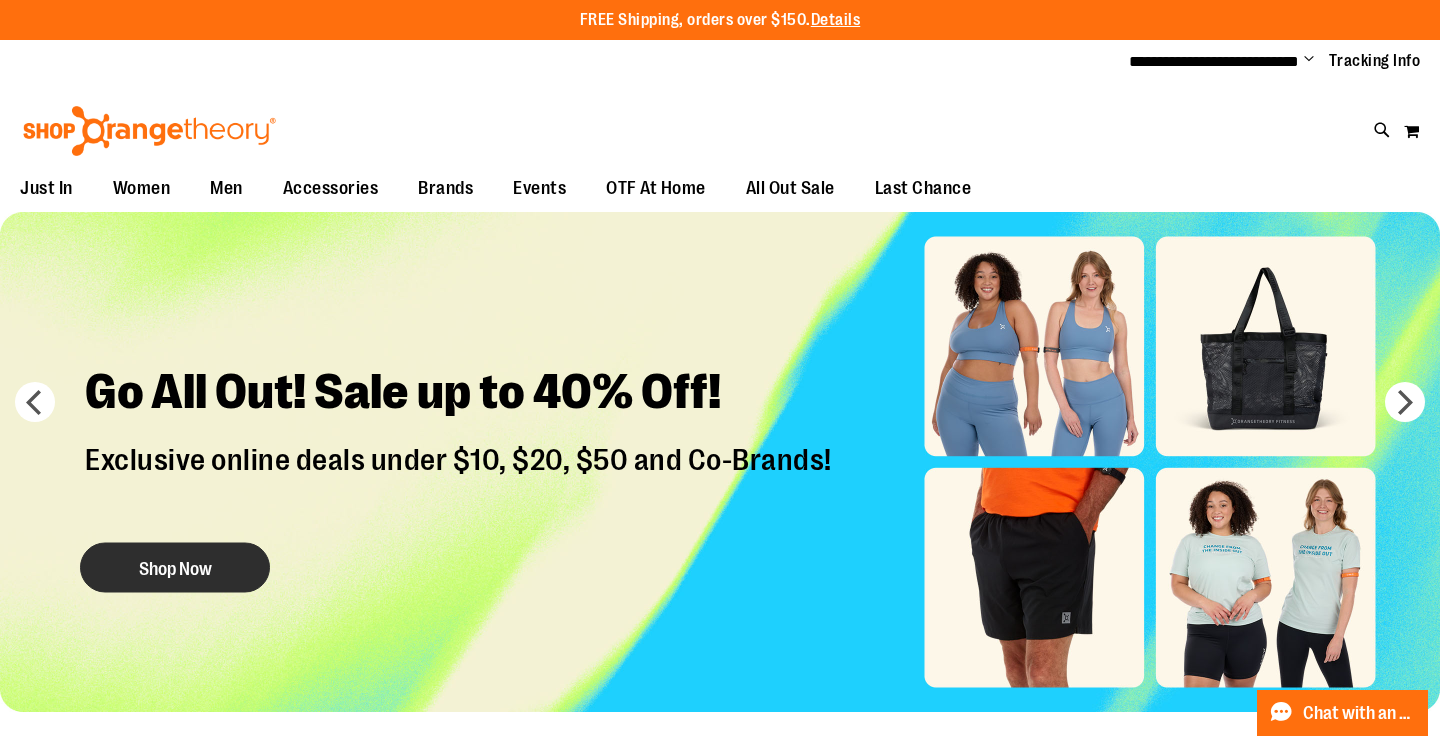 click on "Shop Now" at bounding box center [175, 567] 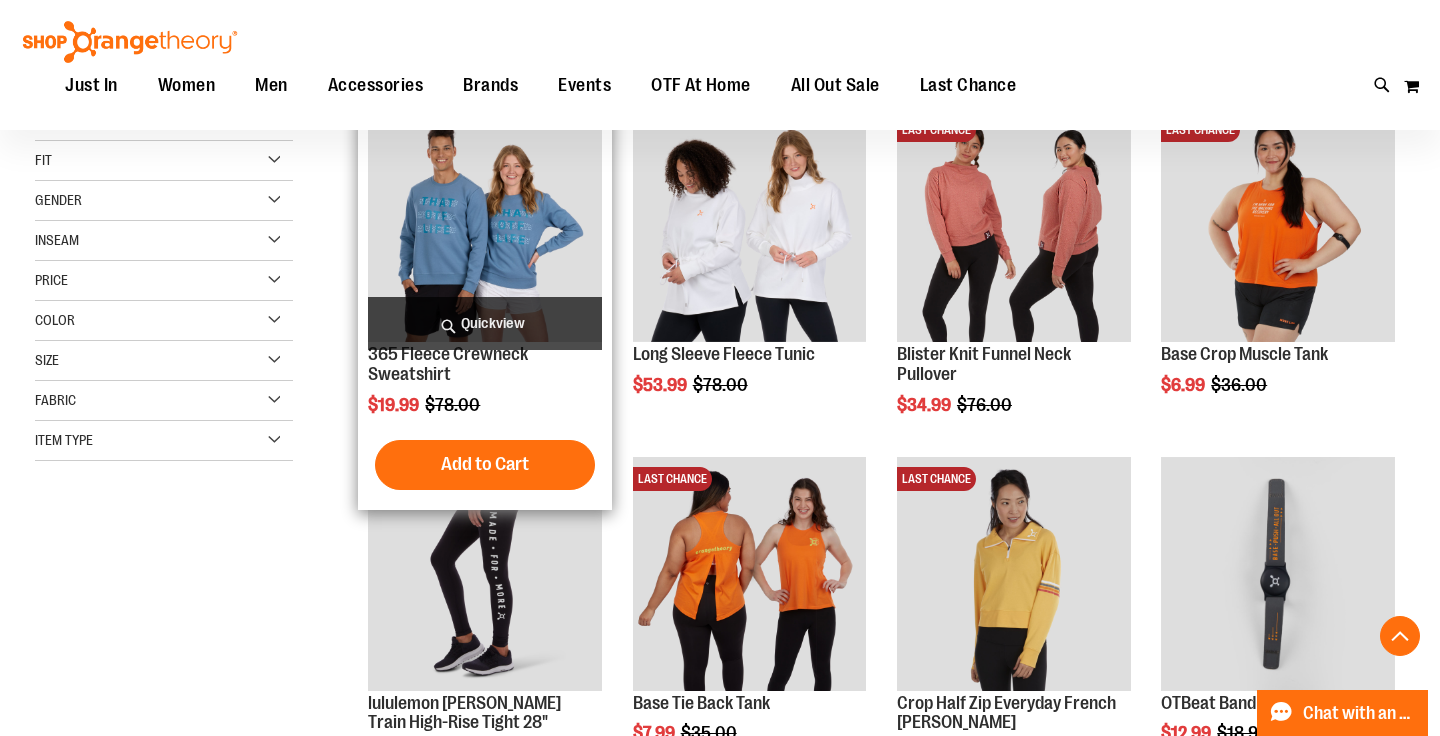 scroll, scrollTop: 312, scrollLeft: 0, axis: vertical 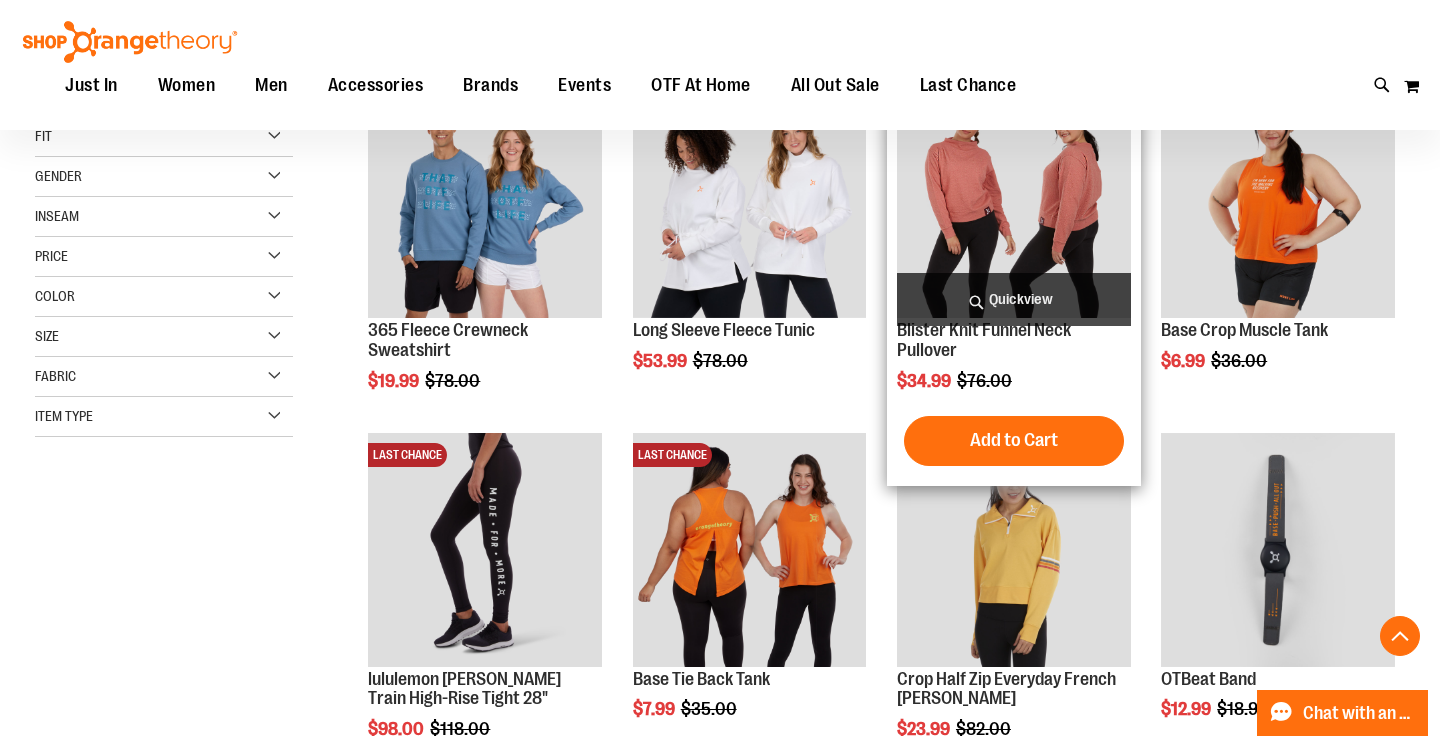 type on "**********" 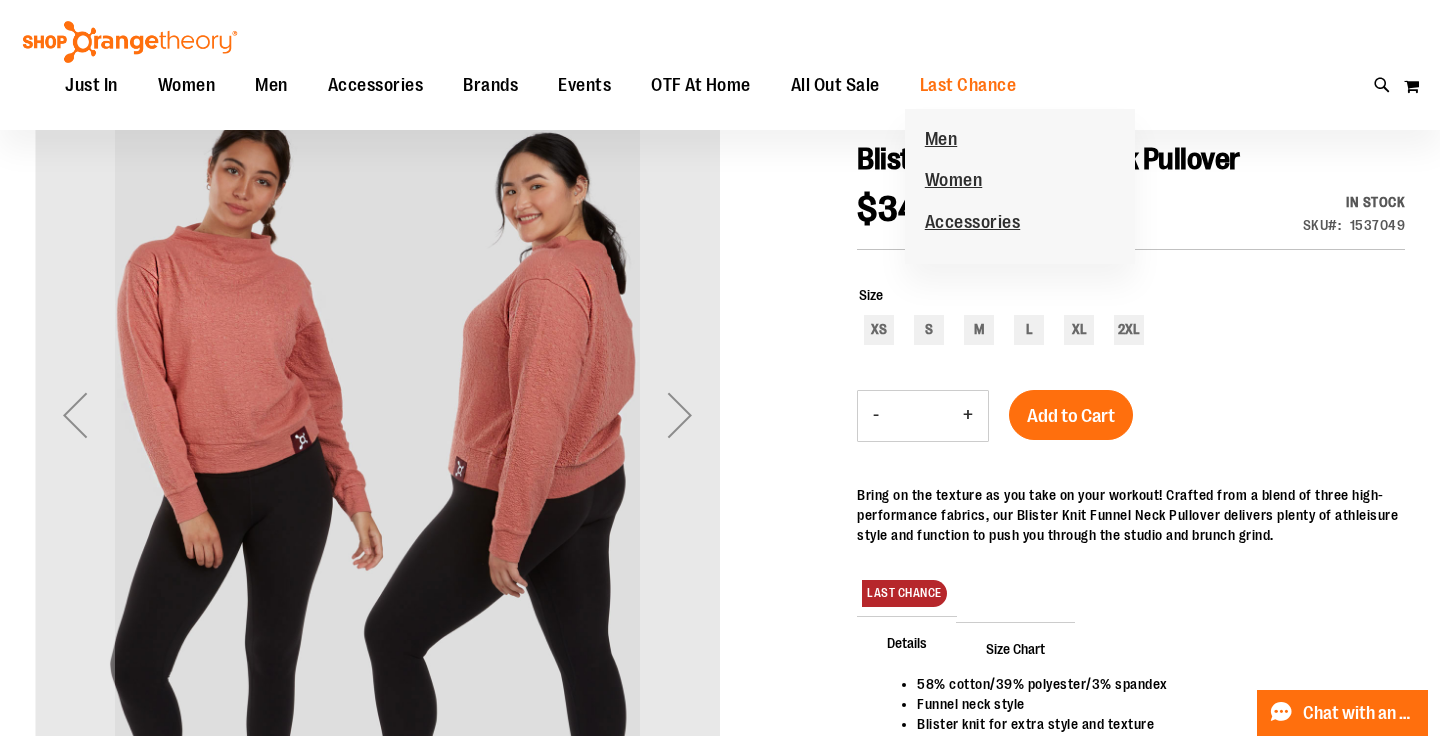 scroll, scrollTop: 241, scrollLeft: 0, axis: vertical 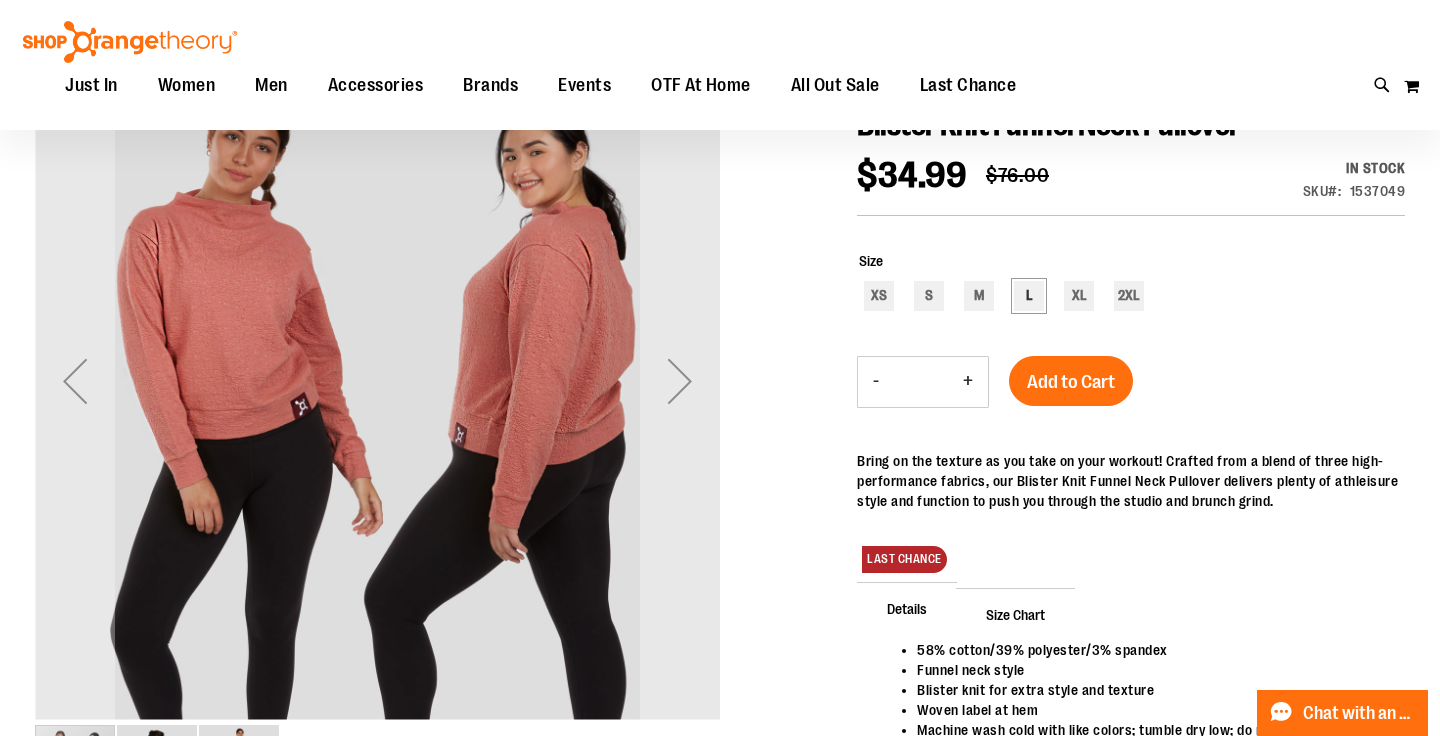 type on "**********" 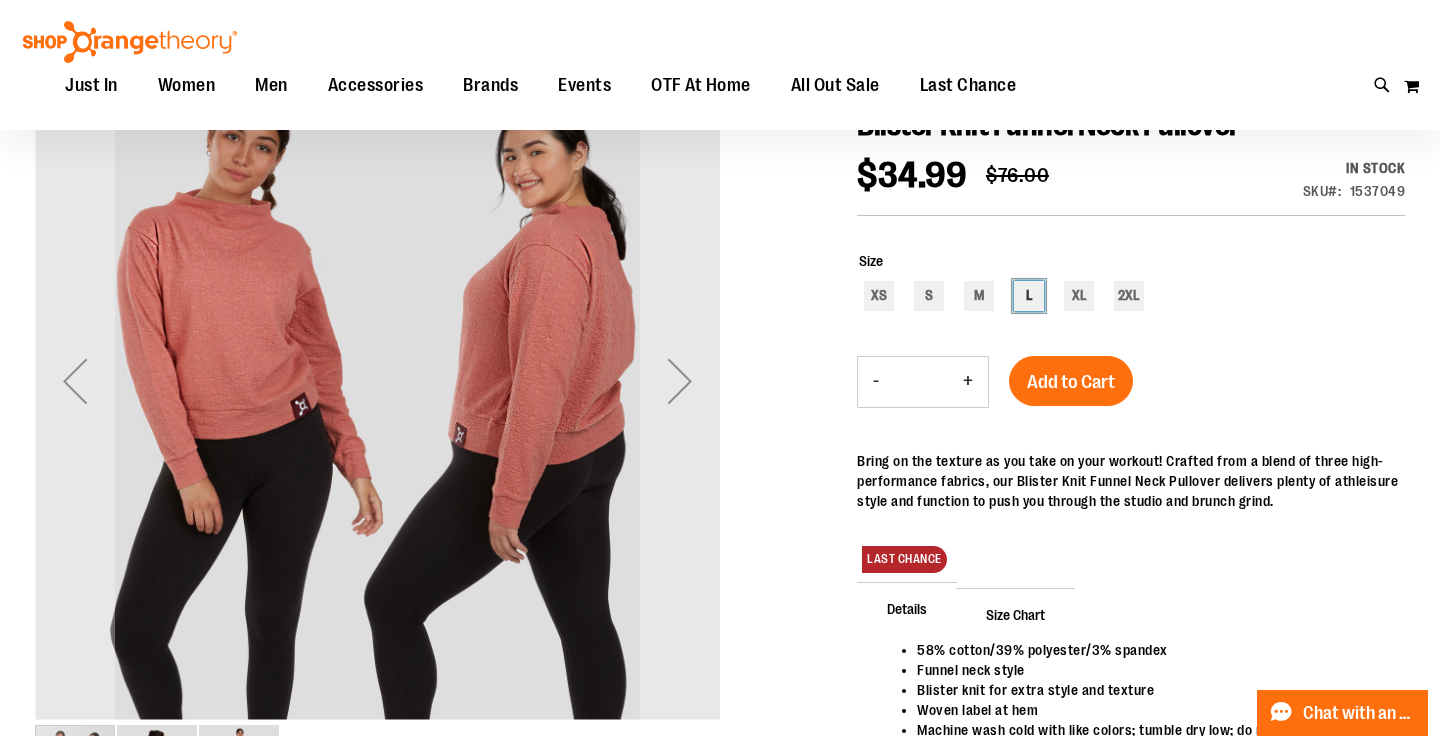 click on "L" at bounding box center [1029, 296] 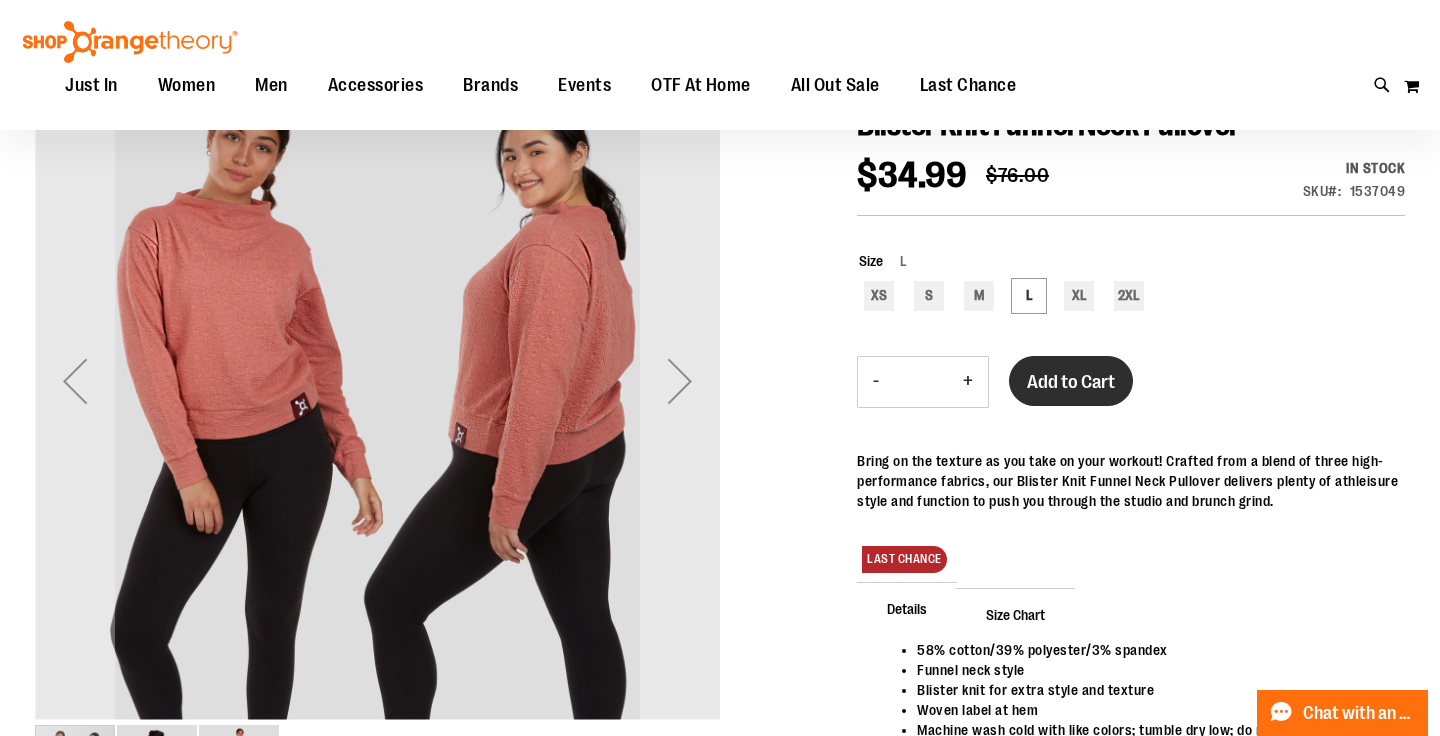 click on "Add to Cart" at bounding box center [1071, 382] 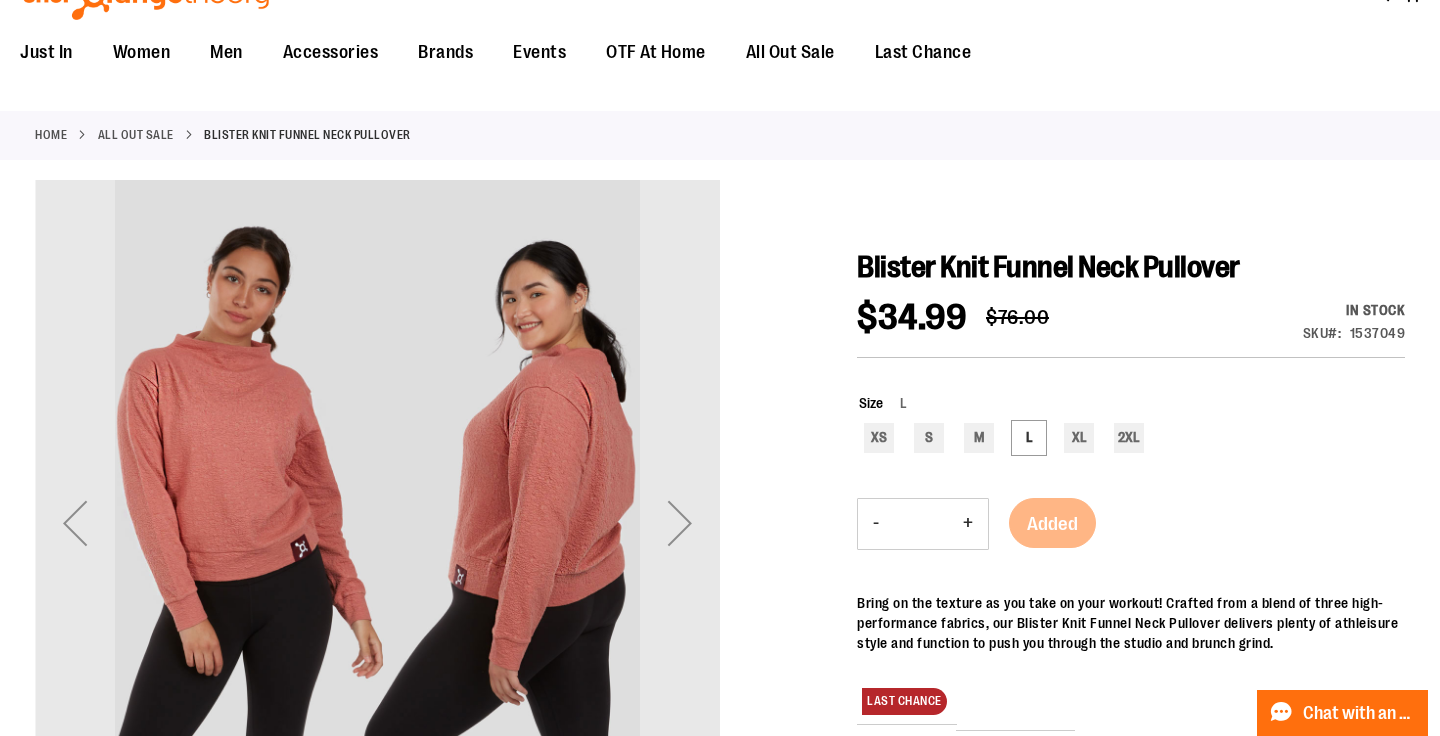 scroll, scrollTop: 0, scrollLeft: 0, axis: both 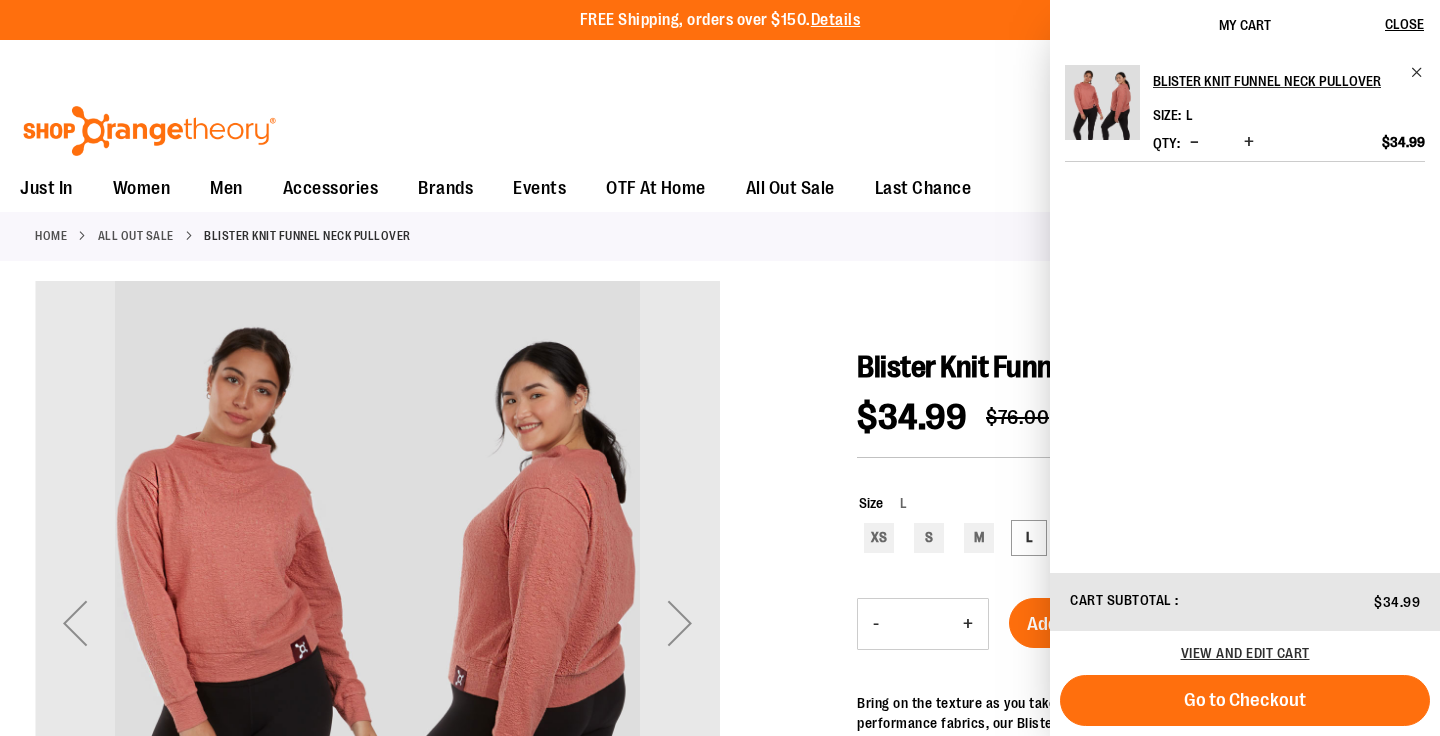 click at bounding box center (149, 131) 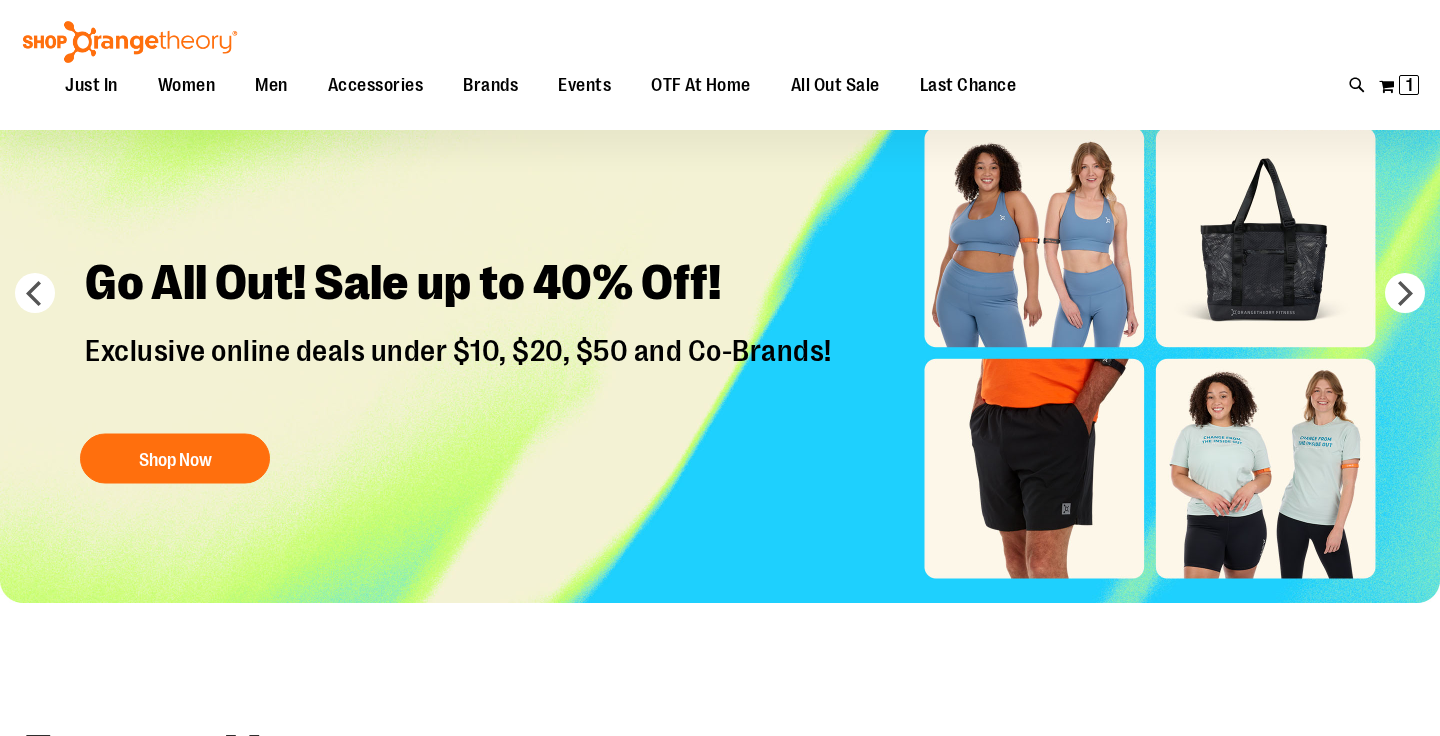scroll, scrollTop: 156, scrollLeft: 0, axis: vertical 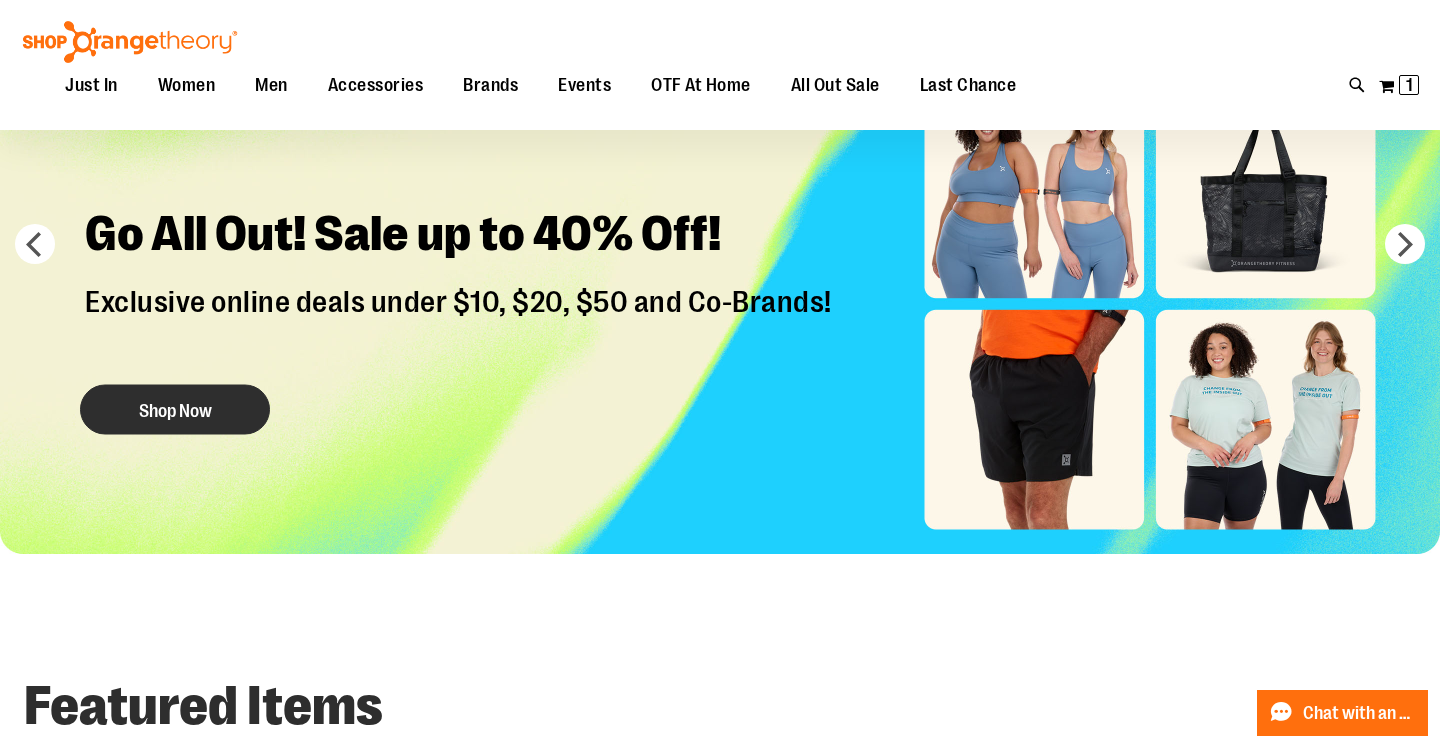 type on "**********" 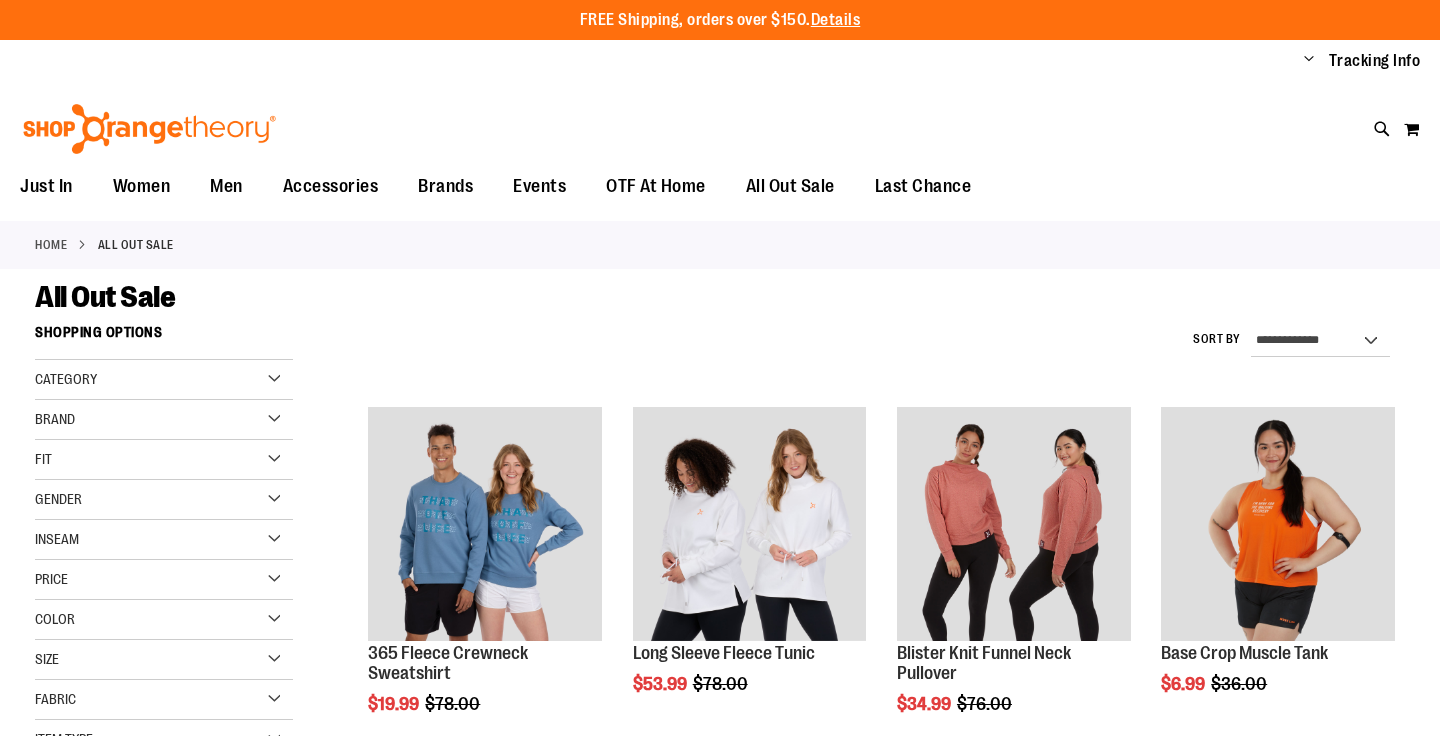 scroll, scrollTop: 0, scrollLeft: 0, axis: both 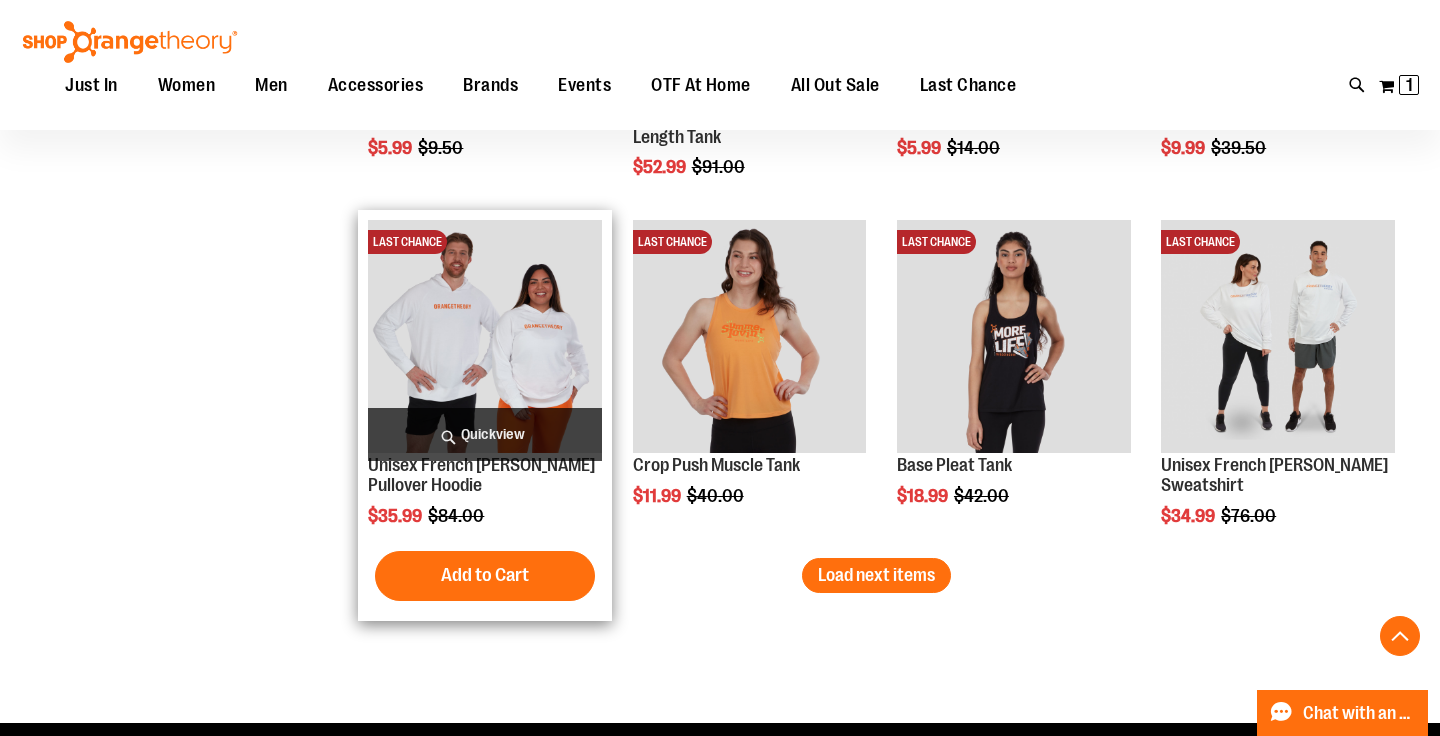 type on "**********" 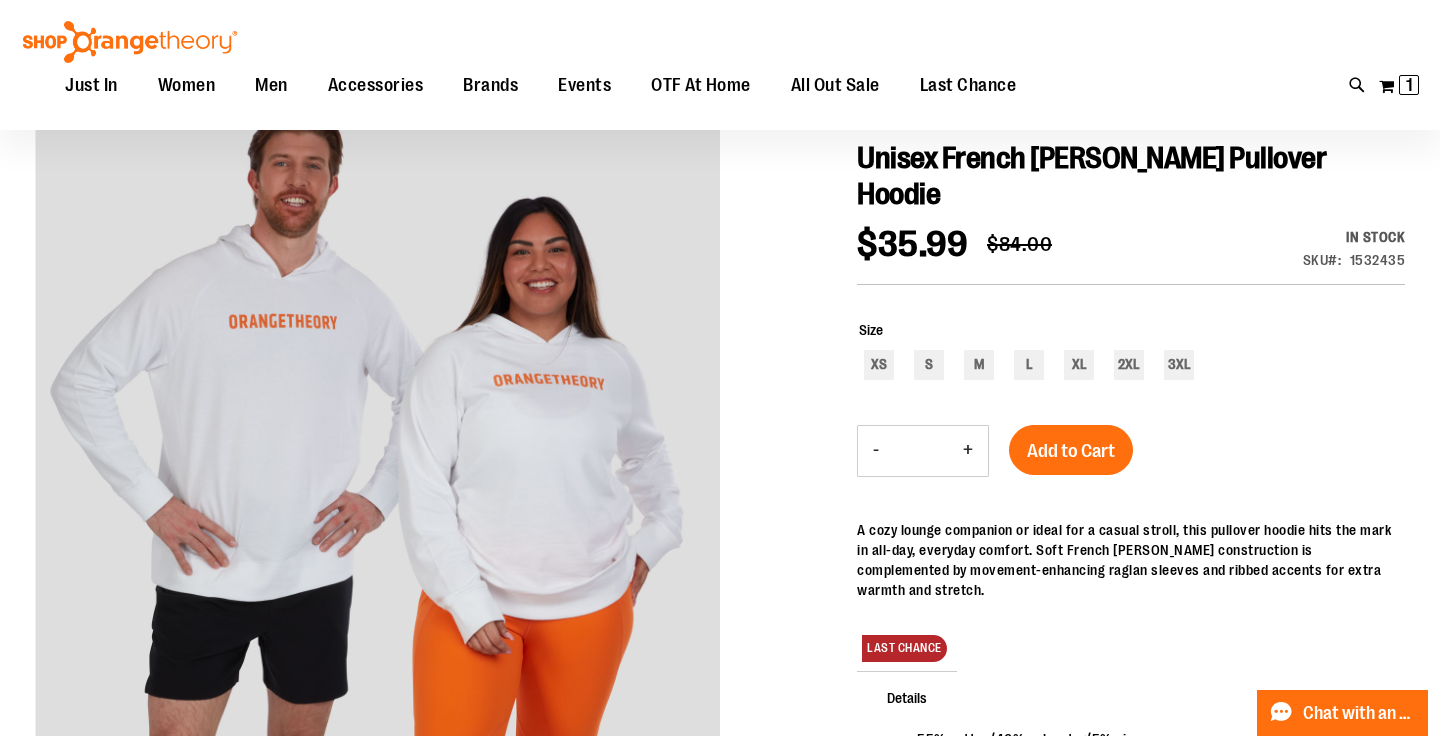 scroll, scrollTop: 215, scrollLeft: 0, axis: vertical 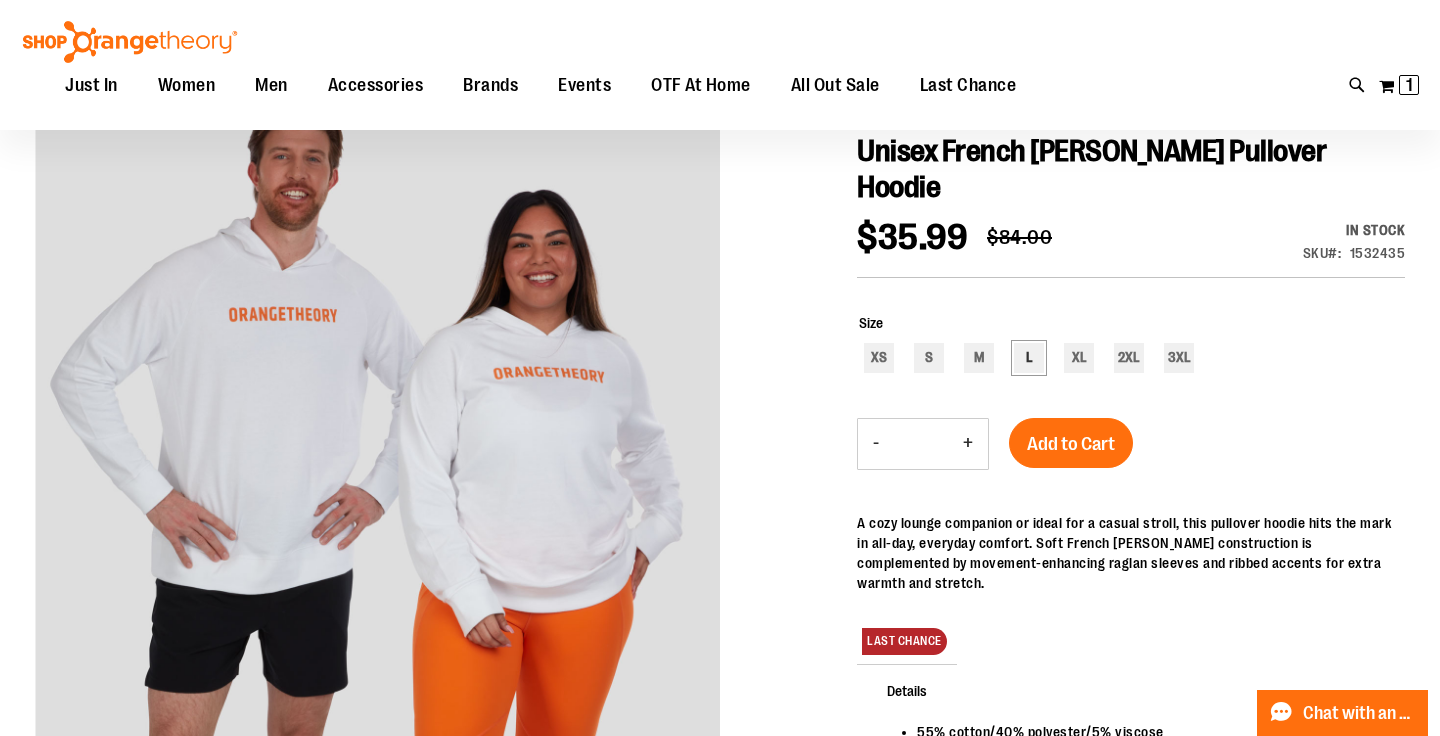 type on "**********" 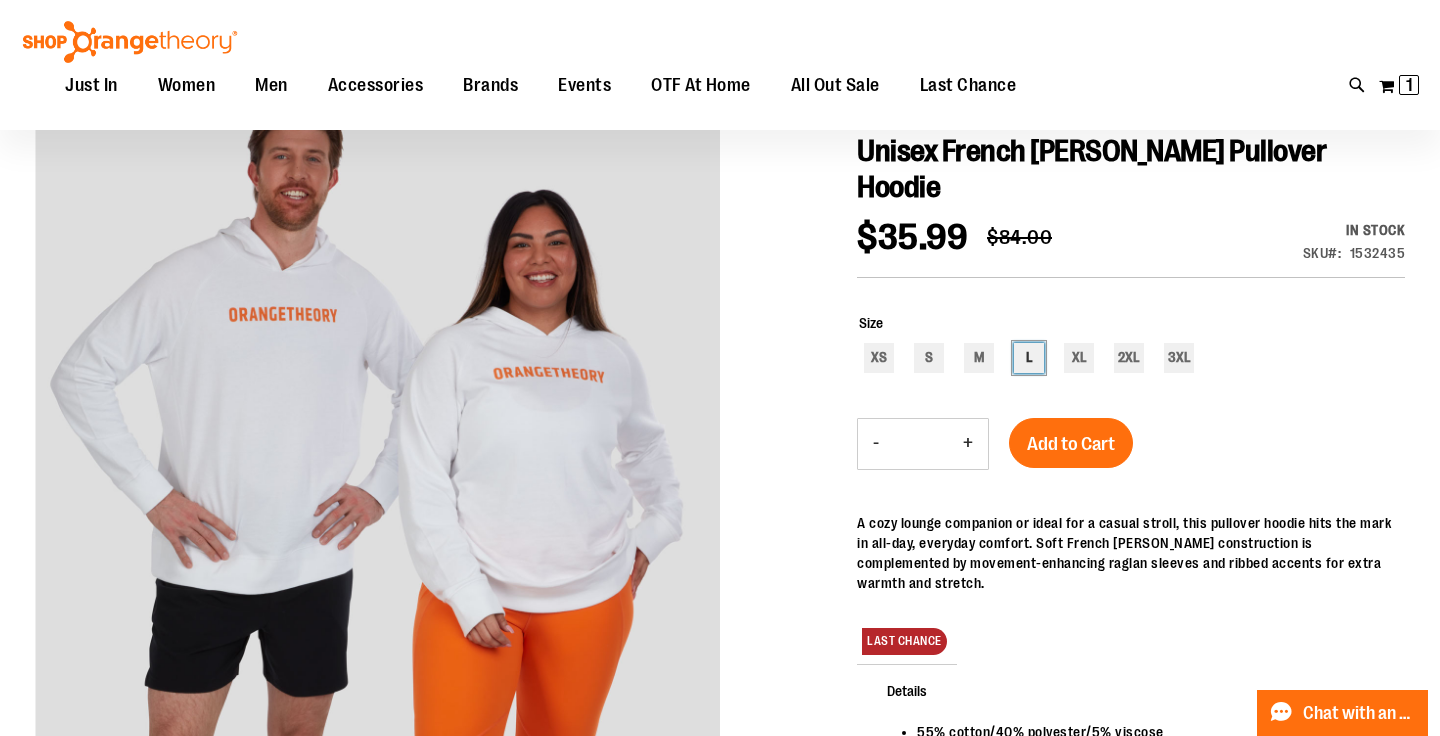 click on "L" at bounding box center [1029, 358] 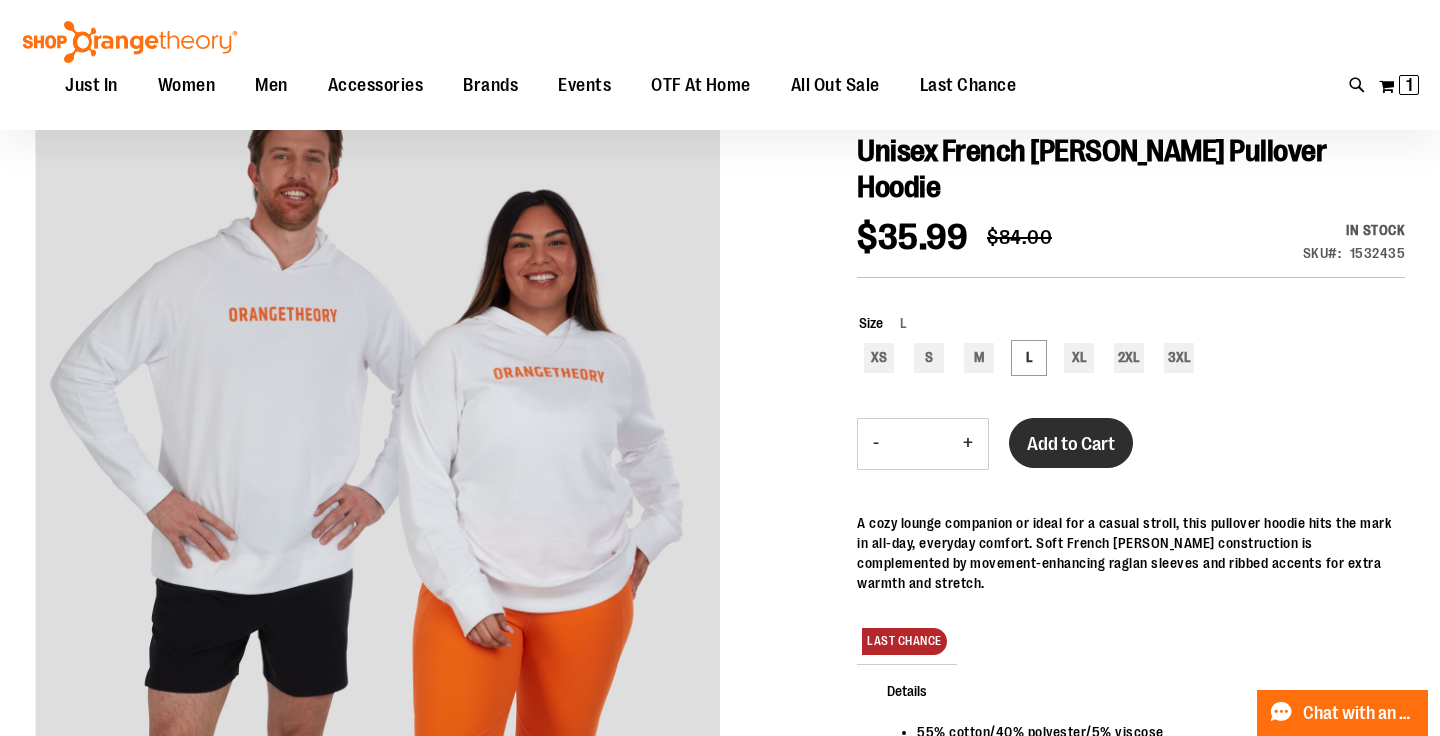 click on "Add to Cart" at bounding box center (1071, 444) 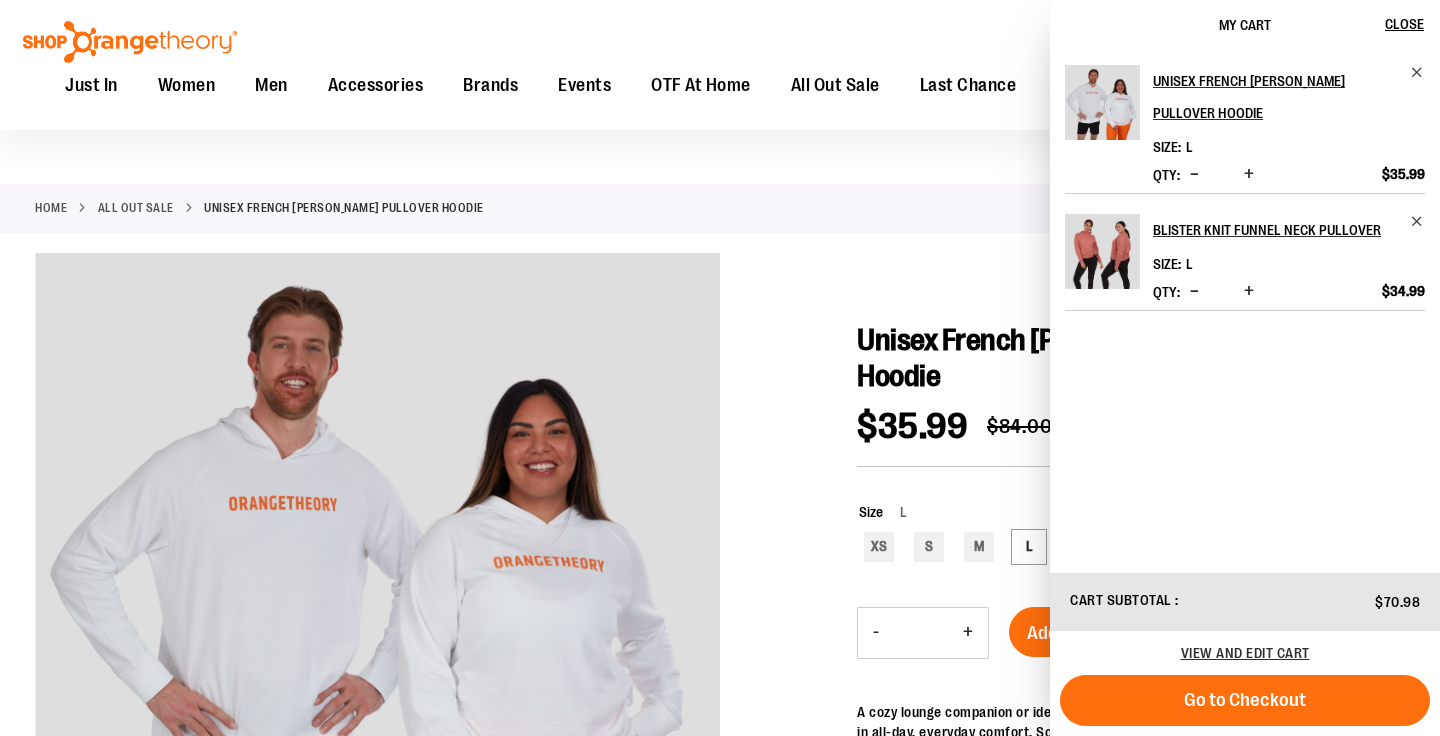 scroll, scrollTop: 0, scrollLeft: 0, axis: both 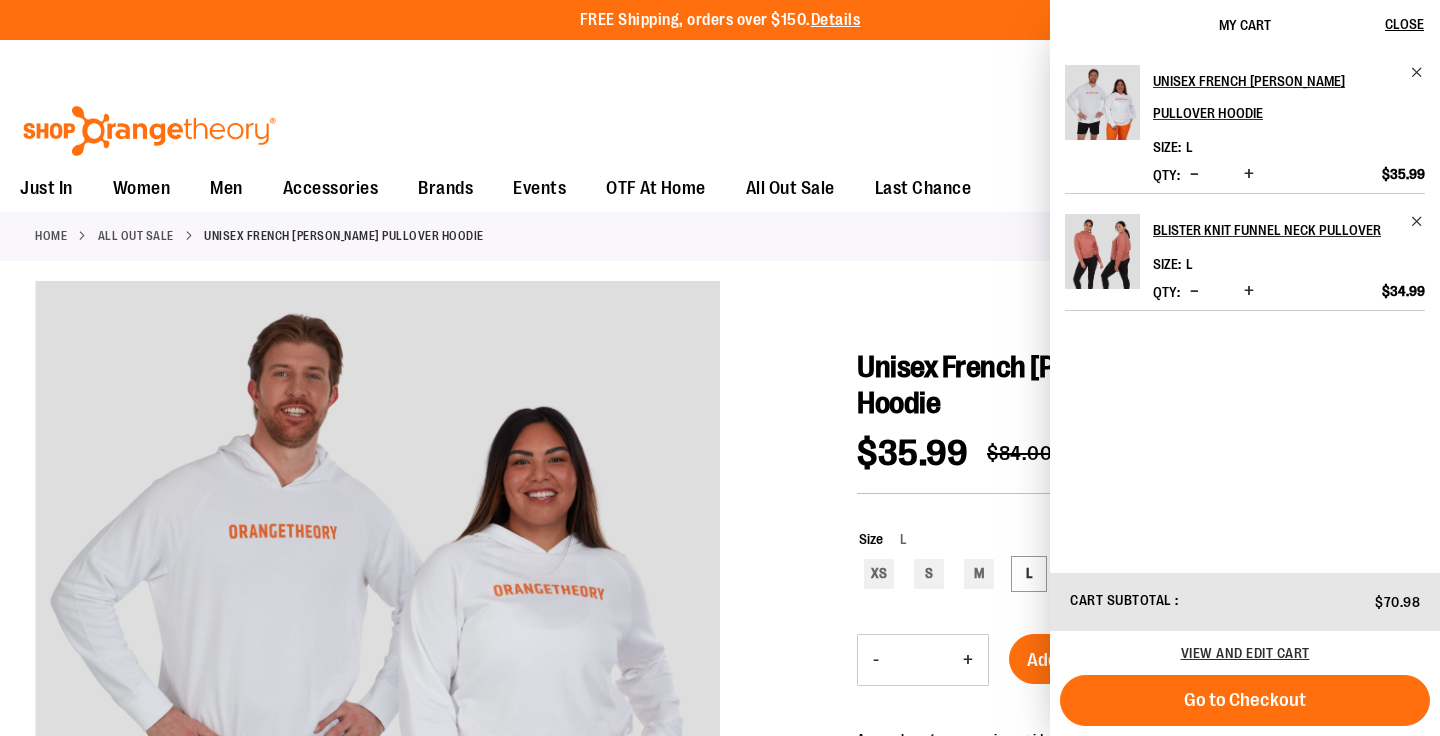 click at bounding box center [149, 131] 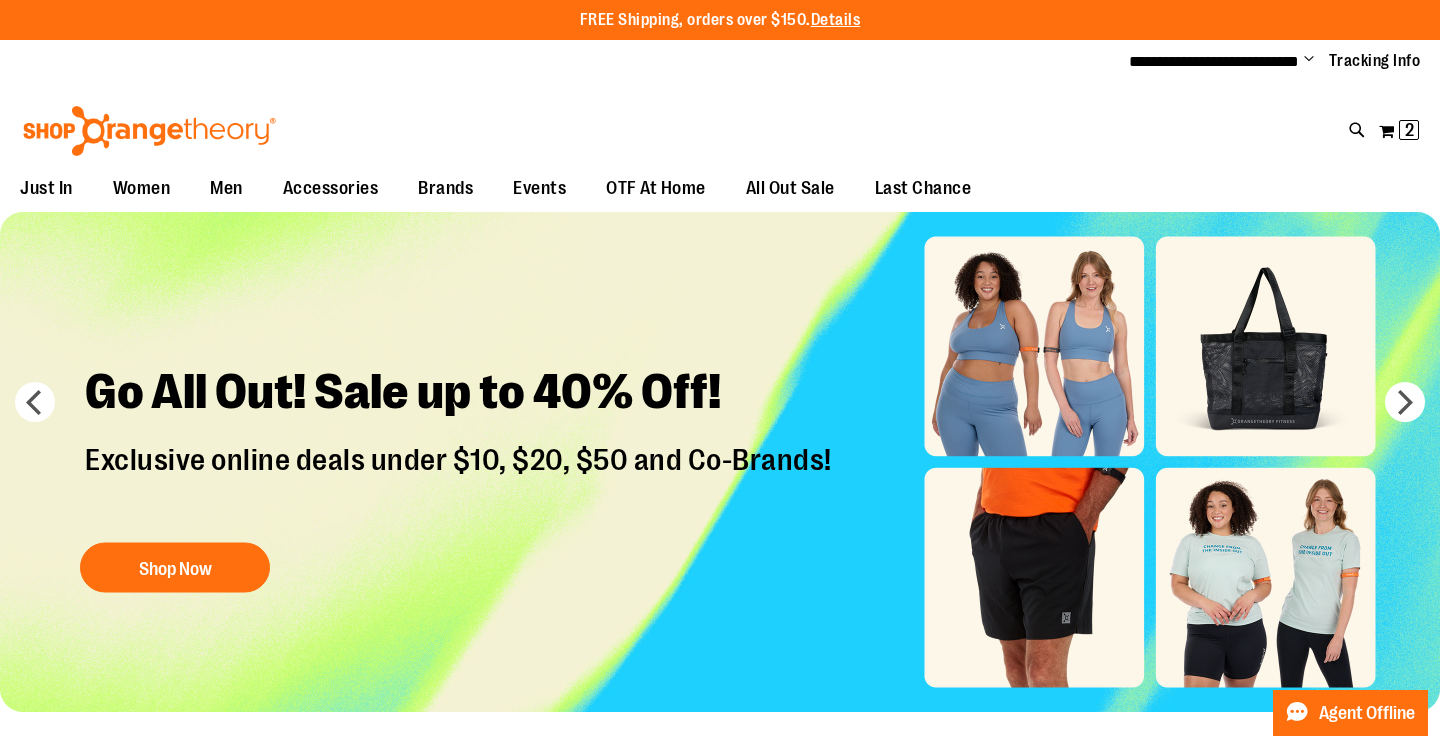 scroll, scrollTop: 320, scrollLeft: 0, axis: vertical 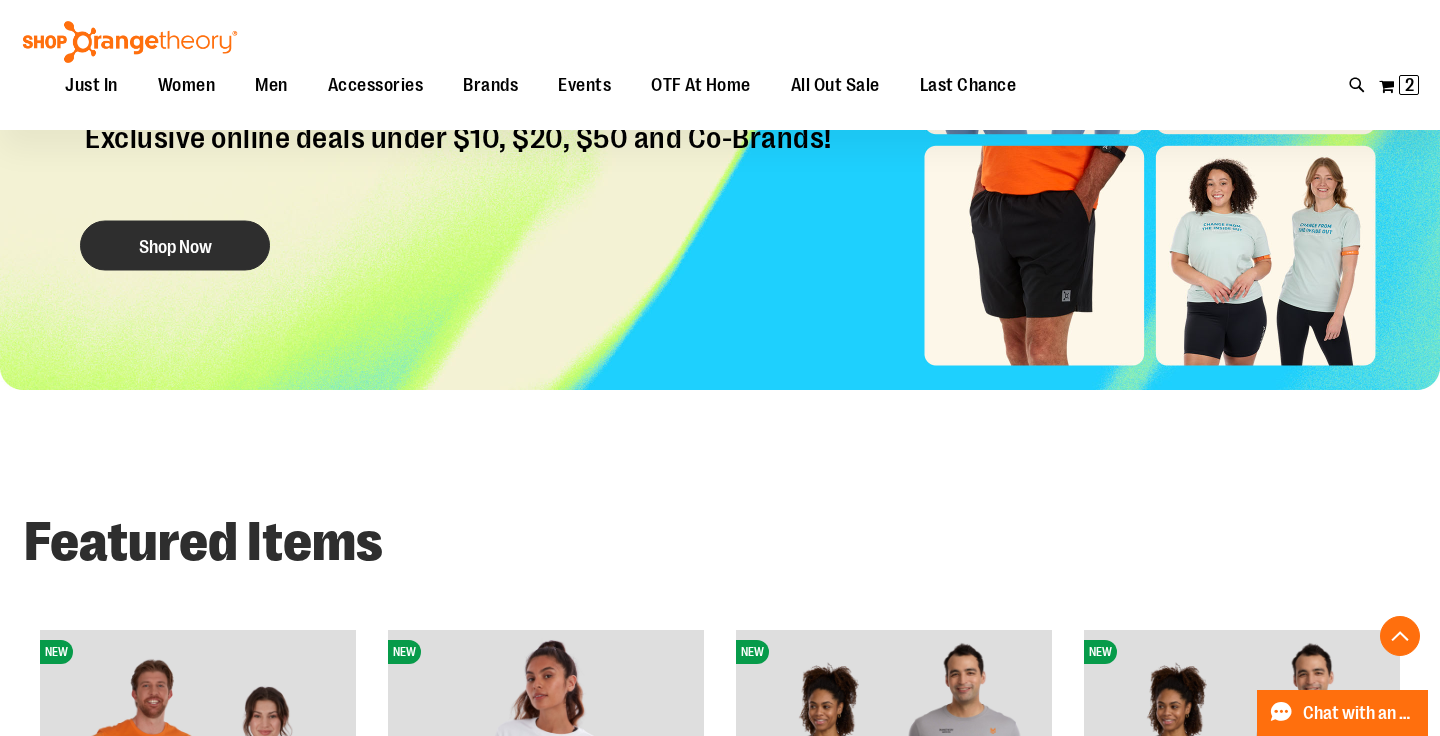 type on "**********" 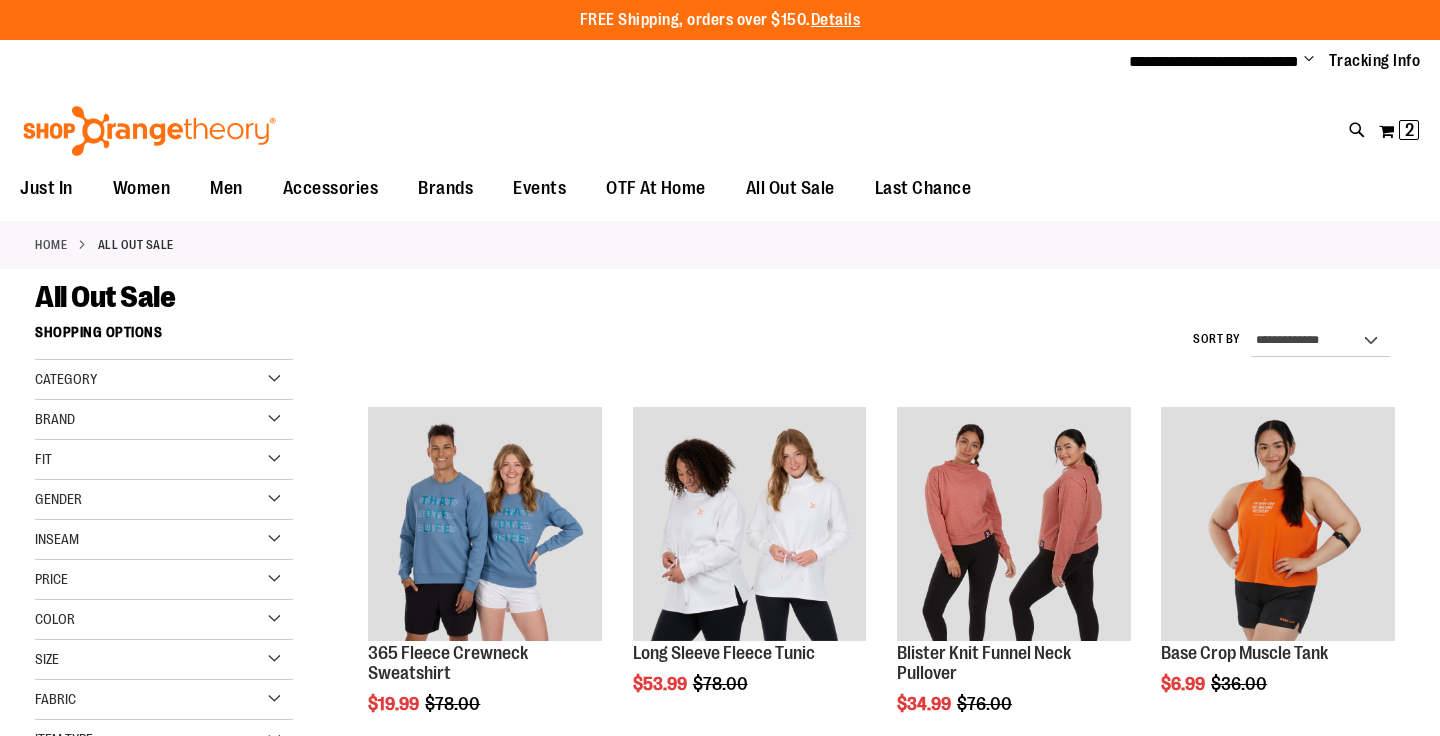 scroll, scrollTop: 0, scrollLeft: 0, axis: both 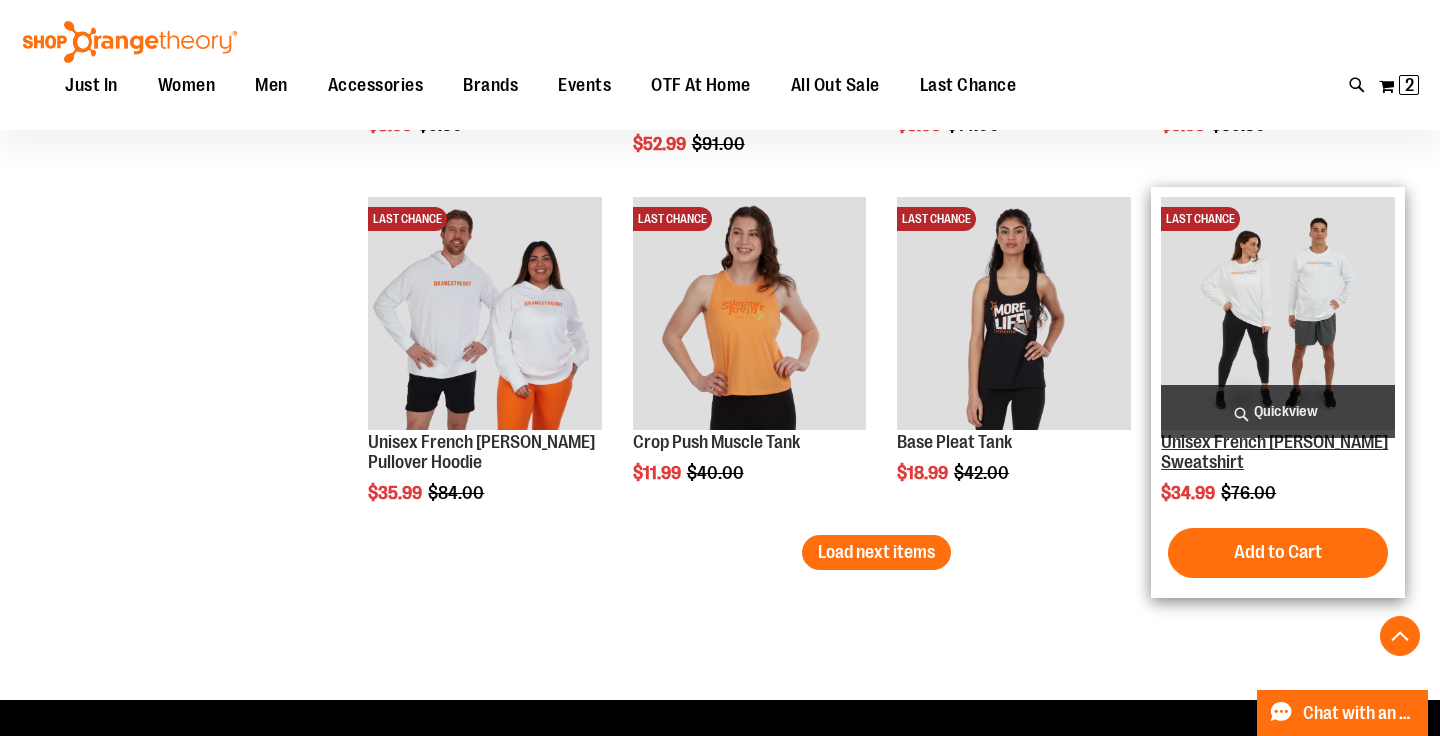 type on "**********" 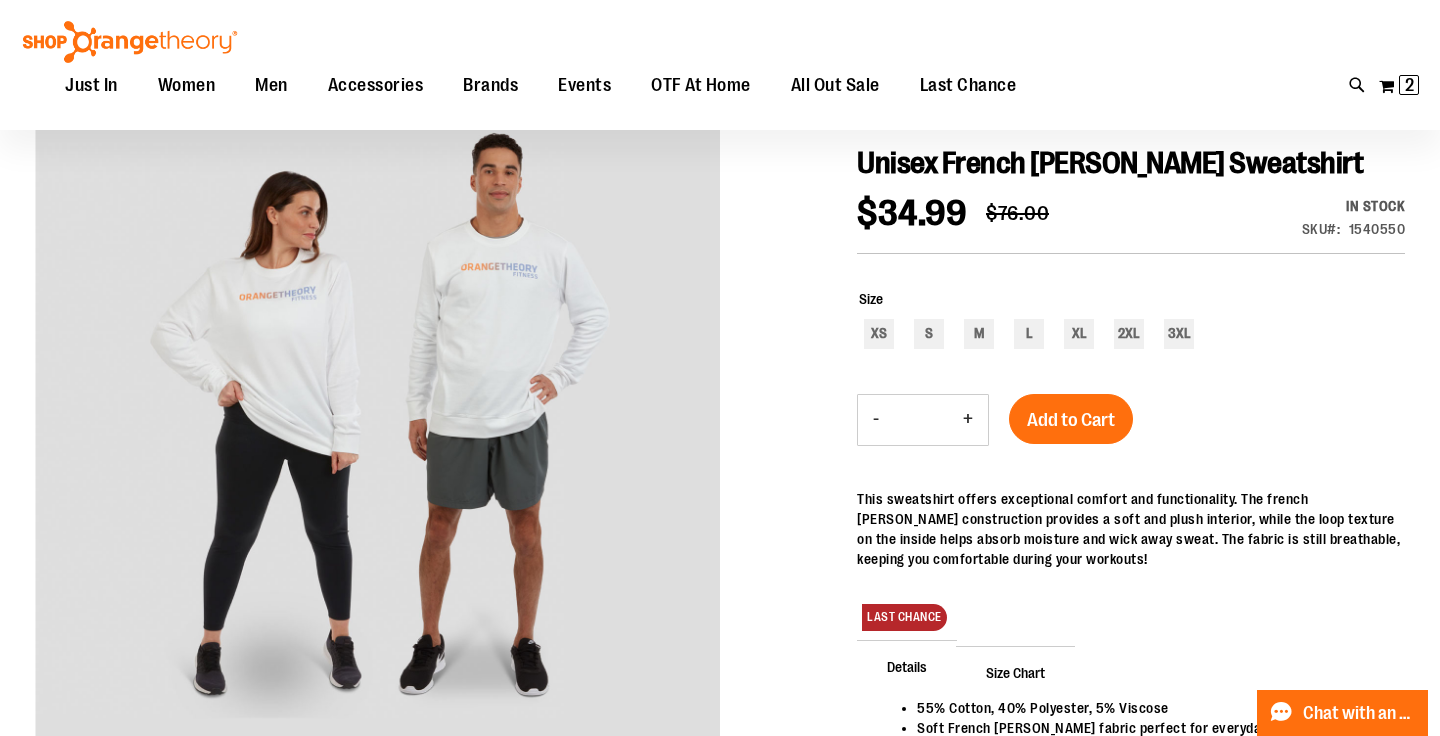 scroll, scrollTop: 207, scrollLeft: 0, axis: vertical 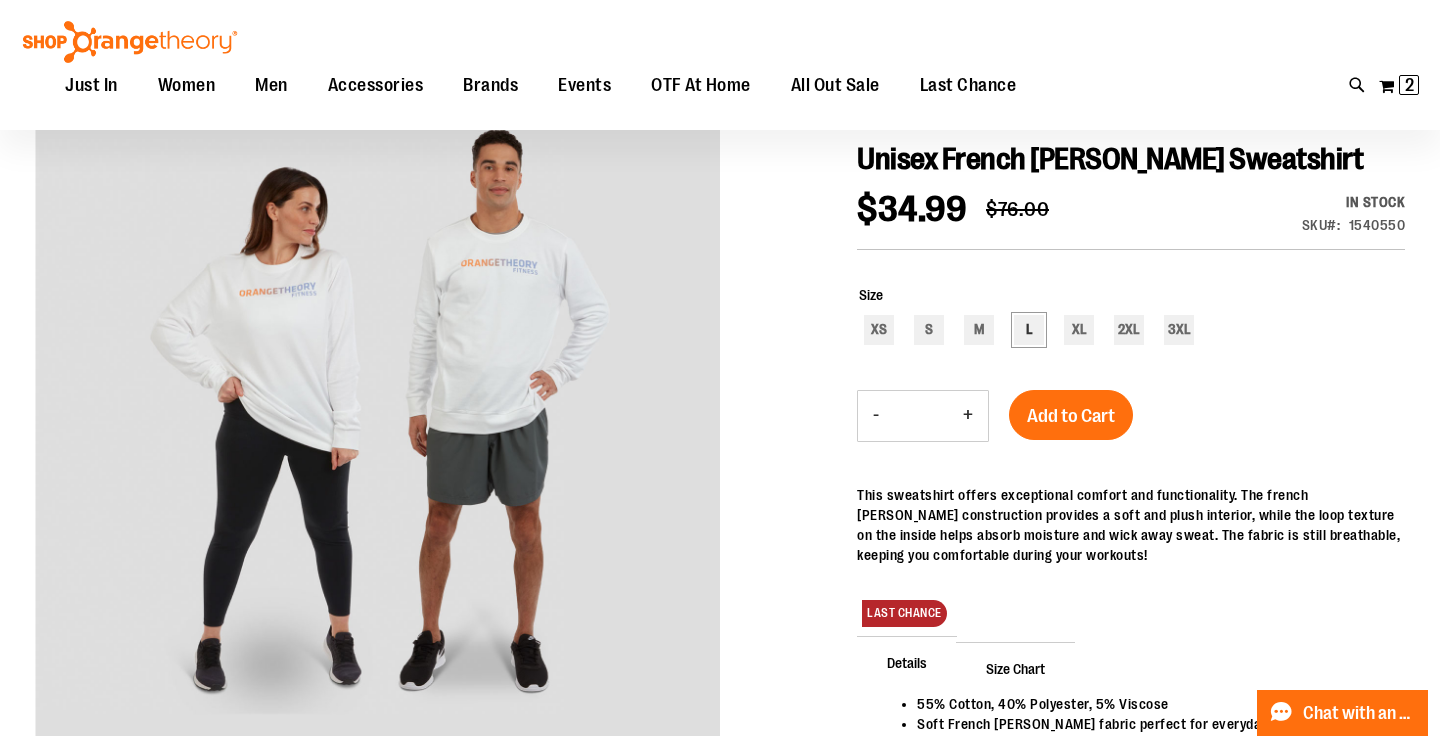 type on "**********" 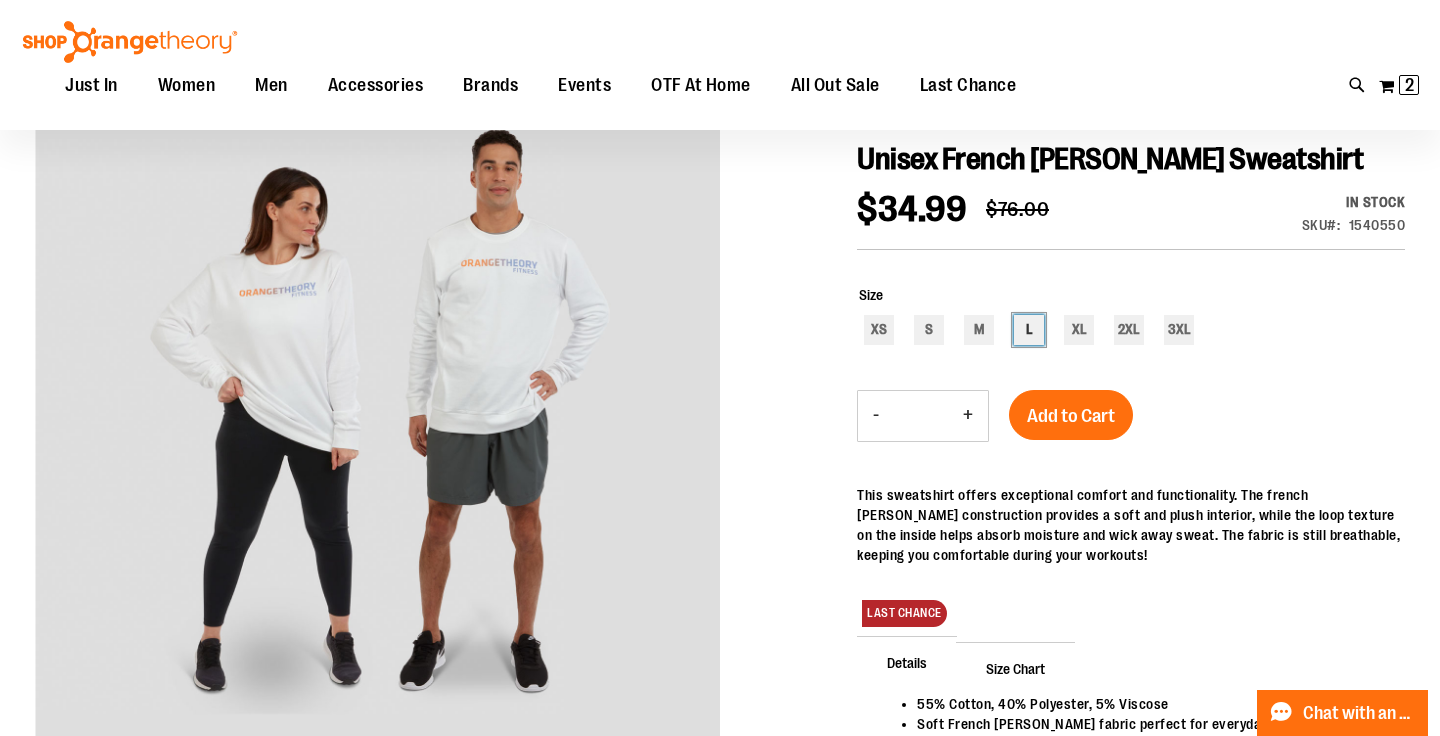 click on "L" at bounding box center [1029, 330] 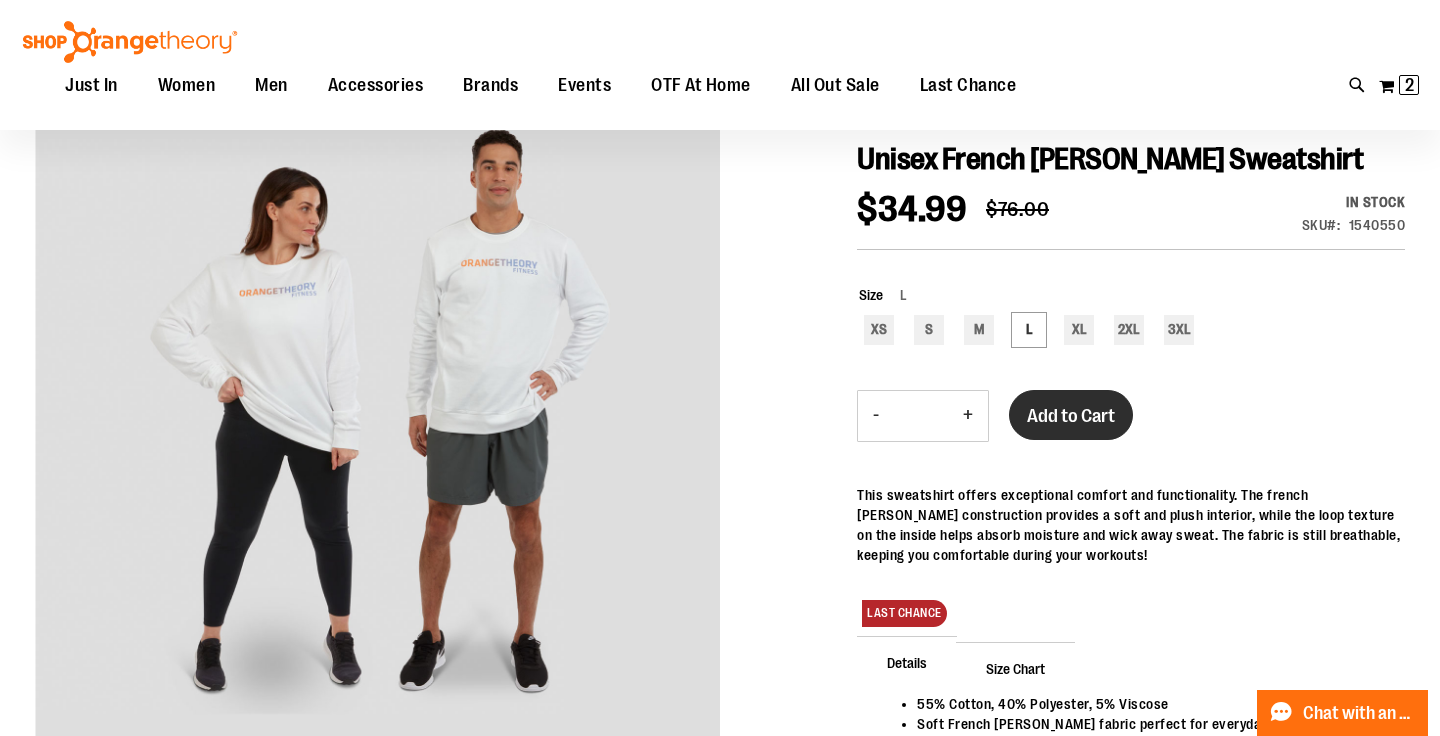 click on "Add to Cart" at bounding box center (1071, 416) 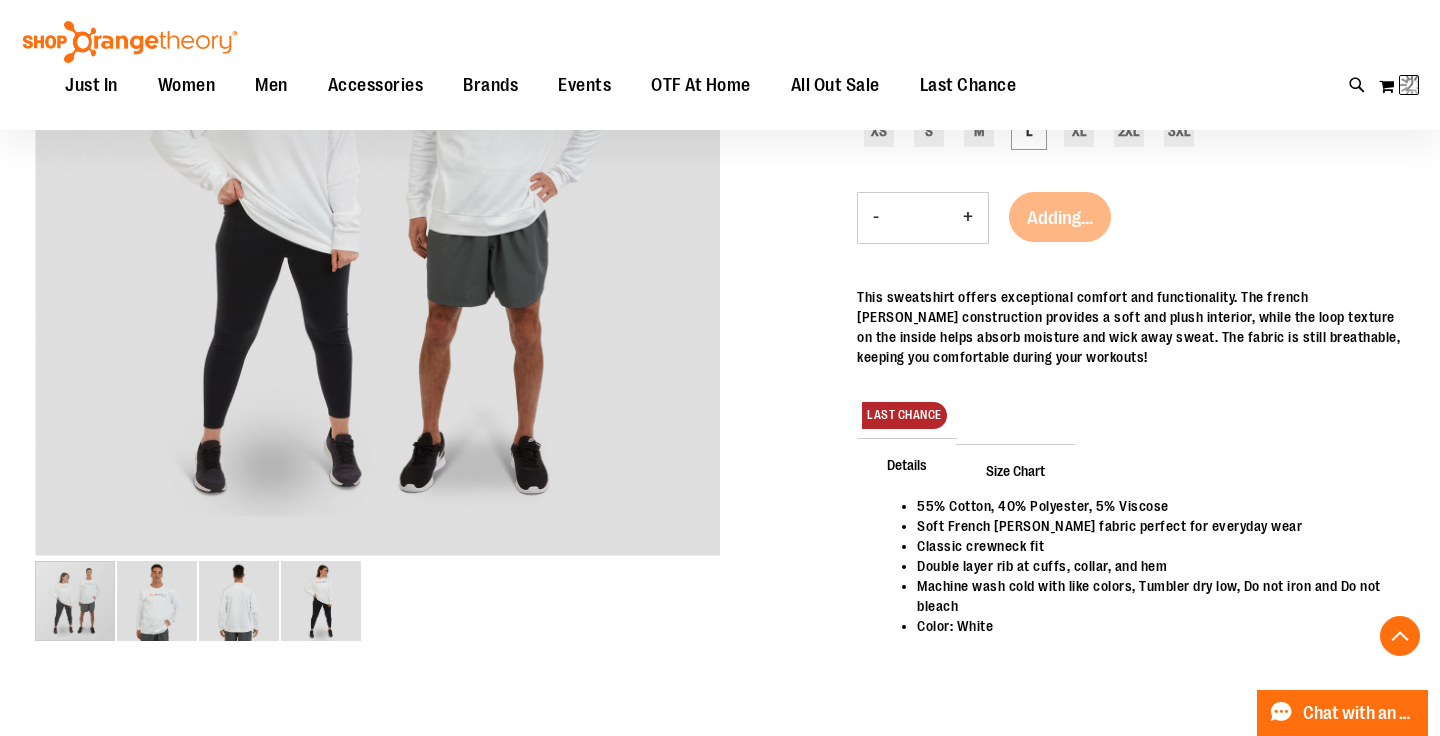 scroll, scrollTop: 409, scrollLeft: 0, axis: vertical 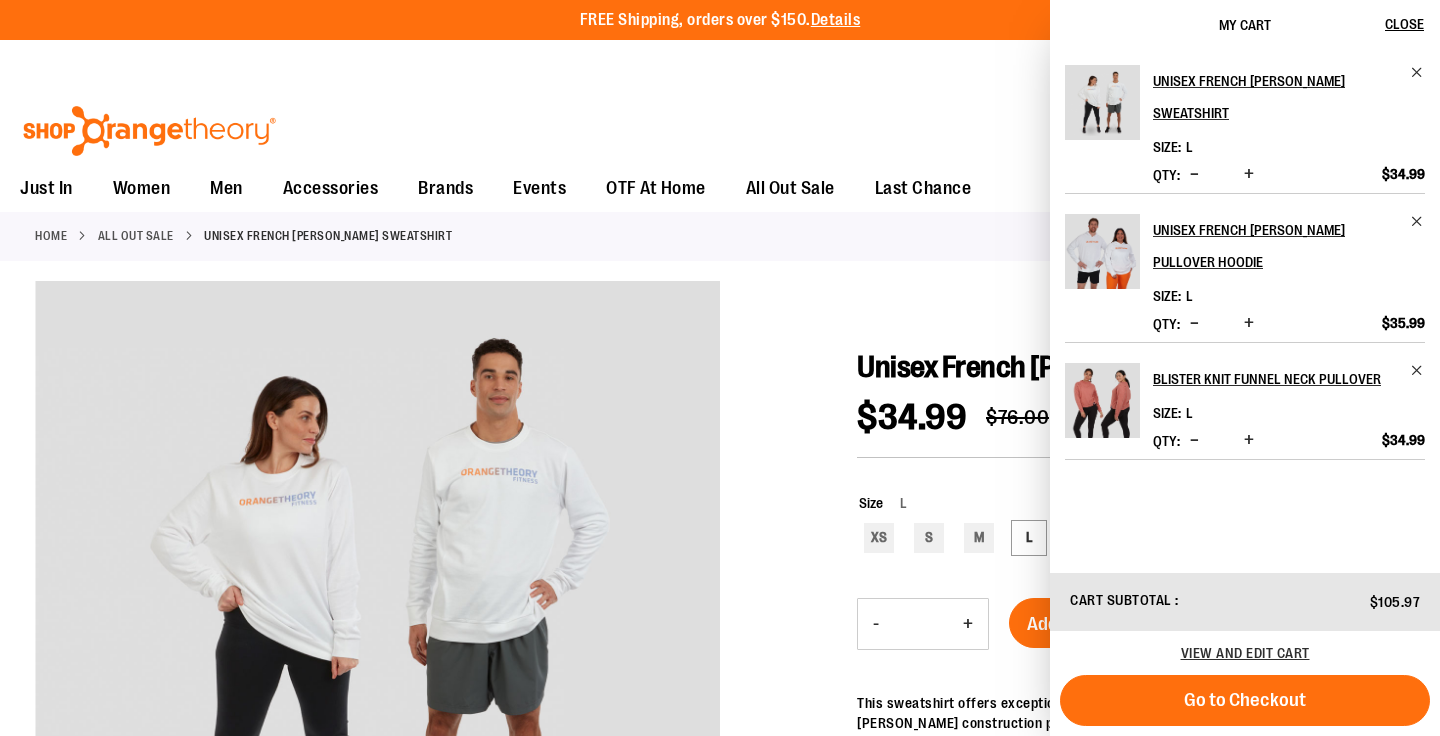 click at bounding box center [720, 702] 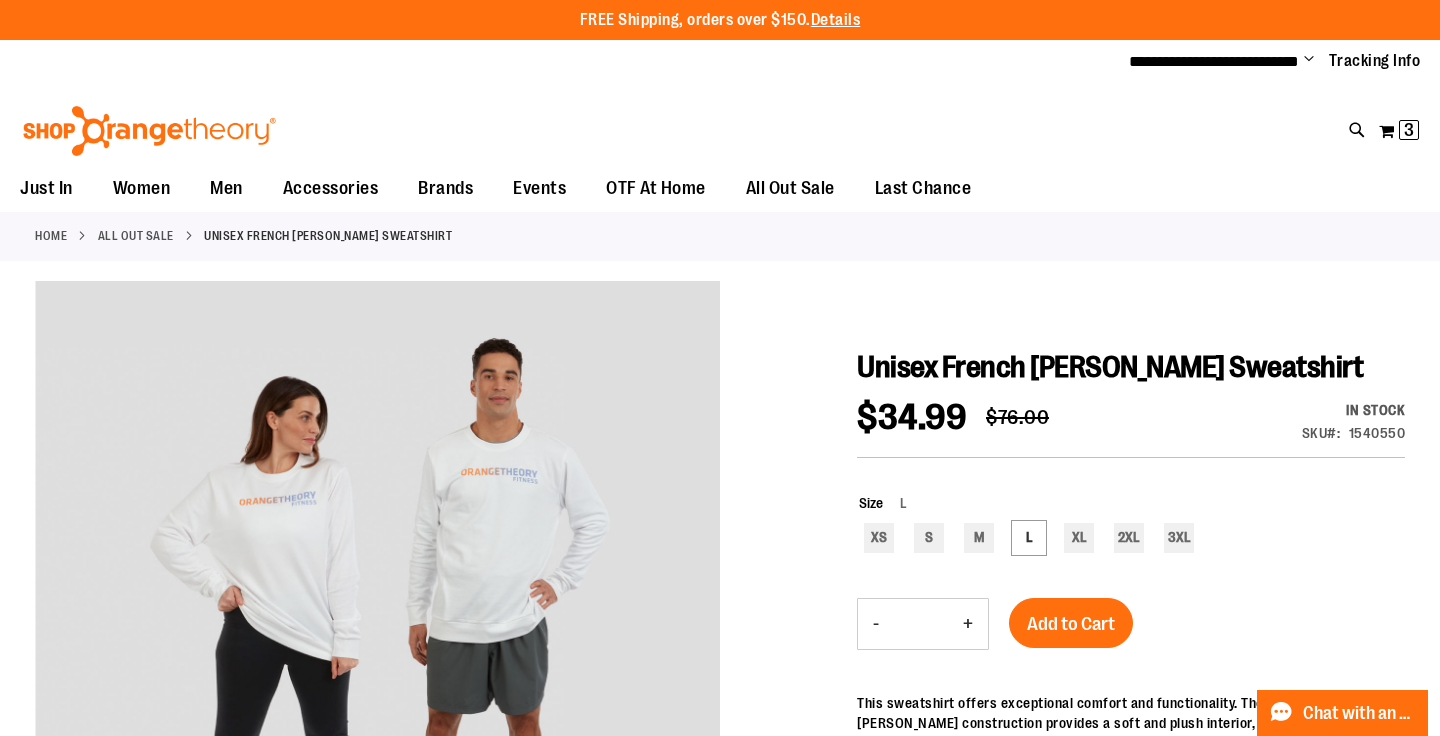 click on "**********" at bounding box center [1214, 62] 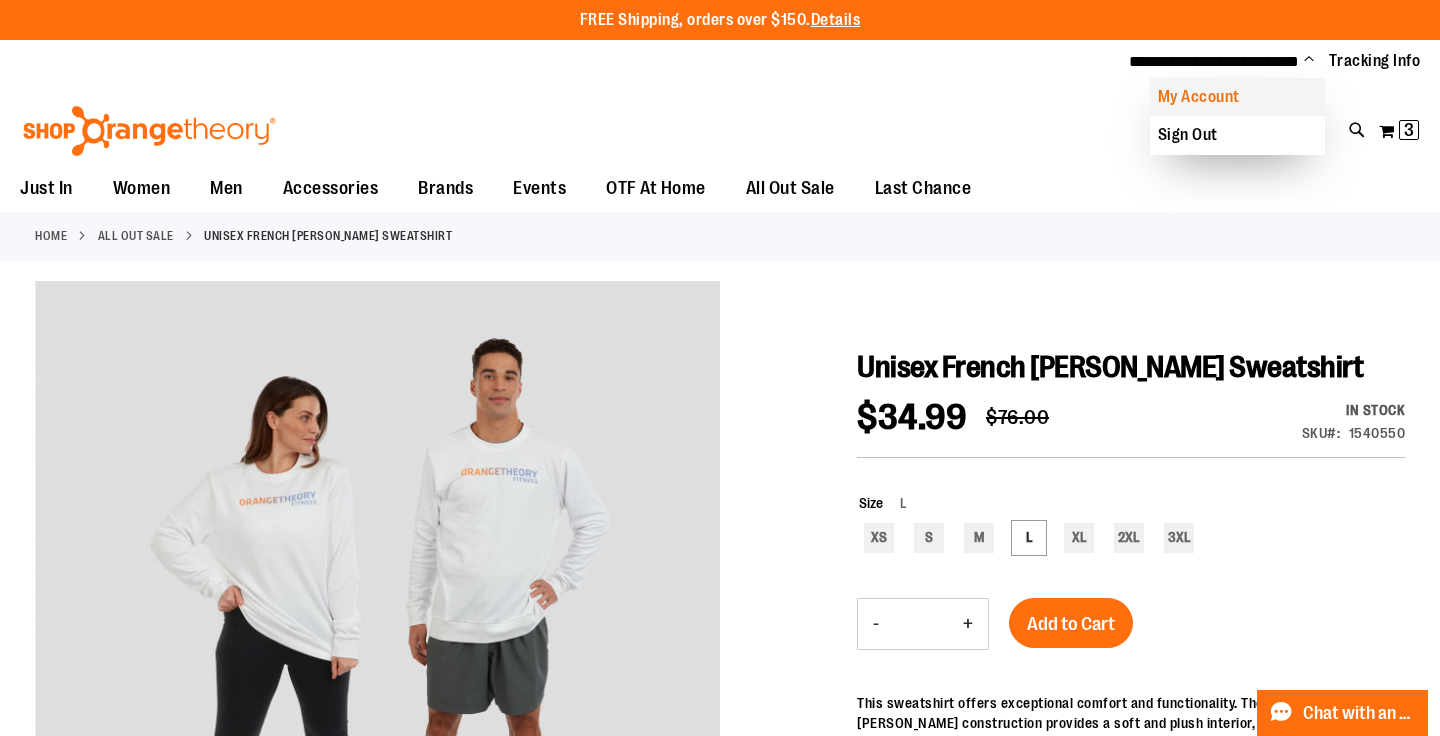 click on "My Account" at bounding box center (1237, 97) 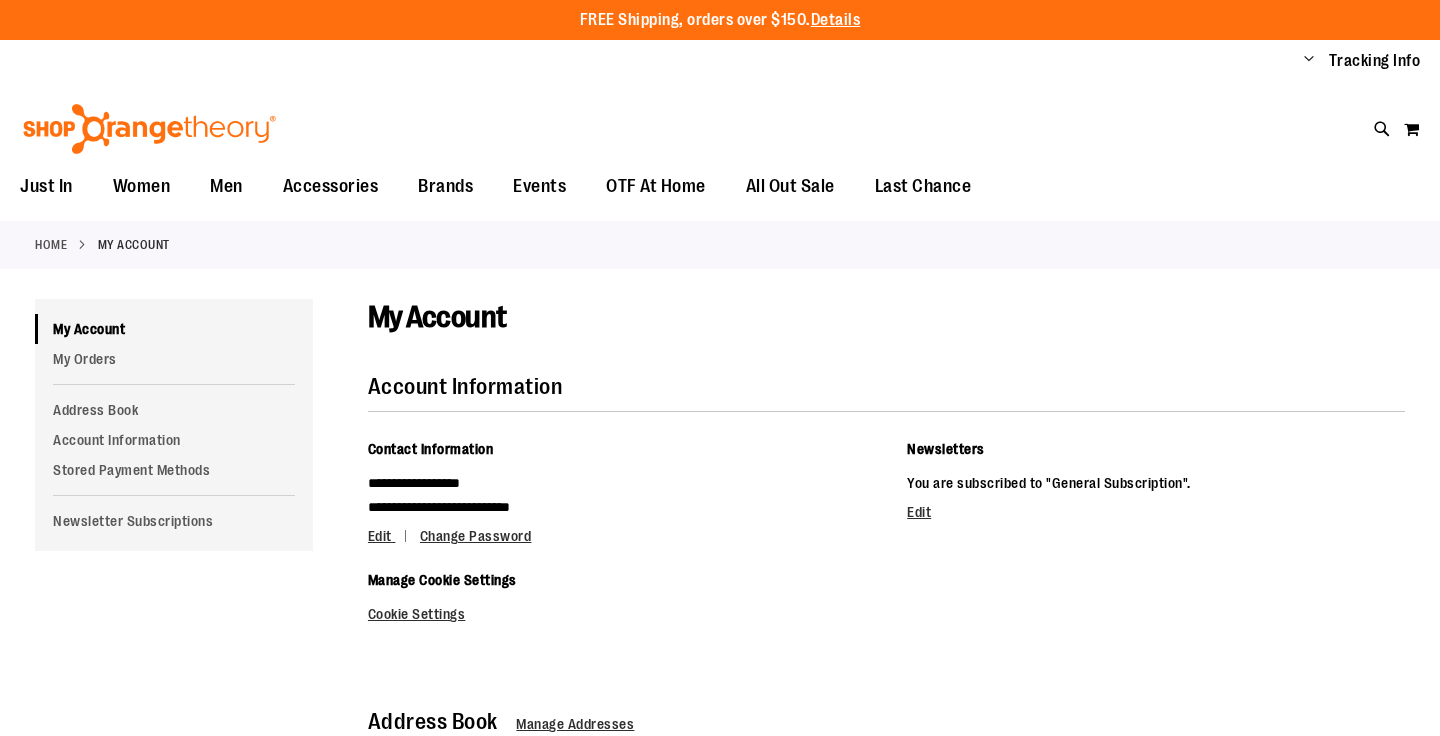scroll, scrollTop: 0, scrollLeft: 0, axis: both 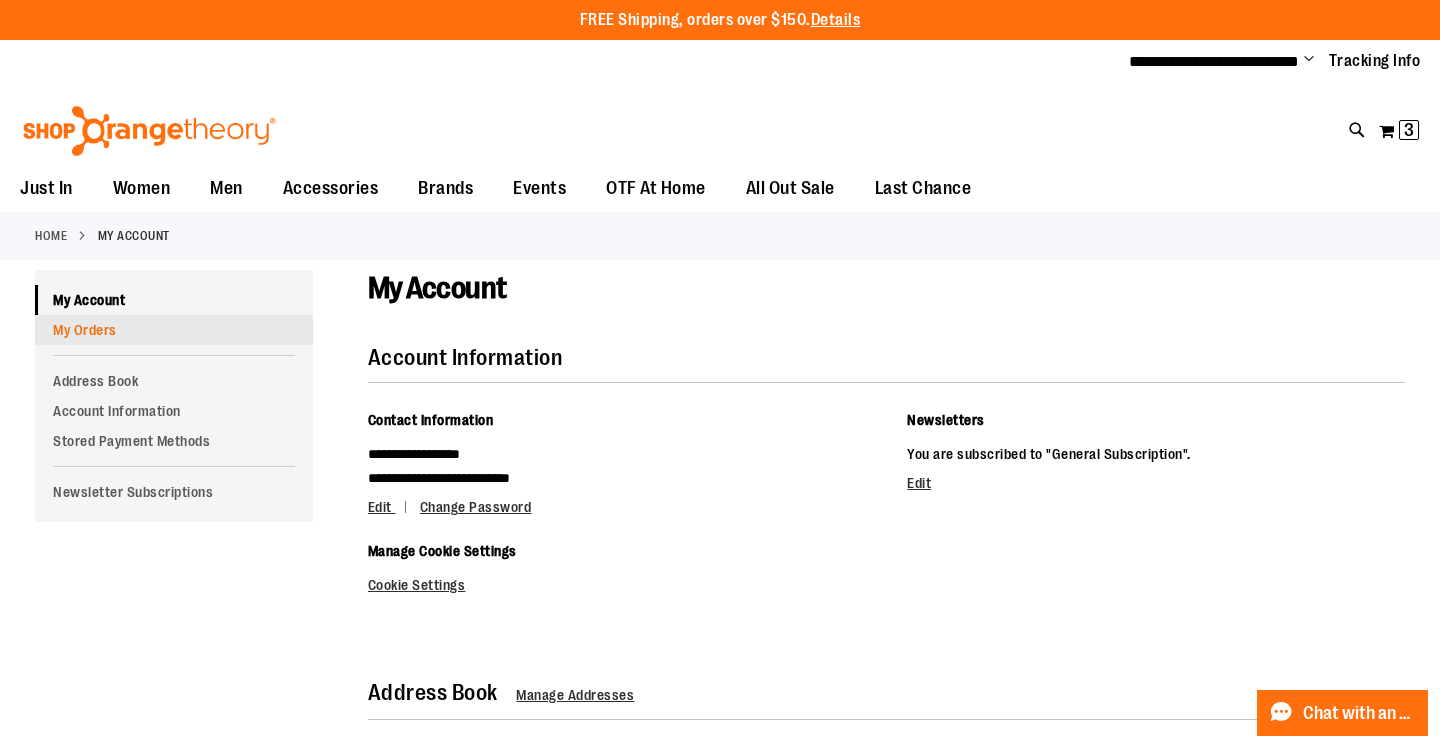 type on "**********" 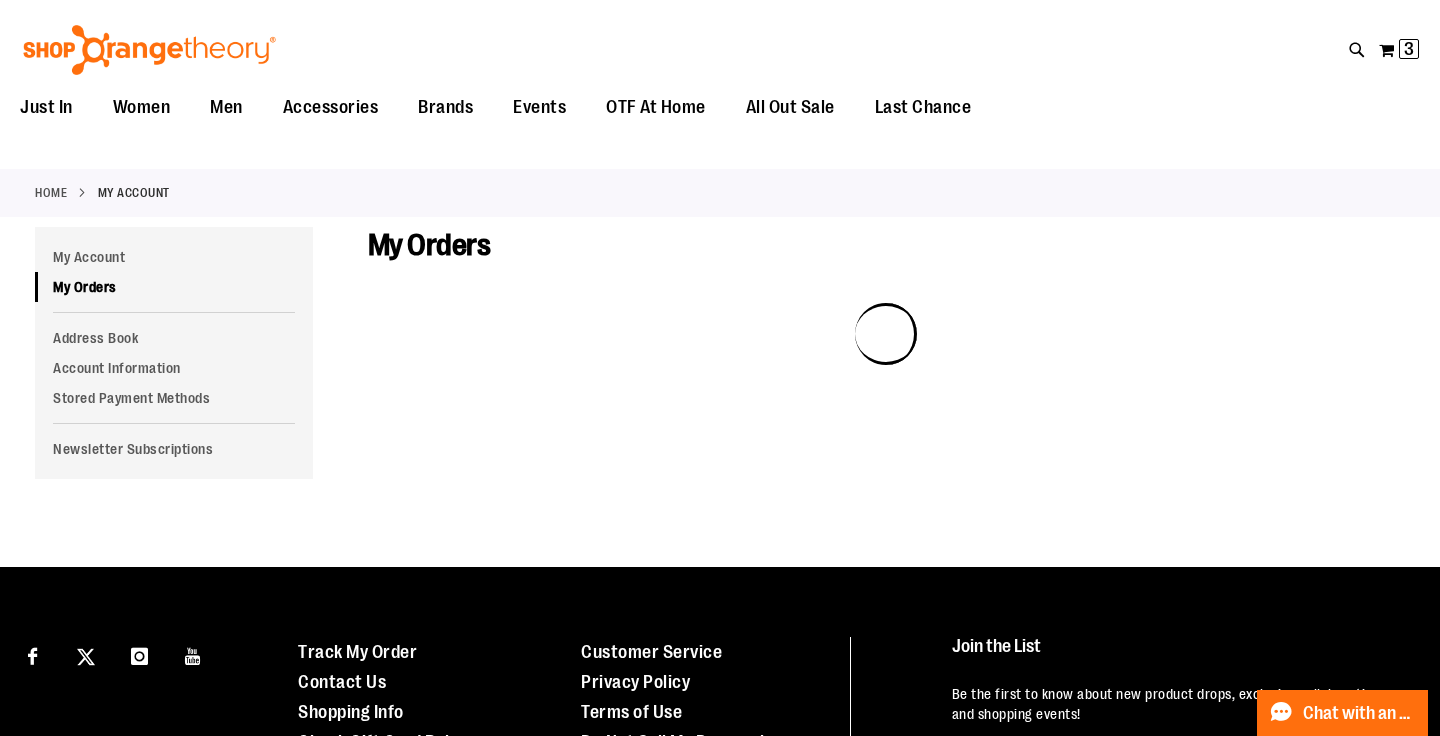 scroll, scrollTop: 0, scrollLeft: 0, axis: both 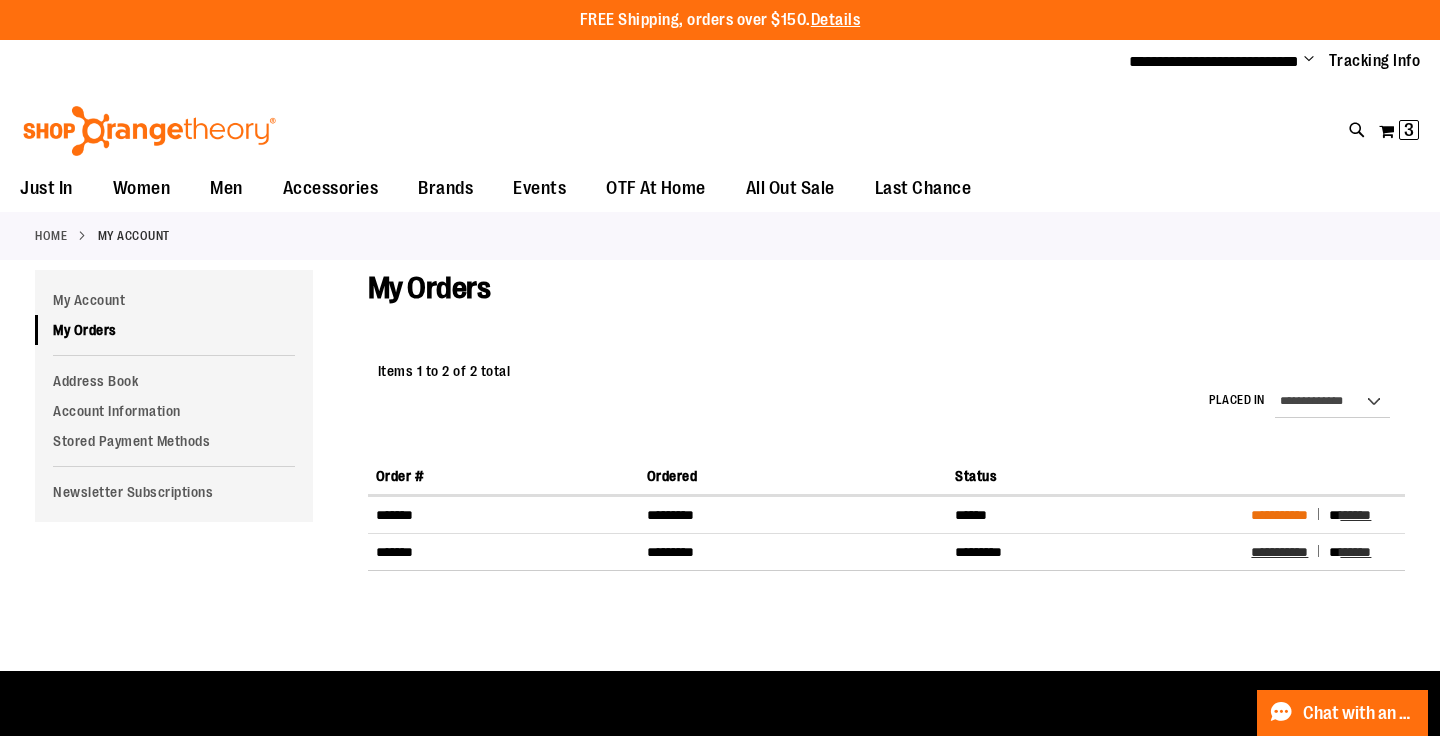 type on "**********" 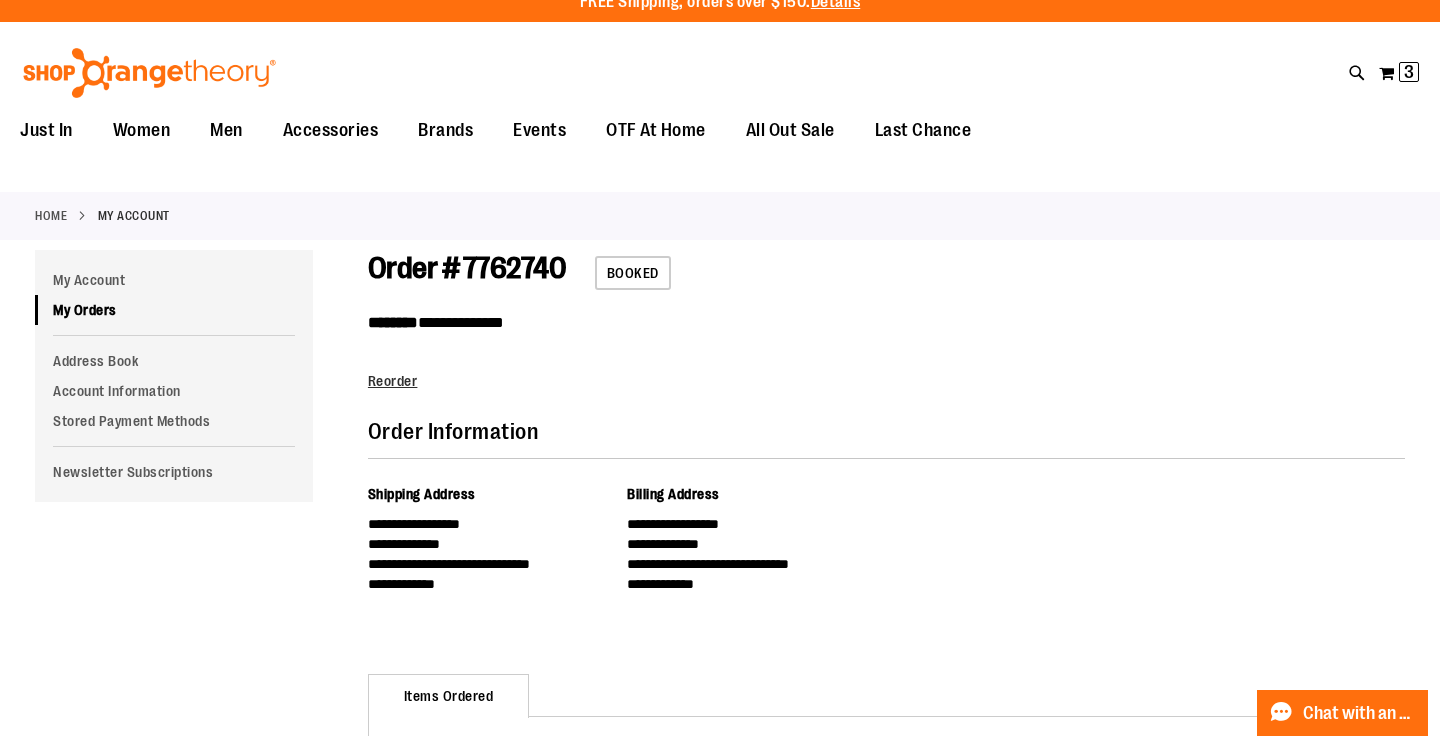 scroll, scrollTop: 0, scrollLeft: 0, axis: both 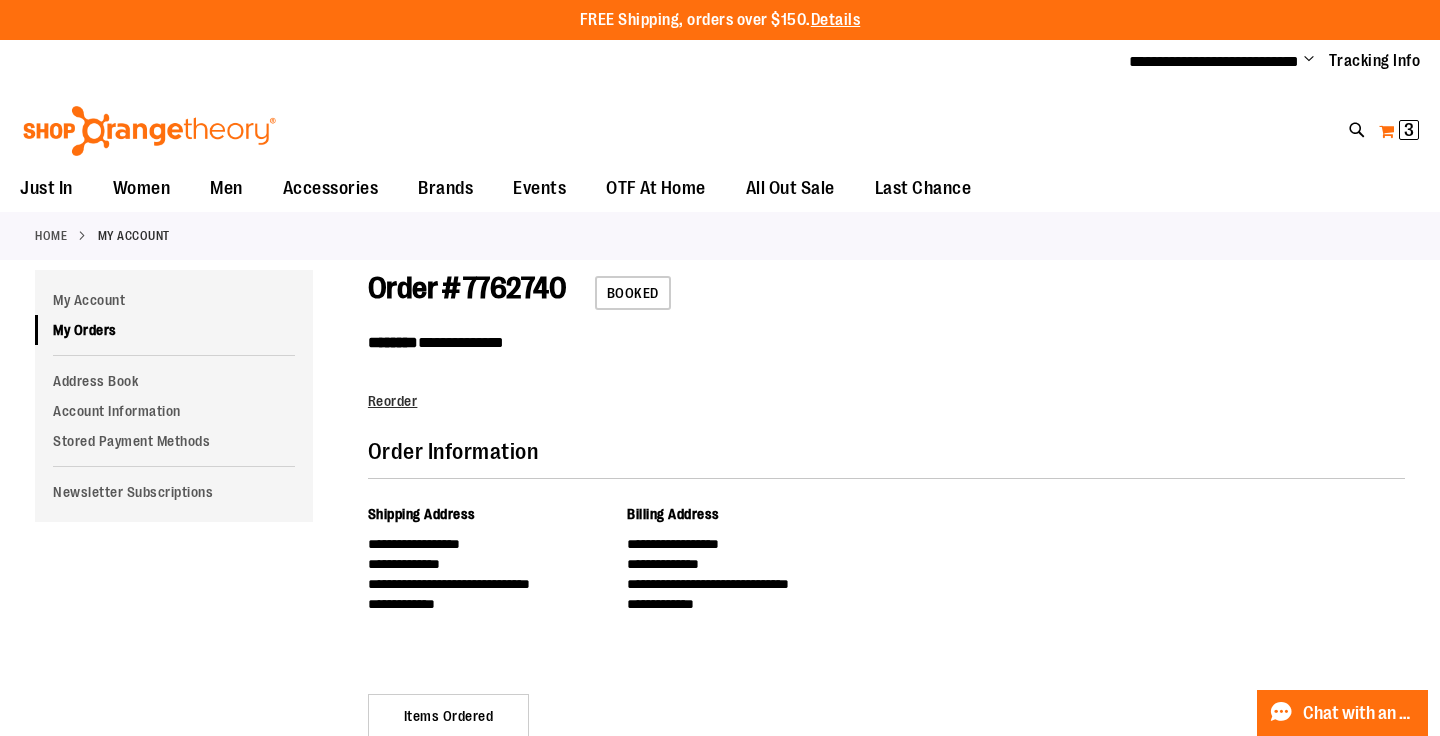 type on "**********" 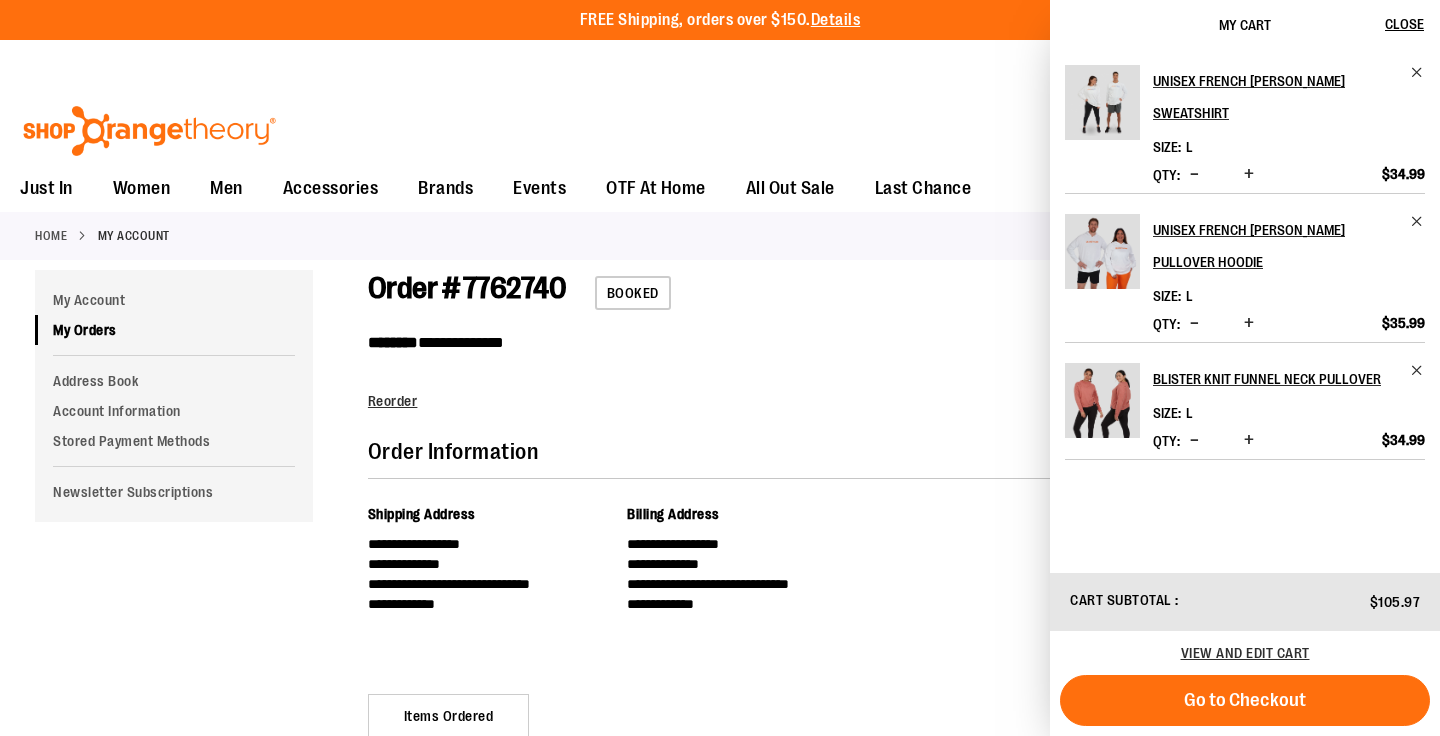 click on "**********" at bounding box center (720, 62) 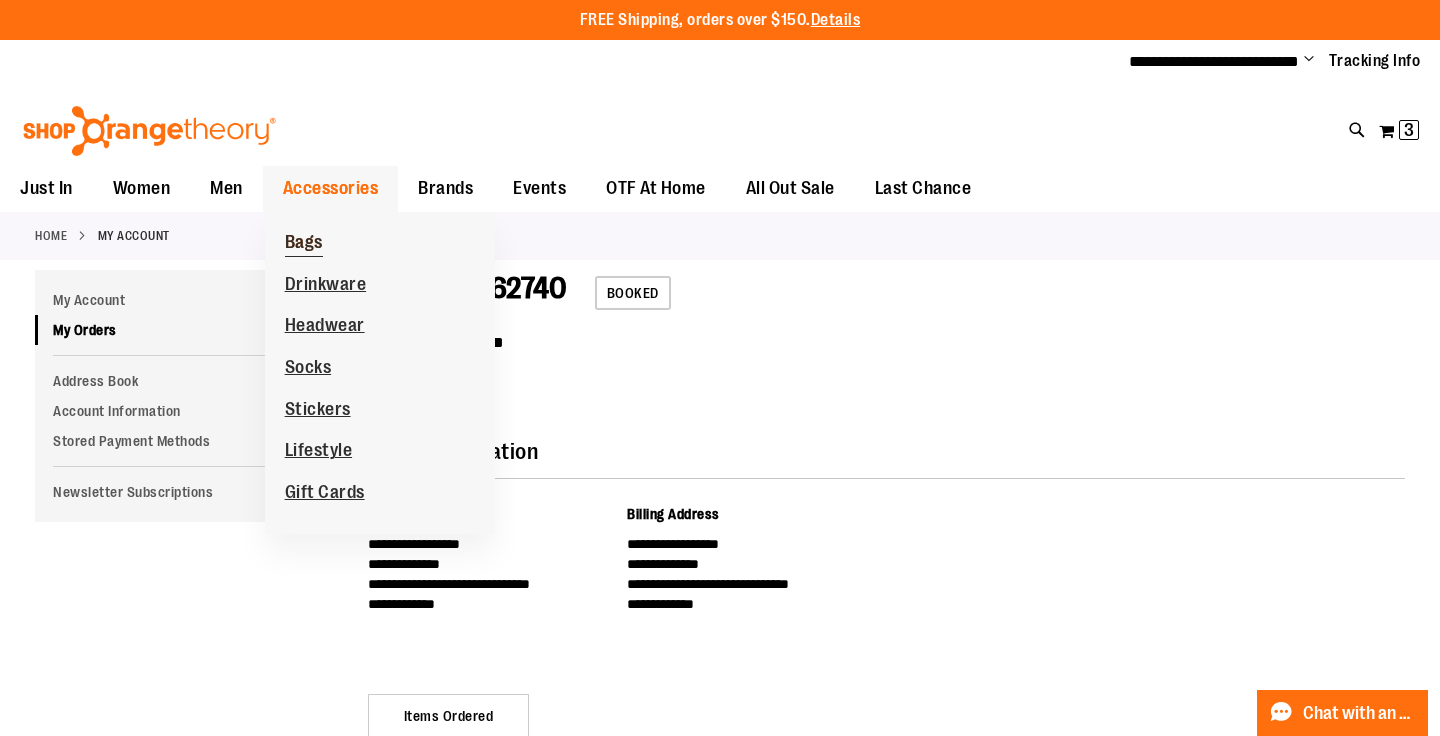 click on "Bags" at bounding box center [304, 244] 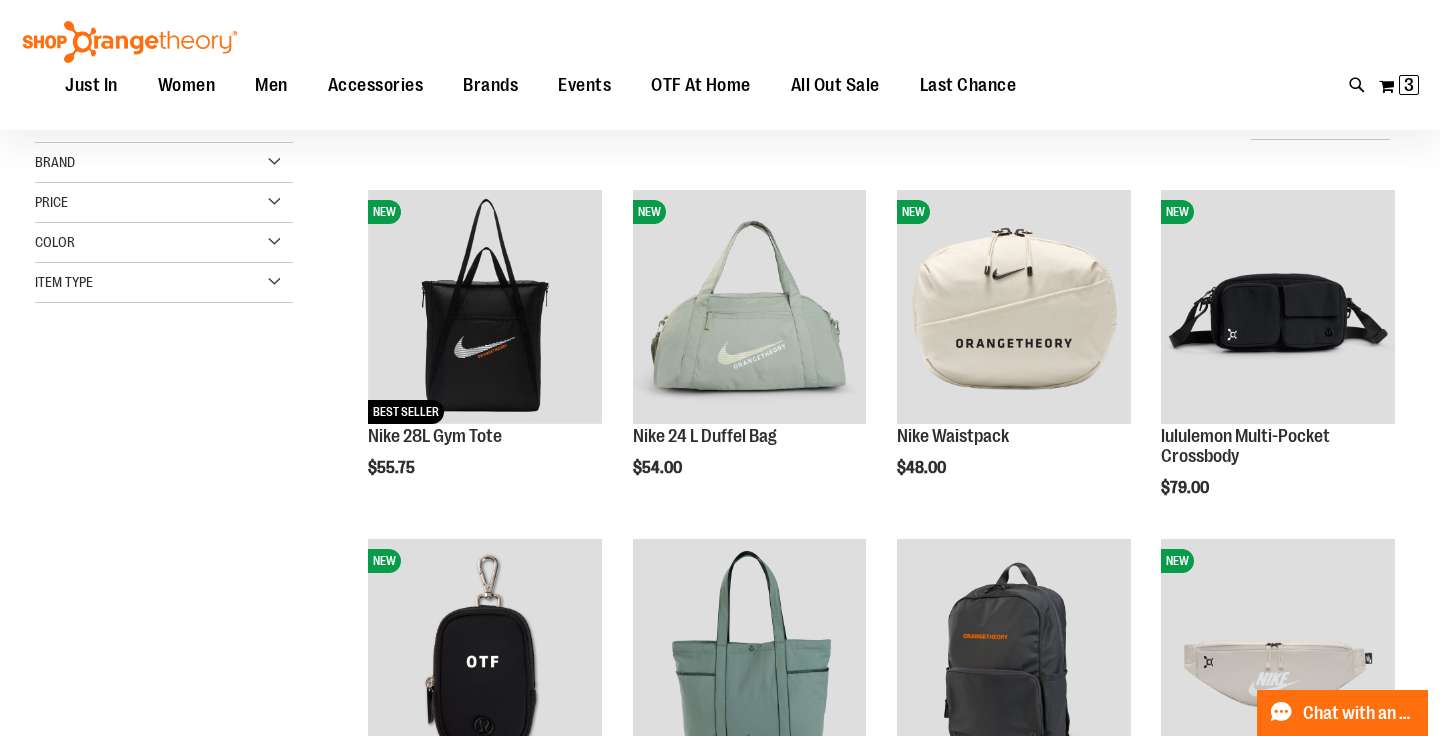 scroll, scrollTop: 207, scrollLeft: 0, axis: vertical 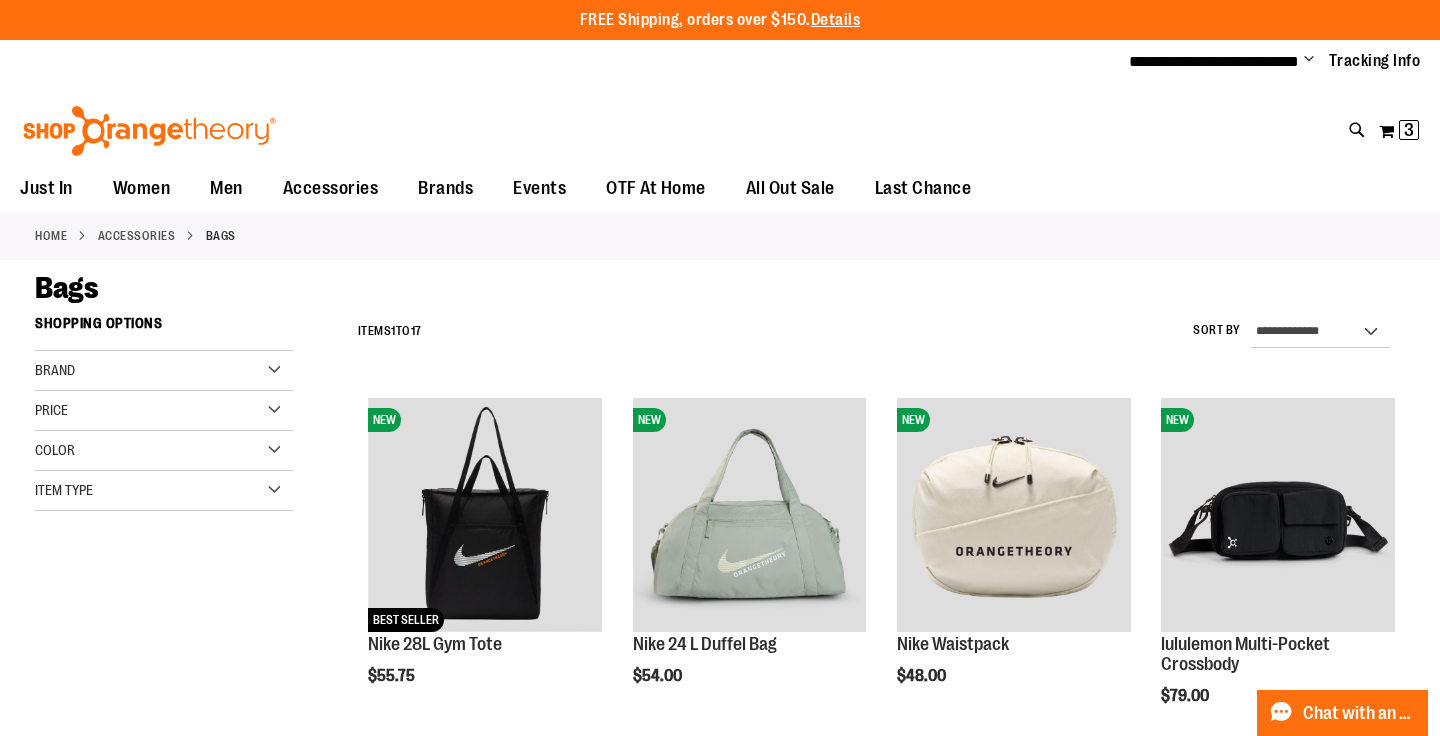 type on "**********" 